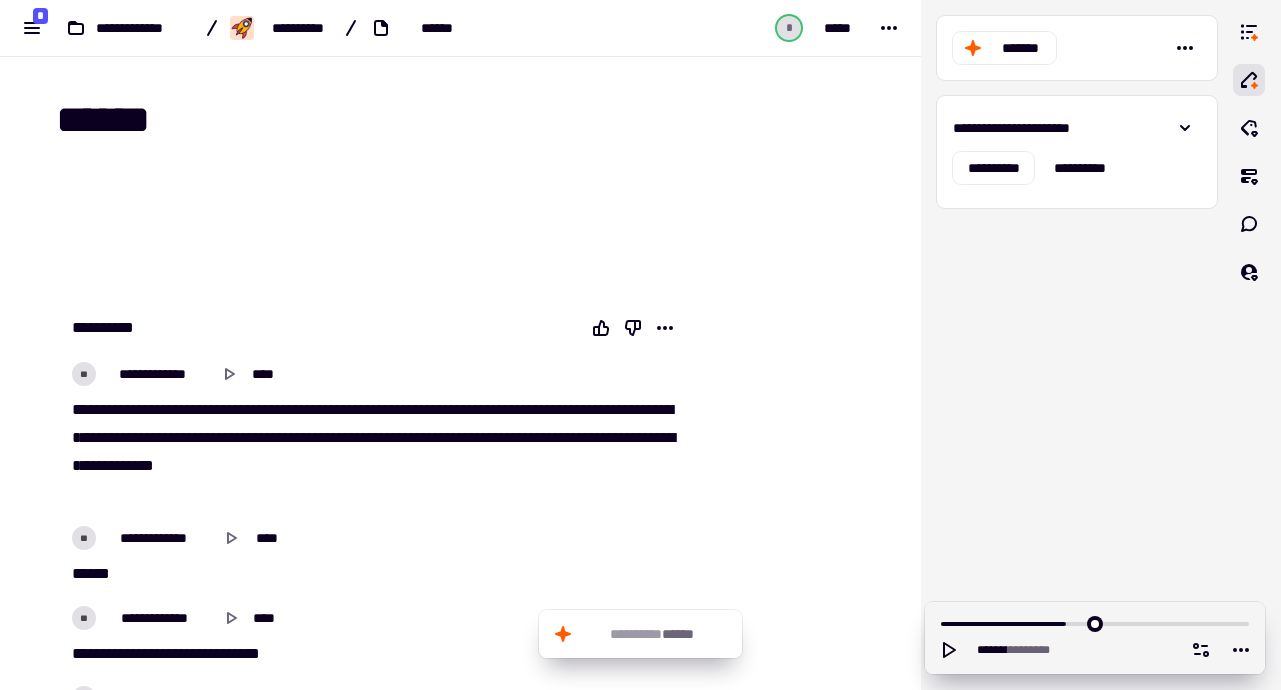 scroll, scrollTop: 0, scrollLeft: 0, axis: both 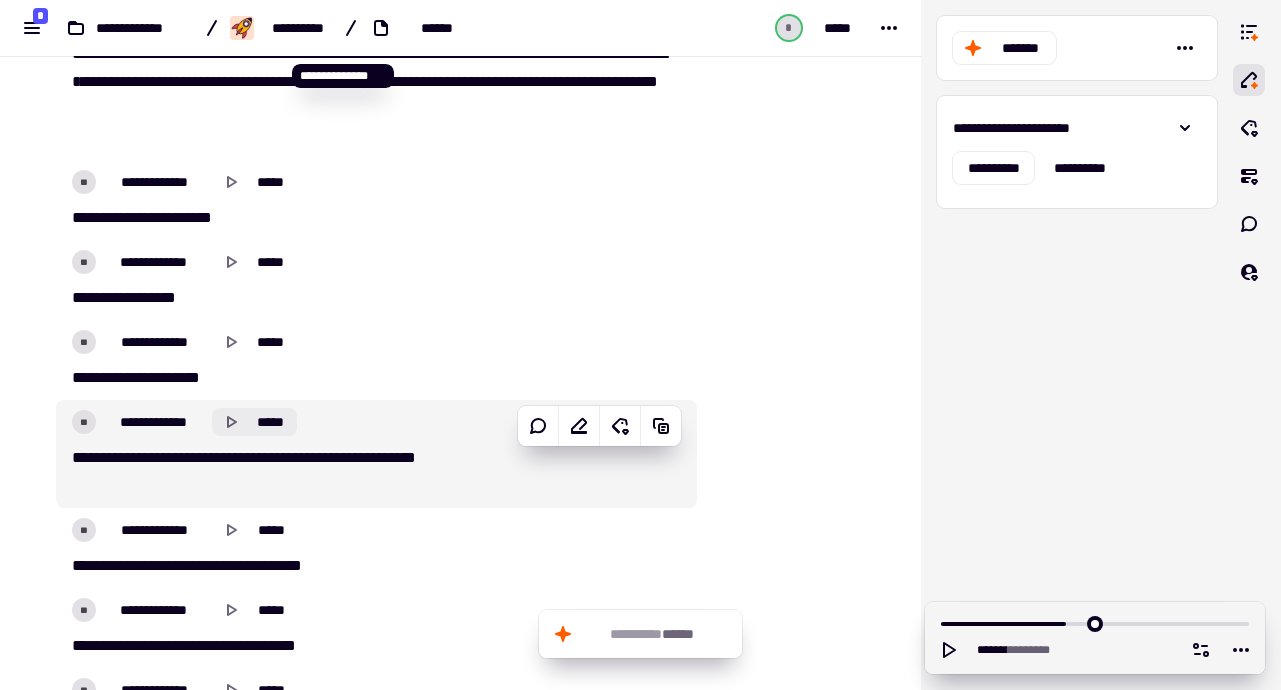 click 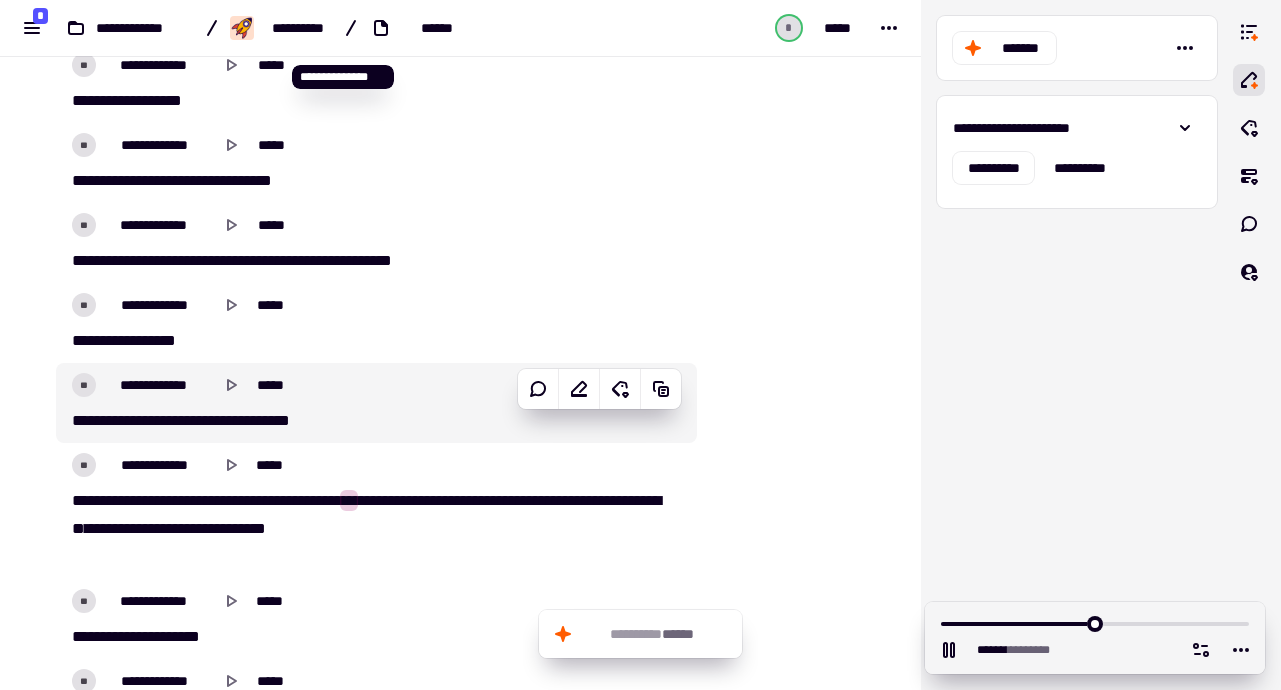 scroll, scrollTop: 23961, scrollLeft: 0, axis: vertical 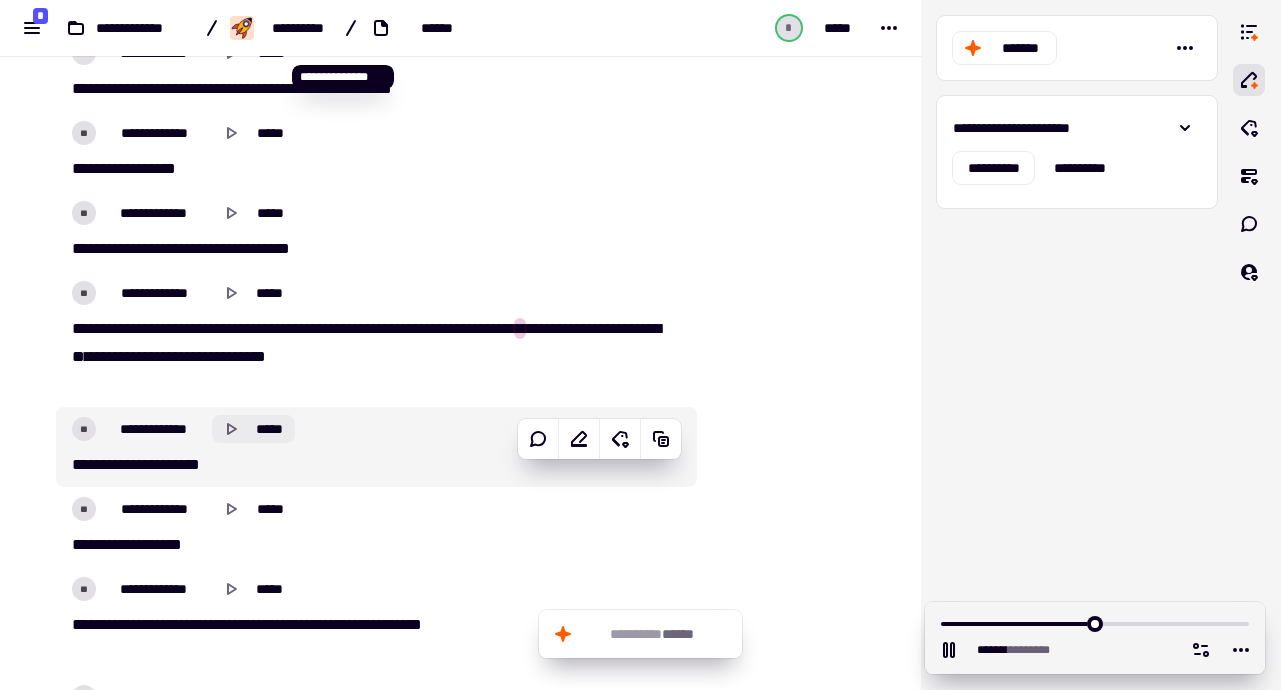 click 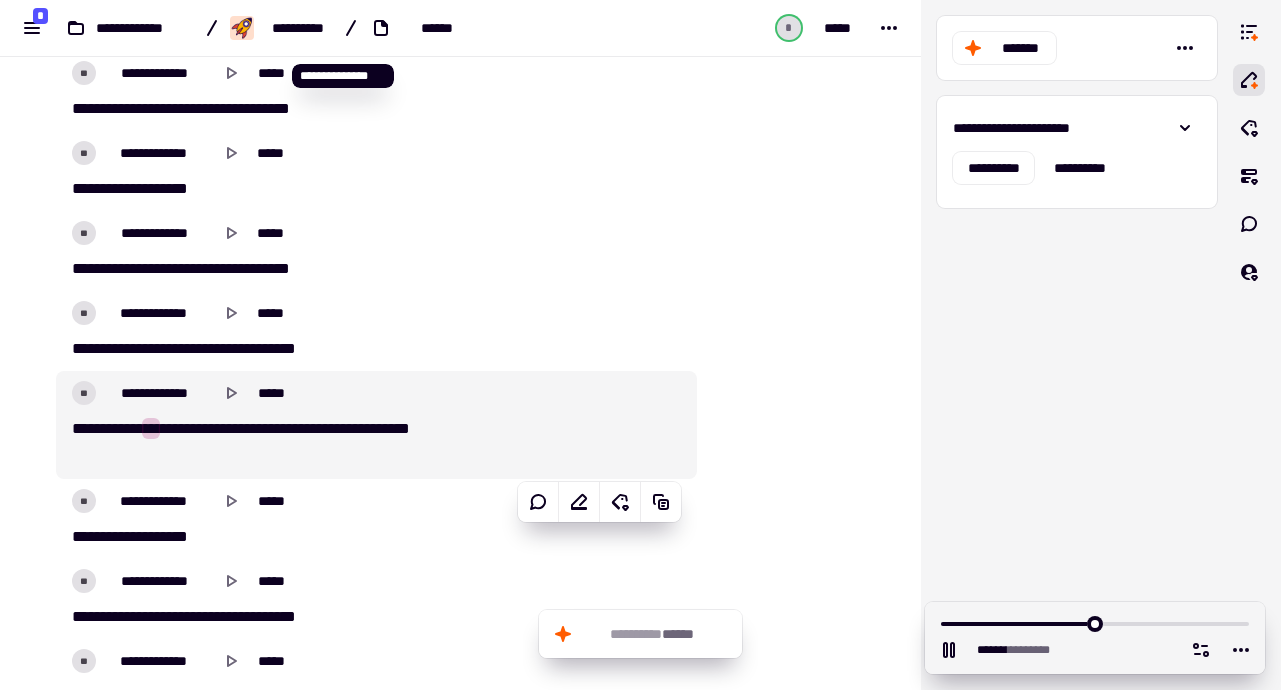 scroll, scrollTop: 25086, scrollLeft: 0, axis: vertical 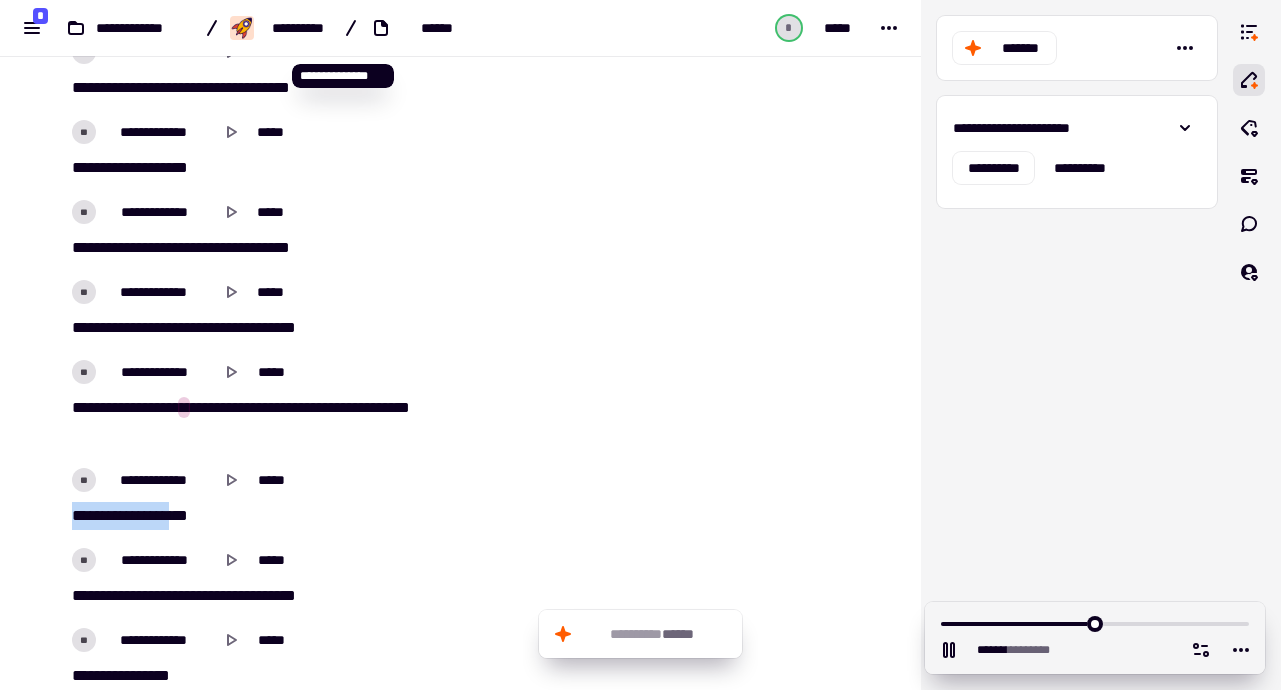 drag, startPoint x: 62, startPoint y: 511, endPoint x: 242, endPoint y: 510, distance: 180.00278 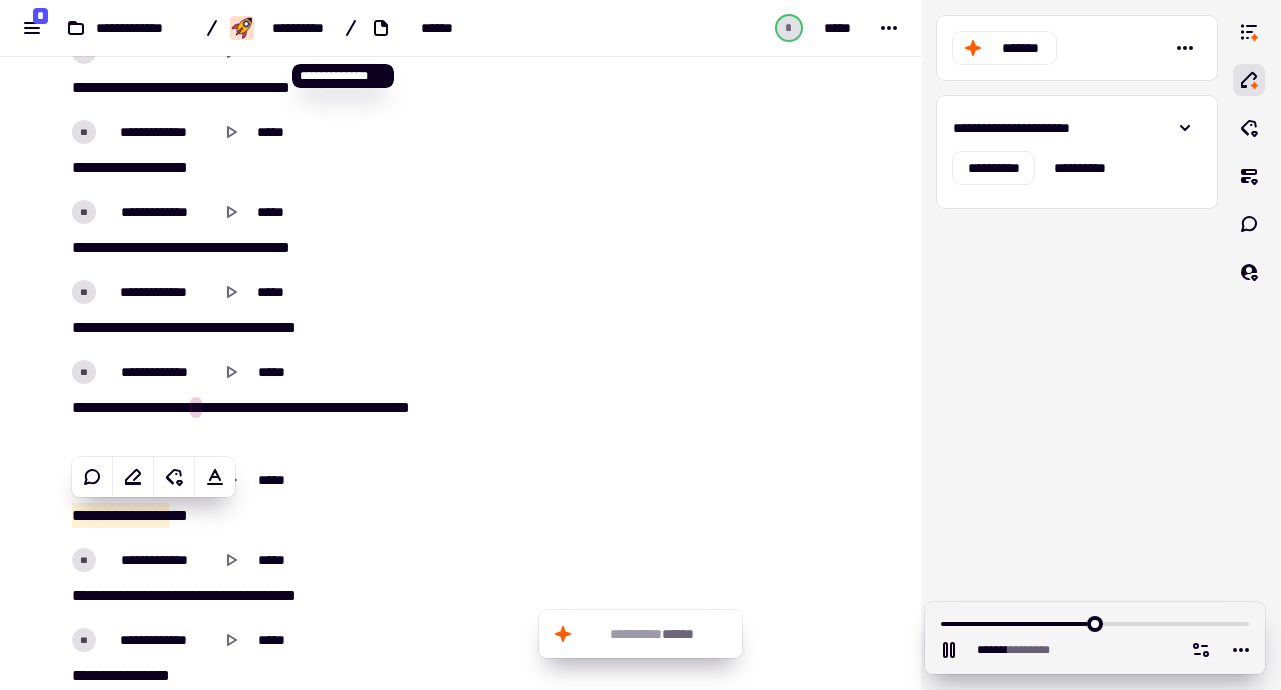 click on "**********" at bounding box center (460, 2587) 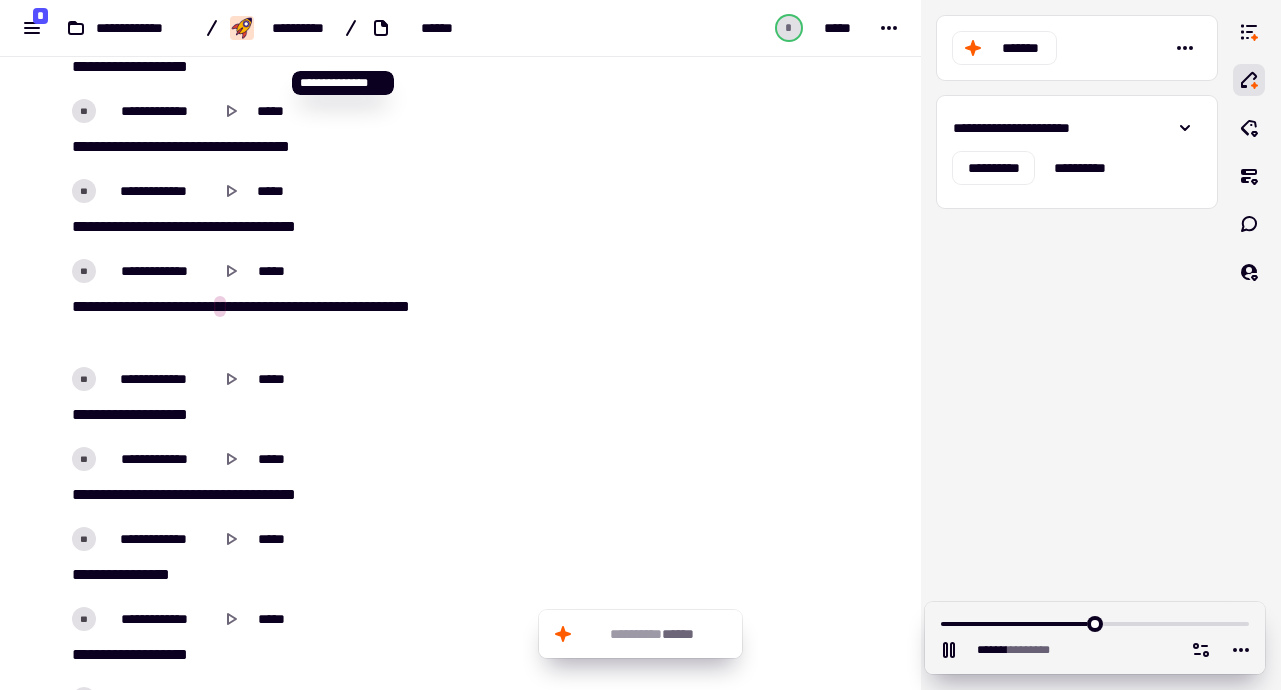 scroll, scrollTop: 25325, scrollLeft: 0, axis: vertical 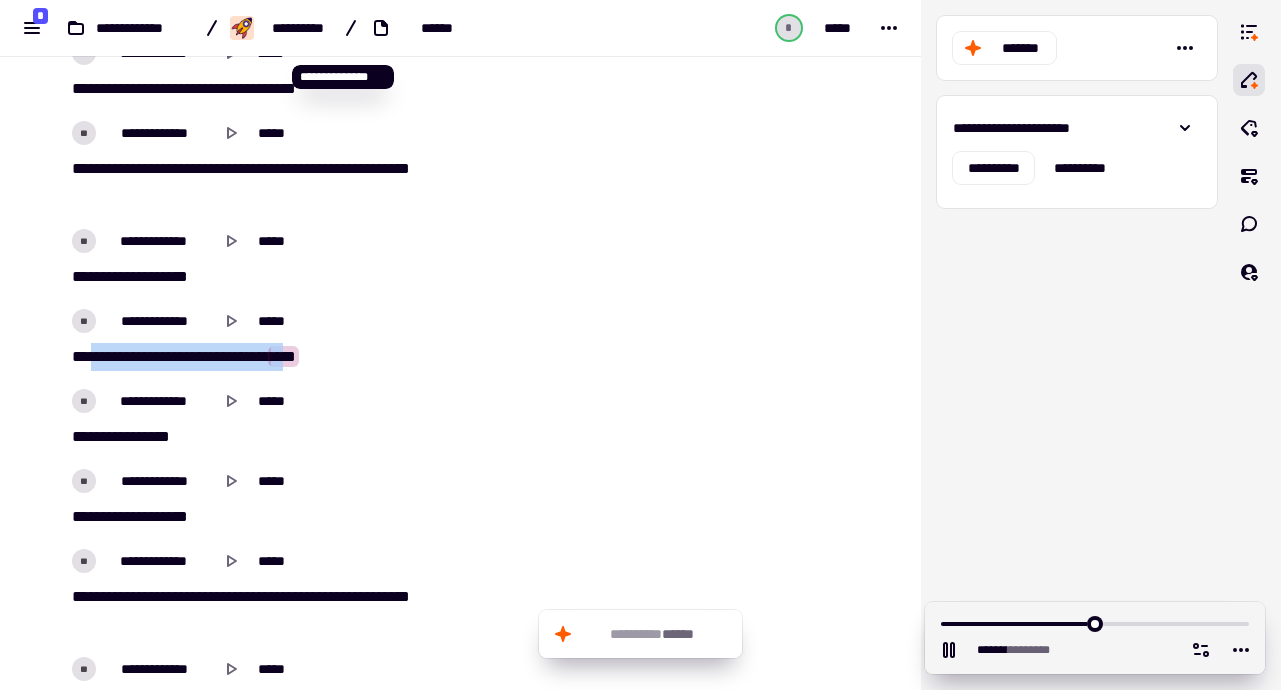 drag, startPoint x: 157, startPoint y: 351, endPoint x: 456, endPoint y: 345, distance: 299.06018 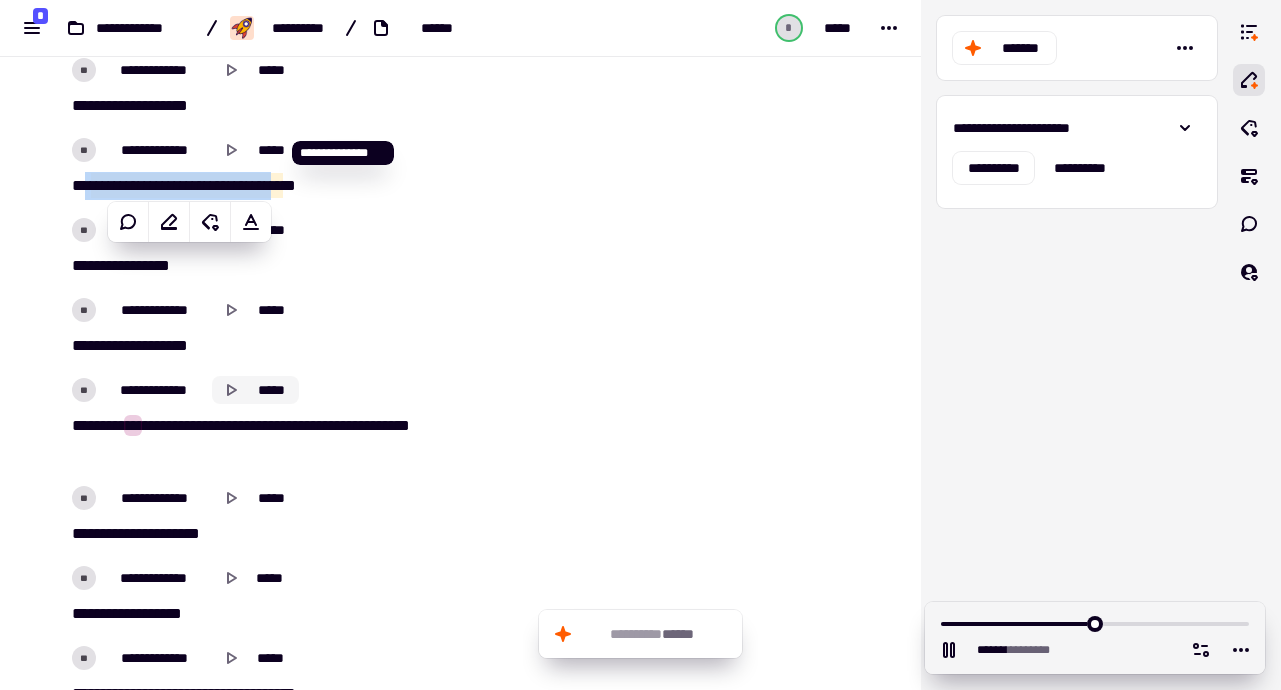 scroll, scrollTop: 25657, scrollLeft: 0, axis: vertical 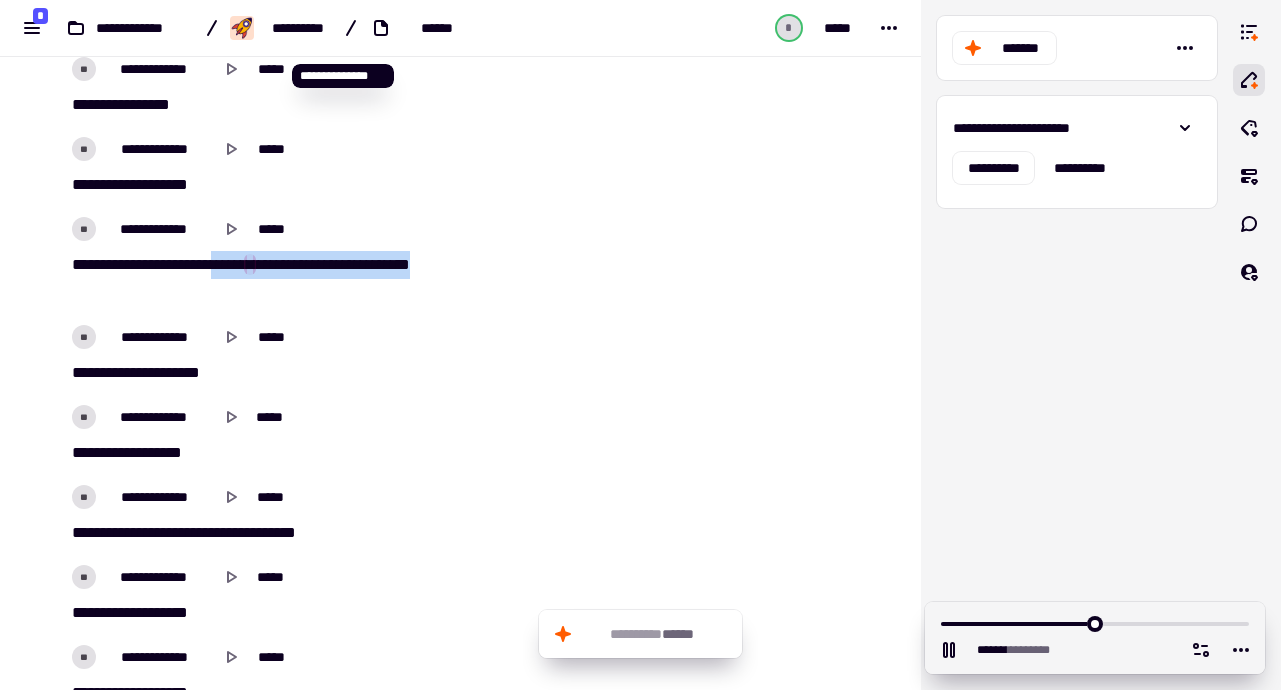 drag, startPoint x: 323, startPoint y: 262, endPoint x: 565, endPoint y: 295, distance: 244.23964 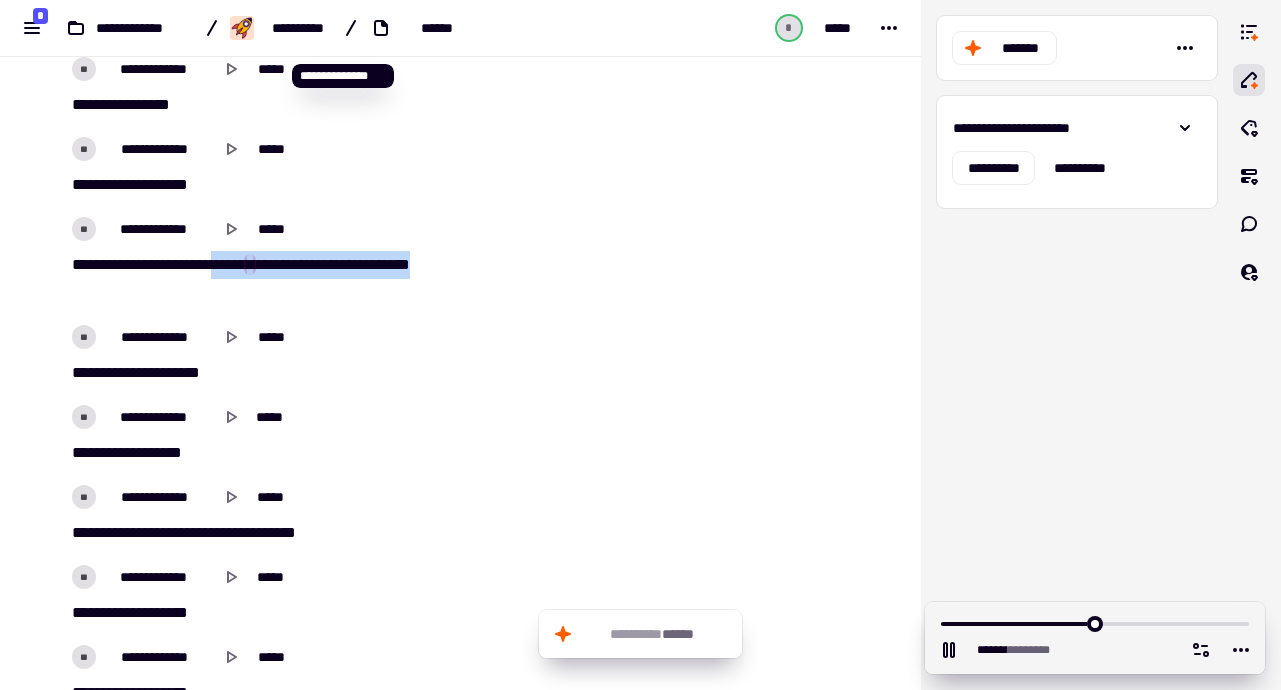 click on "*   ****   *   **   ***   *   *   **   *   *   *   *   **   **   **   *   **   **   *   **   **" 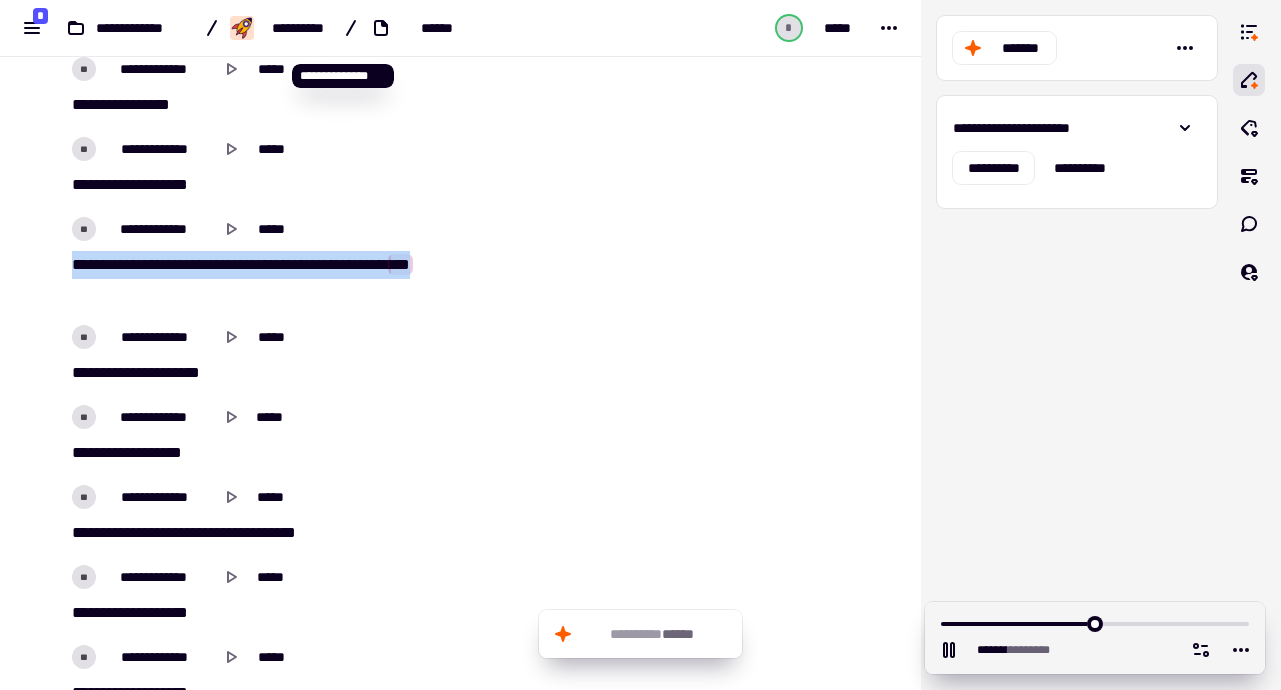 drag, startPoint x: 152, startPoint y: 295, endPoint x: 61, endPoint y: 262, distance: 96.79876 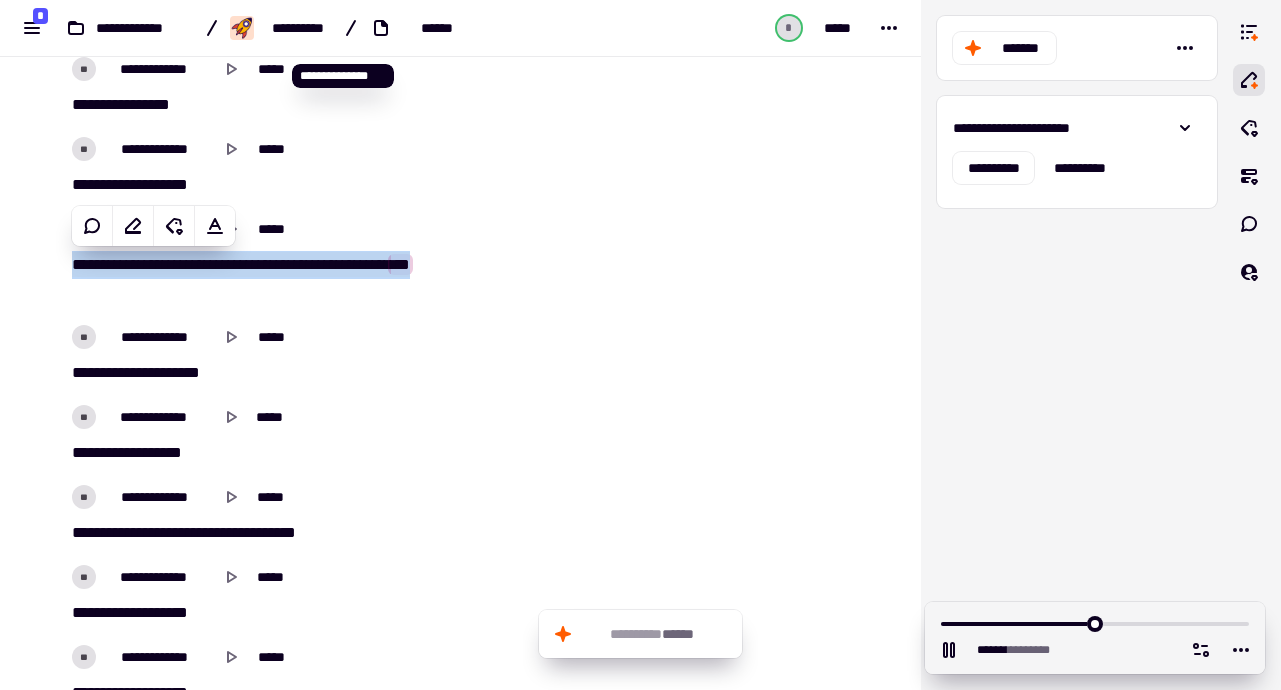 click on "*   ****   *   **   ***   *   *   **   *   *   *   *   **   **   **   *   **   **   *   **   **" 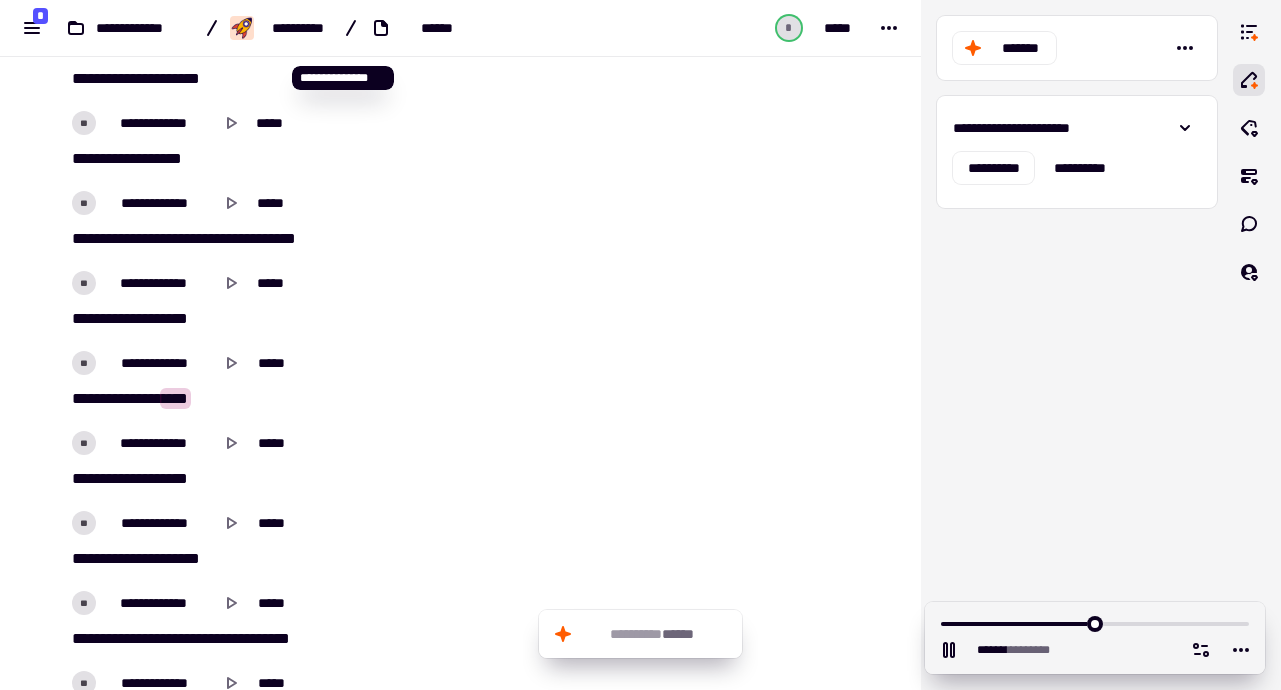 scroll, scrollTop: 25953, scrollLeft: 0, axis: vertical 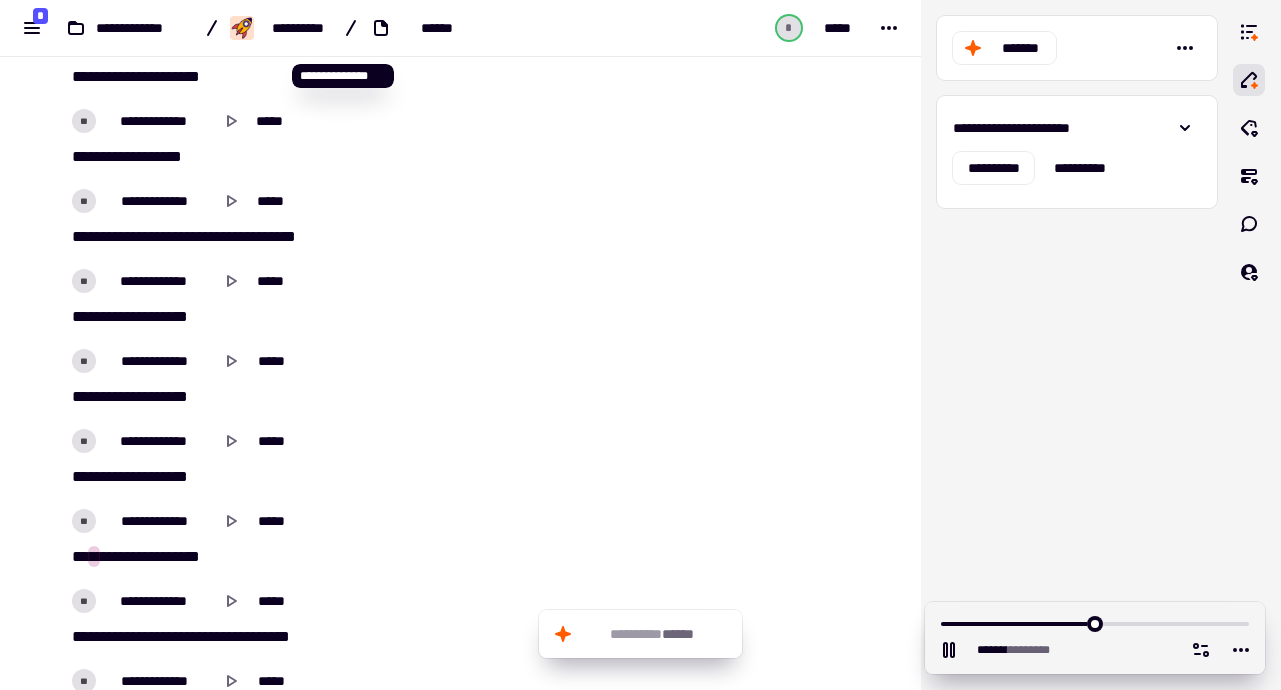 drag, startPoint x: 279, startPoint y: 478, endPoint x: 234, endPoint y: 474, distance: 45.17743 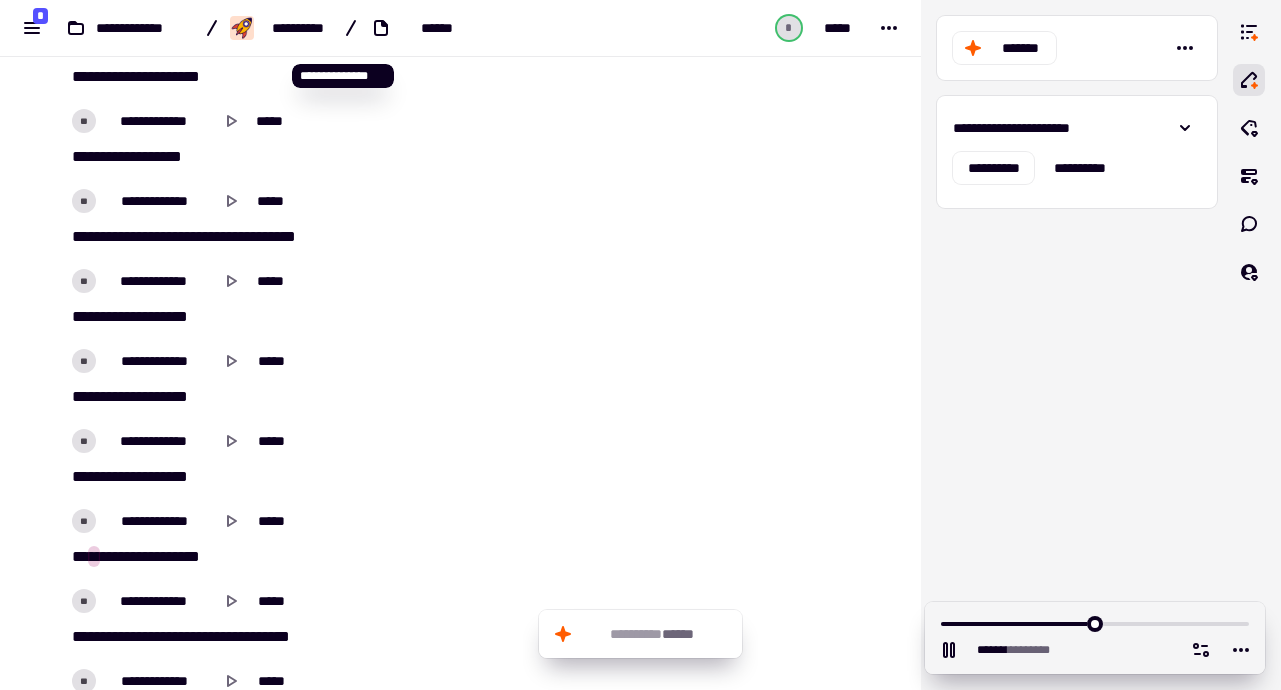 click on "**   *   *   **   *   *   ****" 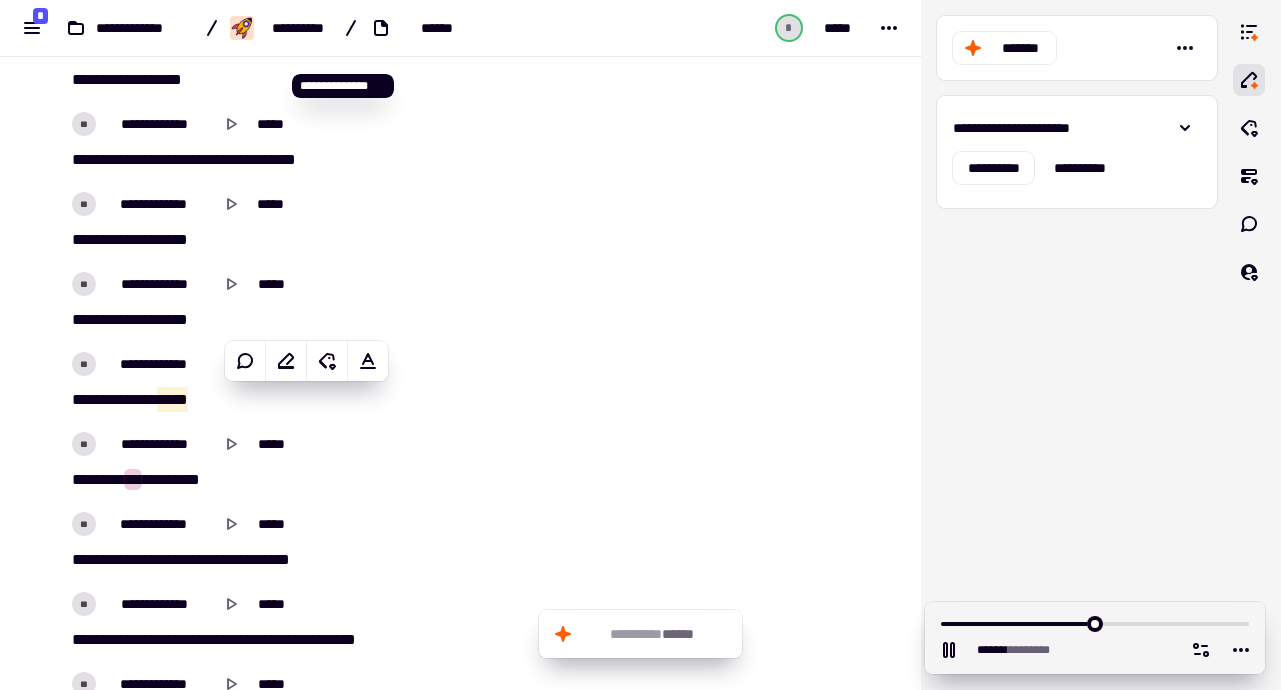 scroll, scrollTop: 26044, scrollLeft: 0, axis: vertical 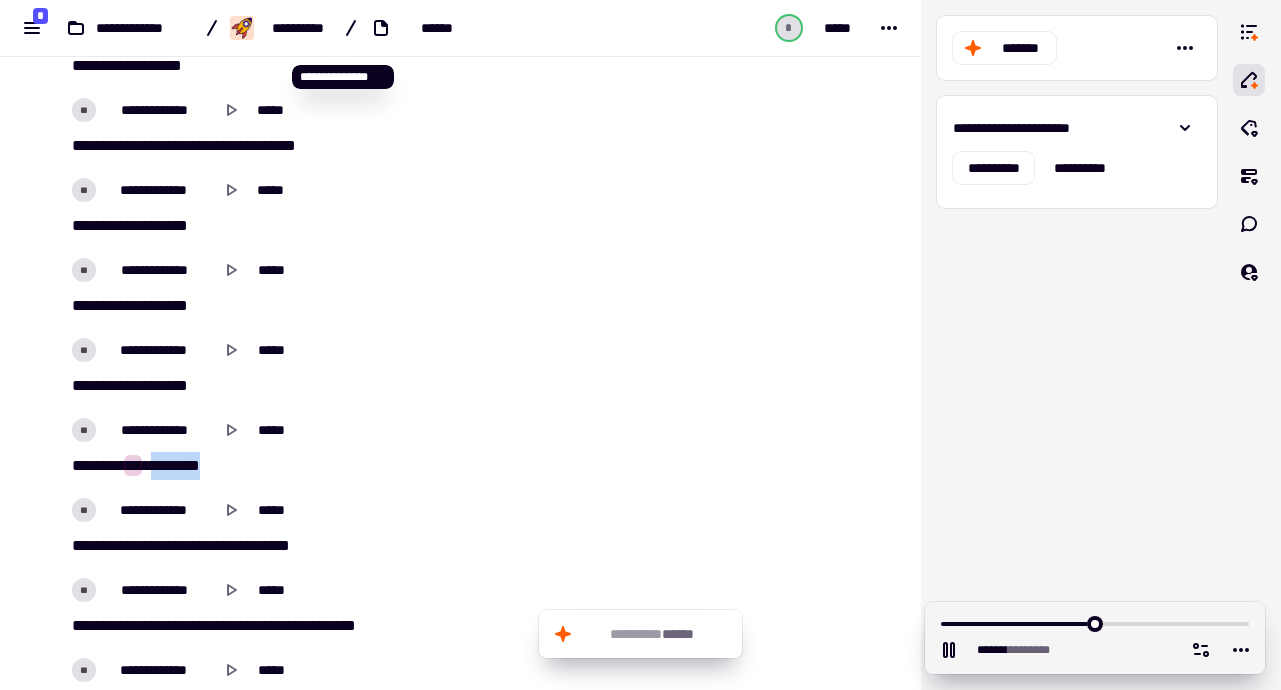 drag, startPoint x: 241, startPoint y: 465, endPoint x: 277, endPoint y: 465, distance: 36 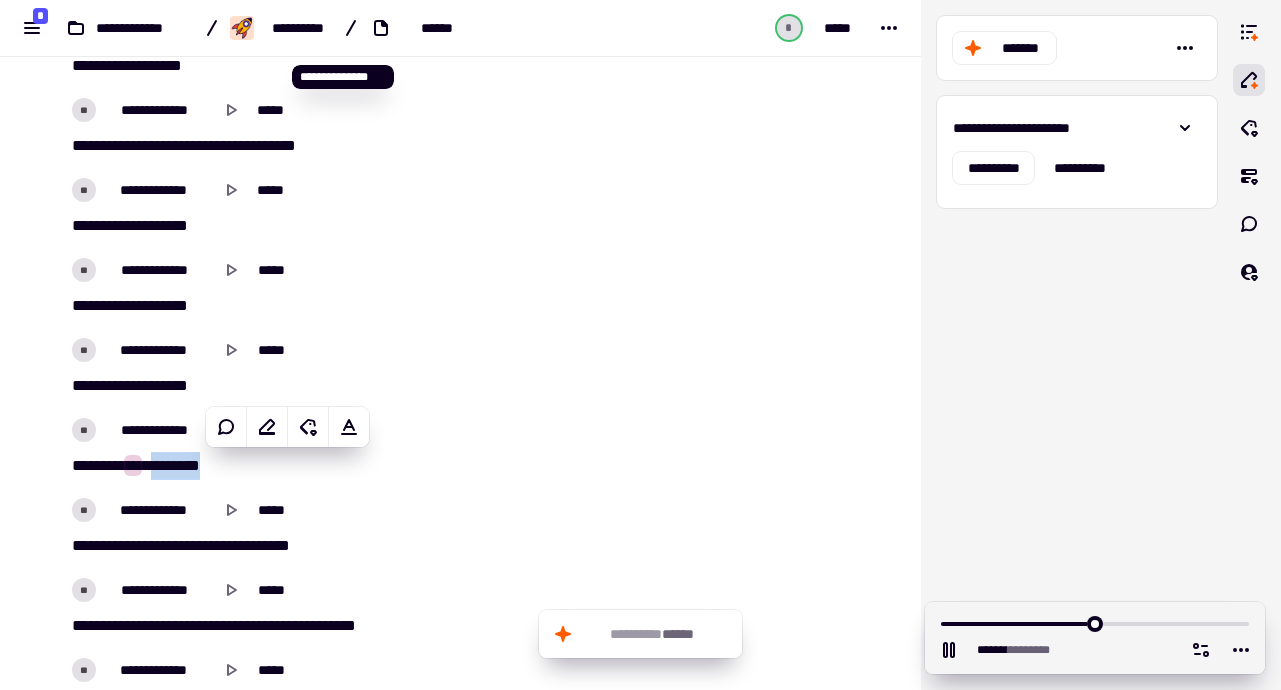 click on "**   *   ***   **   * **   *   **" 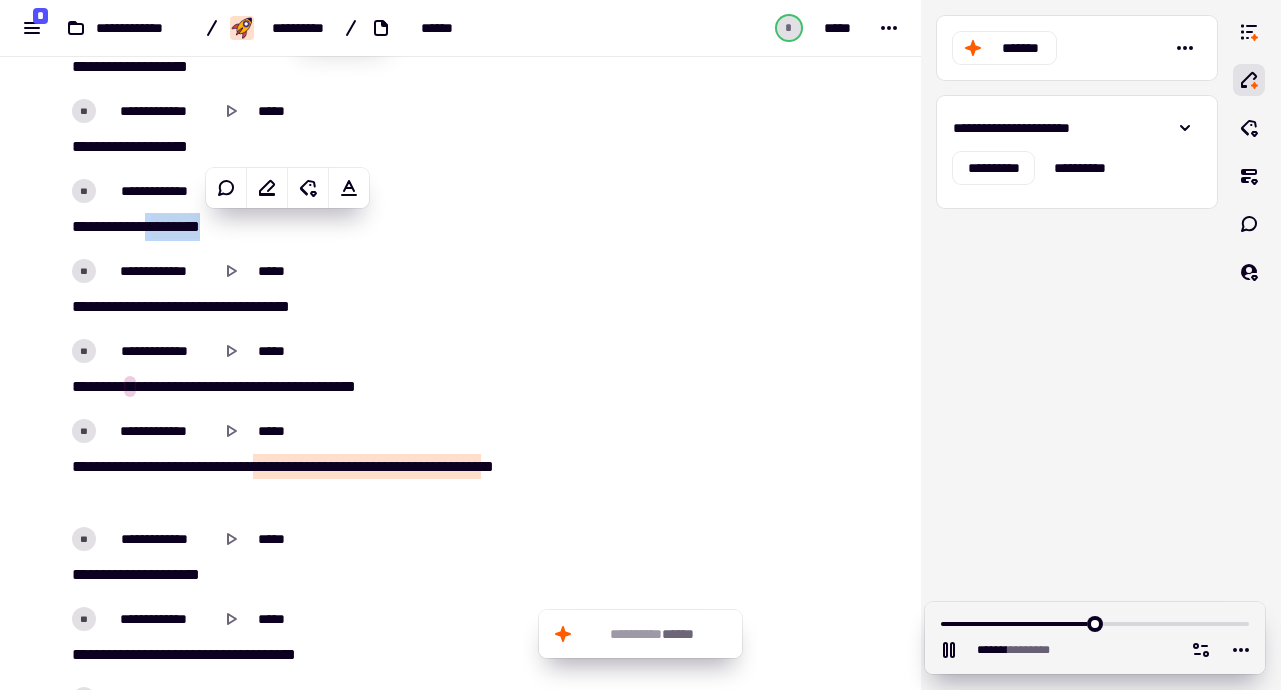 scroll, scrollTop: 26291, scrollLeft: 0, axis: vertical 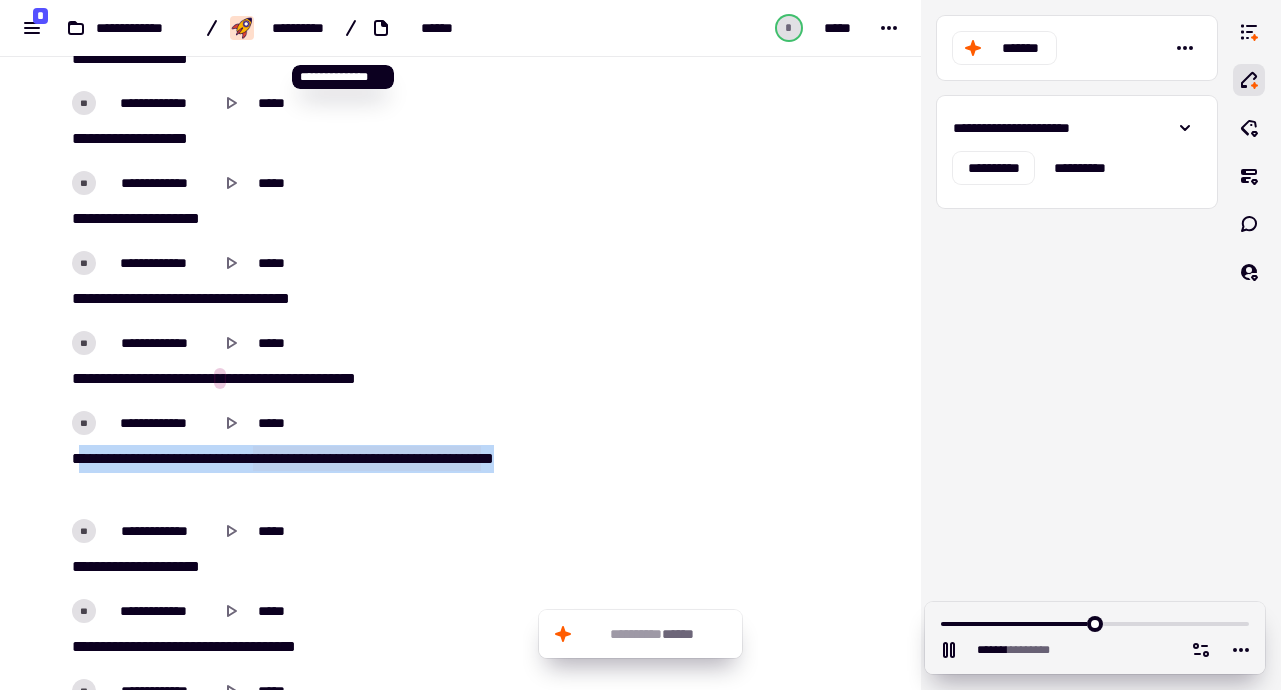 drag, startPoint x: 319, startPoint y: 484, endPoint x: 86, endPoint y: 463, distance: 233.94444 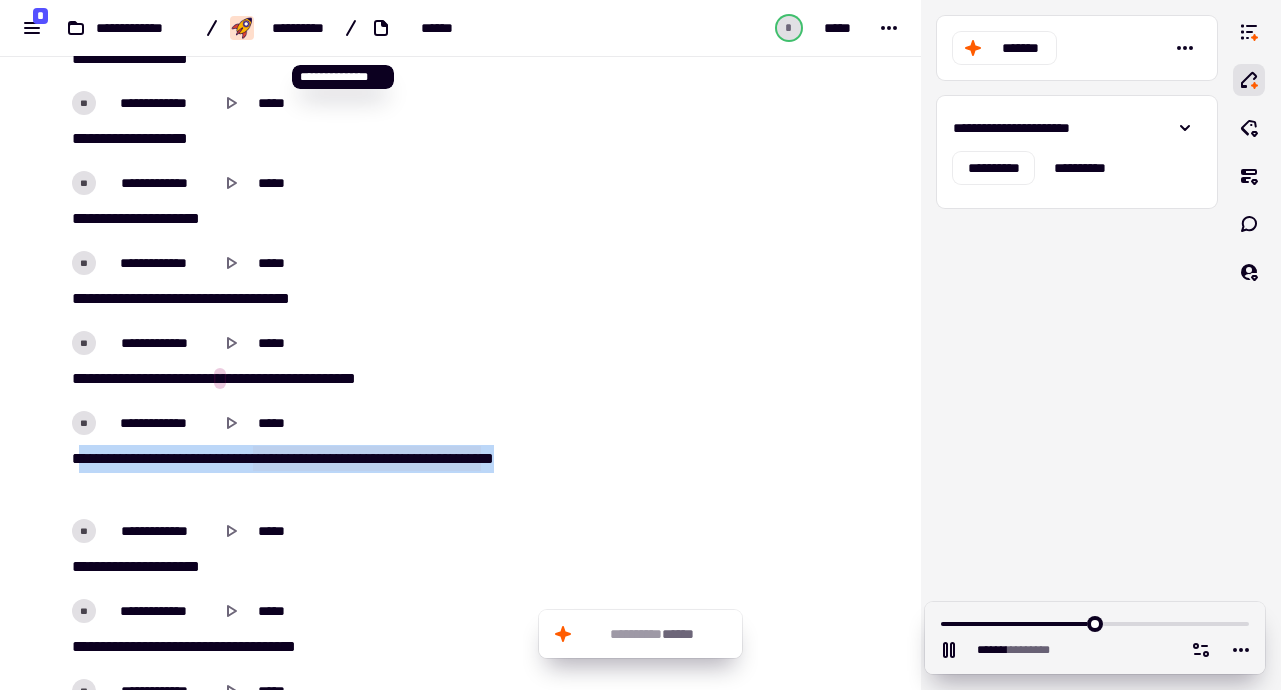 click on "**   *   *   *   **   *   **   *   **   *   *   *   *   *   **   *   **   **   *   *   *   **   ***   *   *   ***   *   ** *" 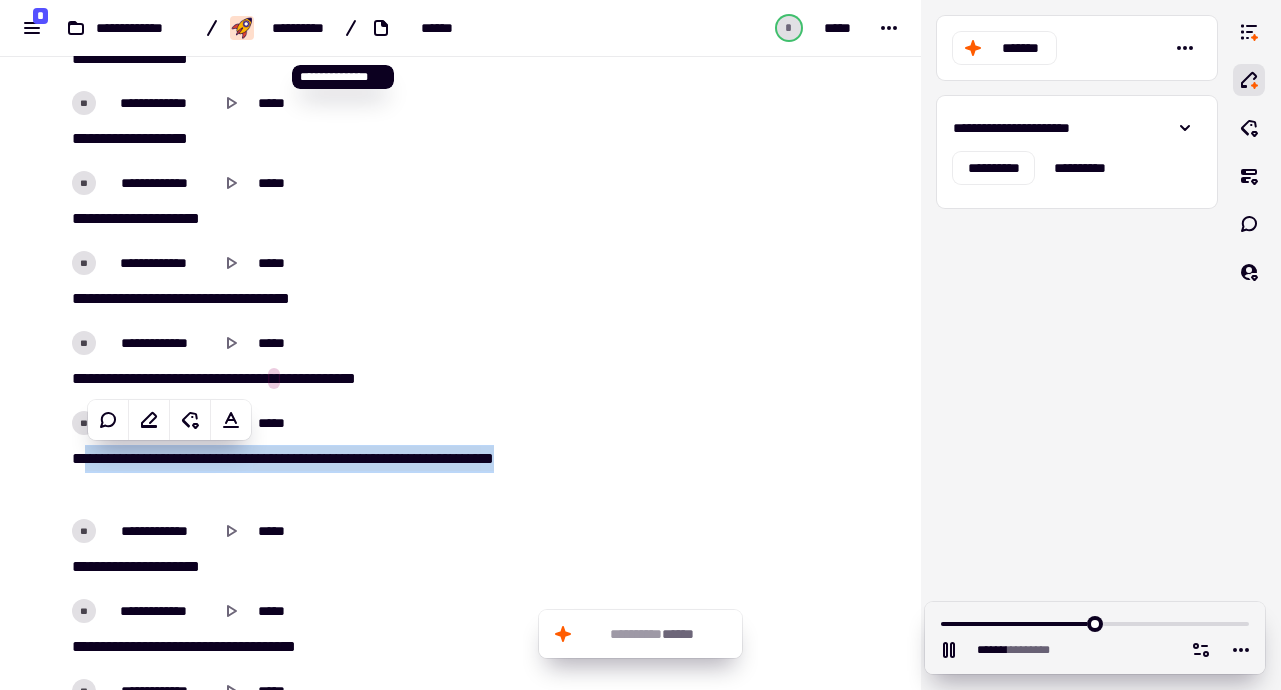 click on "* *   *   *   *   **   *   **   *   **   *   *   *   *   *   **   *   **   **   *   *   *   **   ***   *   *   ***   *   ** *" 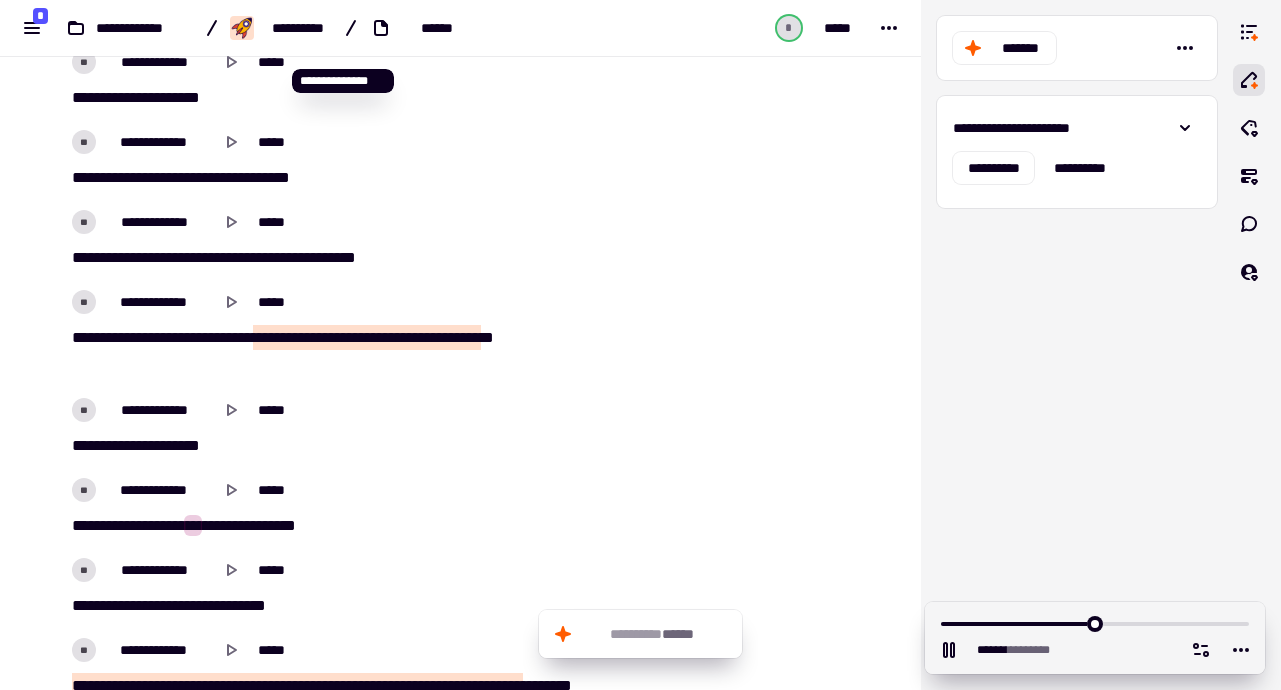 scroll, scrollTop: 26548, scrollLeft: 0, axis: vertical 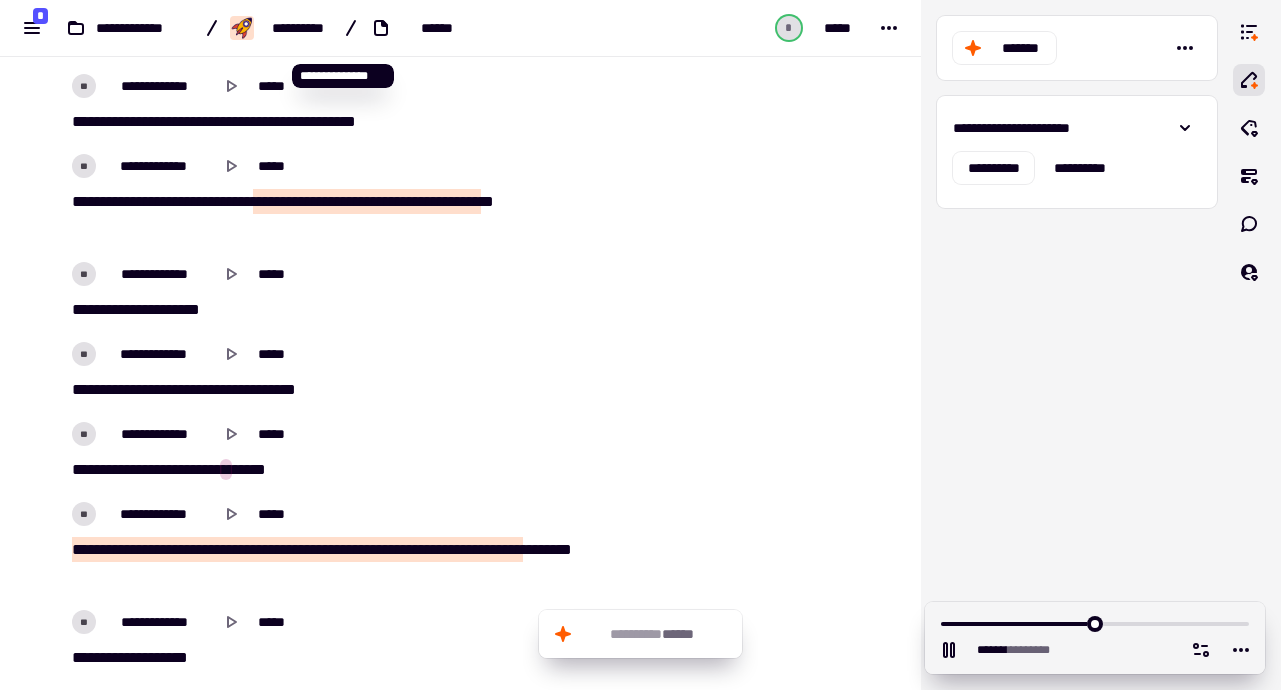 click on "****   *   *   **   ***   *   *   *   **   *   *   **" 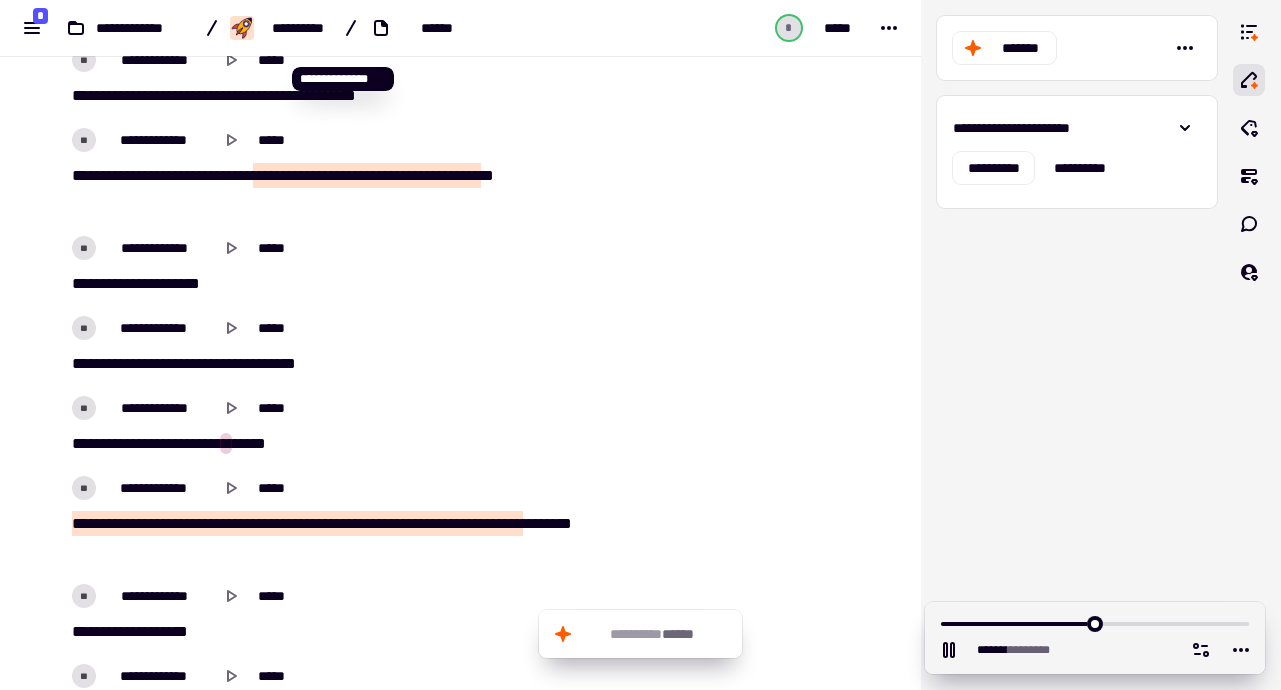 scroll, scrollTop: 26577, scrollLeft: 0, axis: vertical 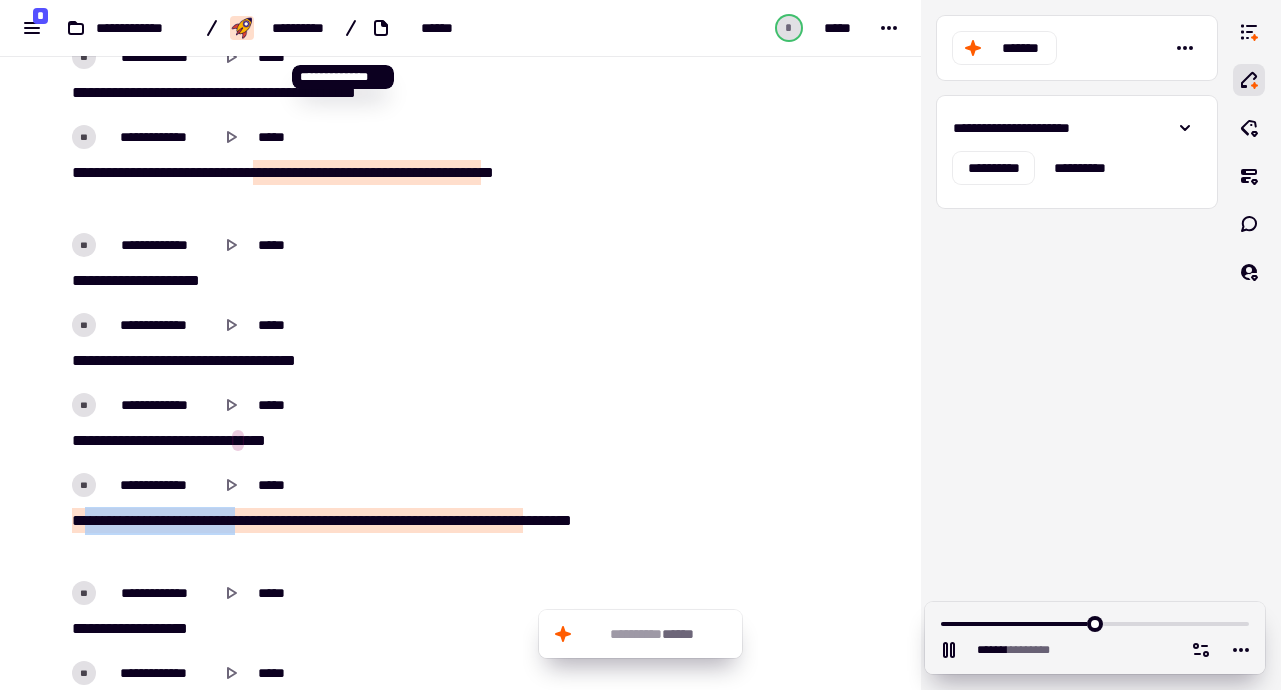 drag, startPoint x: 190, startPoint y: 508, endPoint x: 396, endPoint y: 505, distance: 206.02185 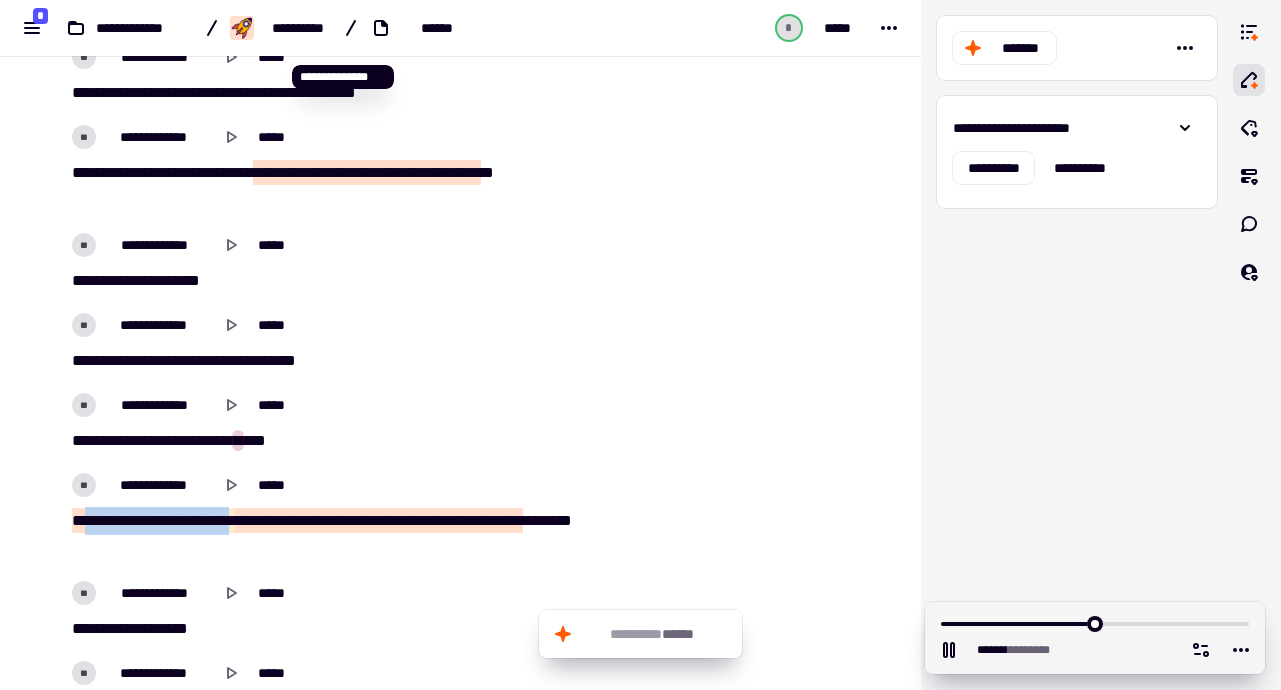 scroll, scrollTop: 3928, scrollLeft: 0, axis: vertical 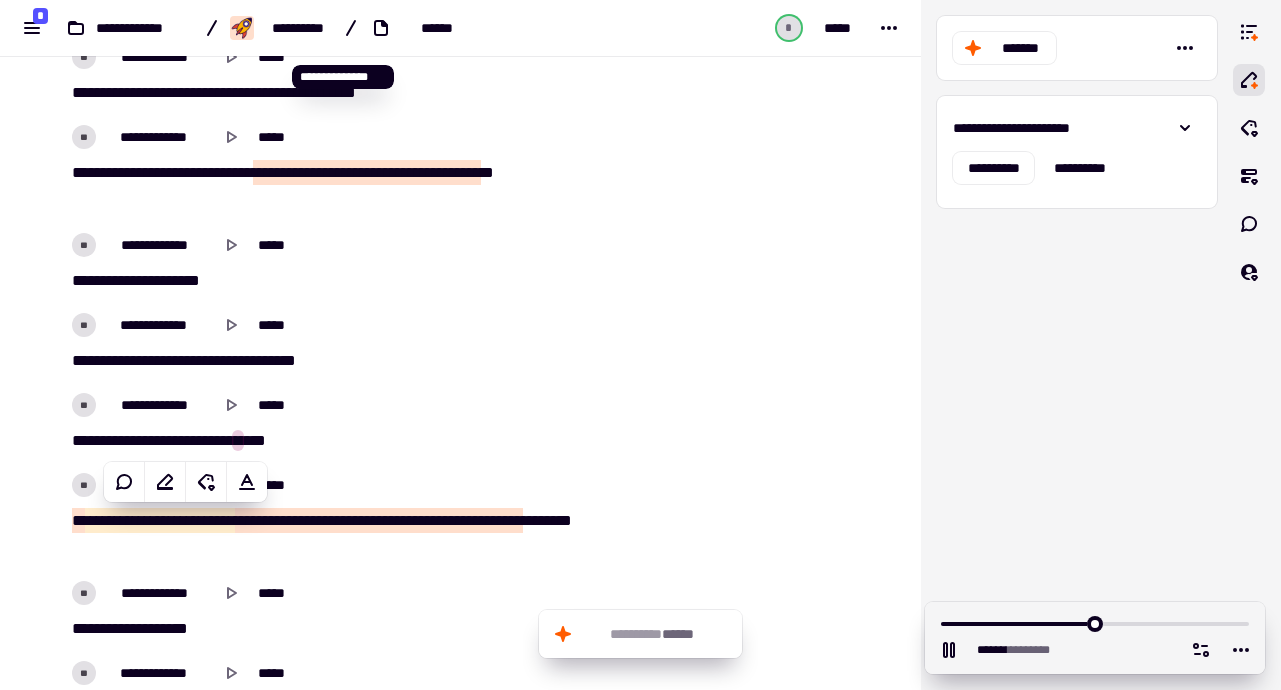 click on "**   *   **   **   *   ***   *   **   ****   *   *   *   *   **   **   **   *   ***   **   *   **   *   **   ***   **   *   *   *   **   ***" 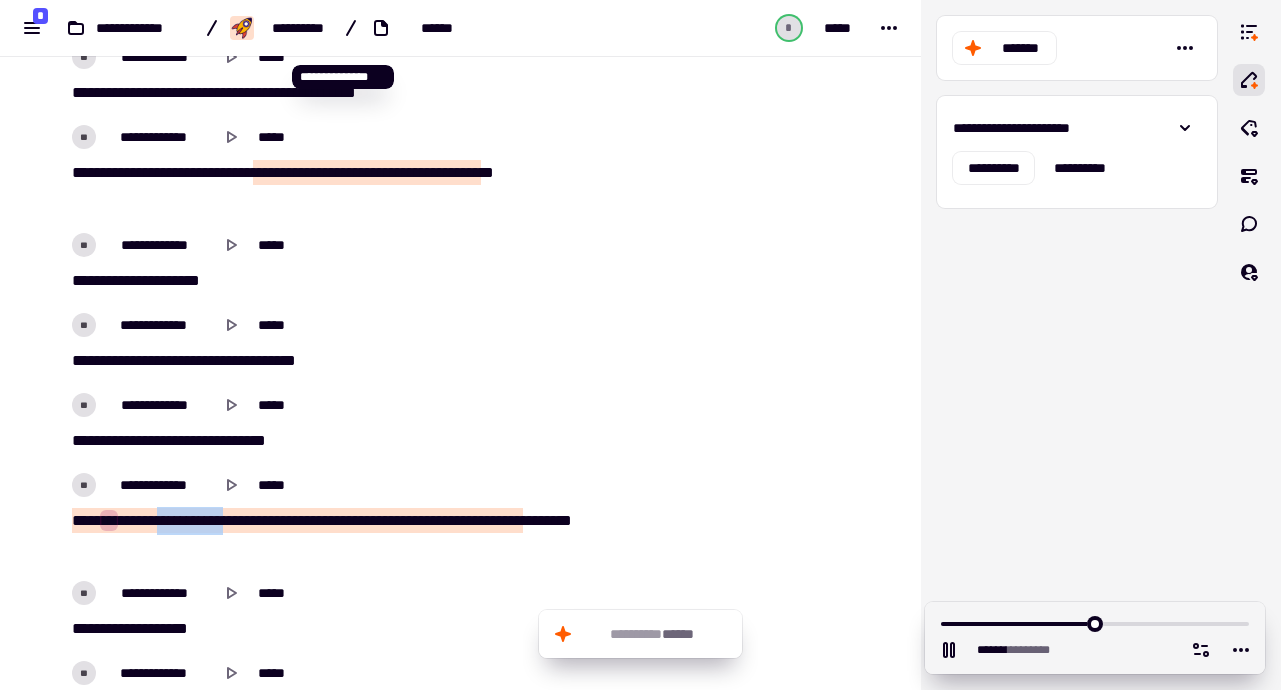 drag, startPoint x: 229, startPoint y: 517, endPoint x: 371, endPoint y: 526, distance: 142.28493 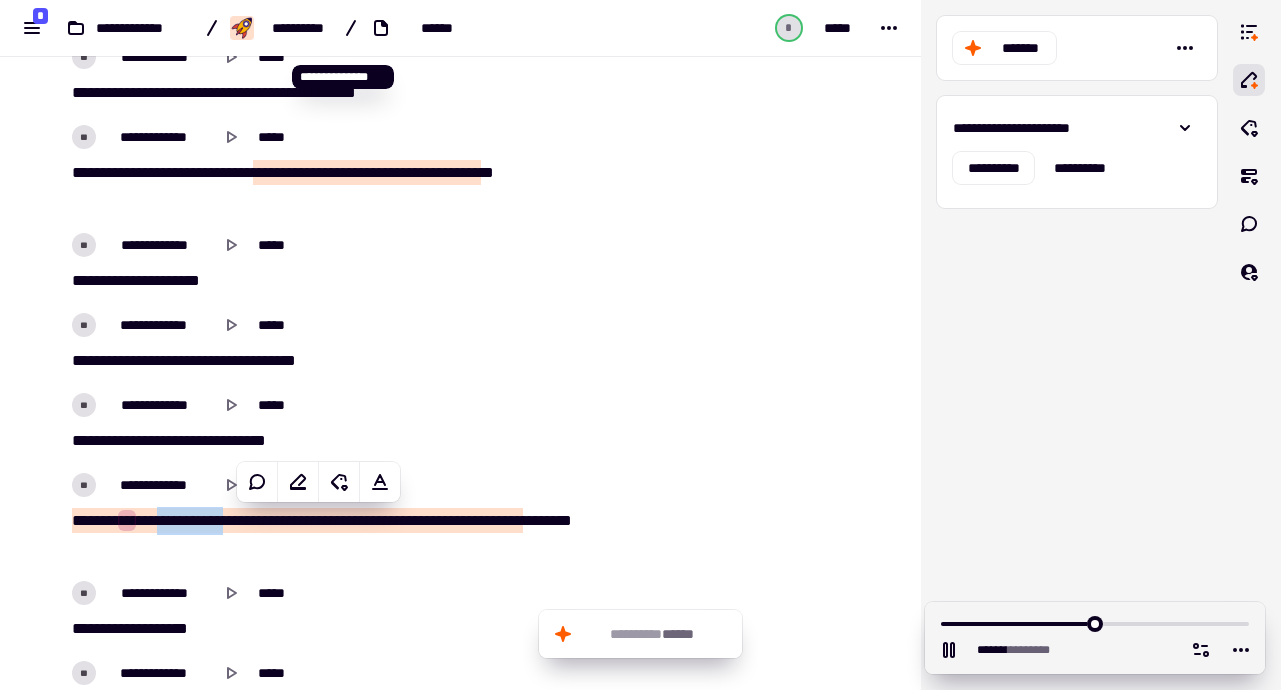 click on "**   *   **   **   *   * **   *   **   *** *   *   *   *   *   **   **   **   *   ***   **   *   **   *   **   ***   **   *   *   *   **   ***" 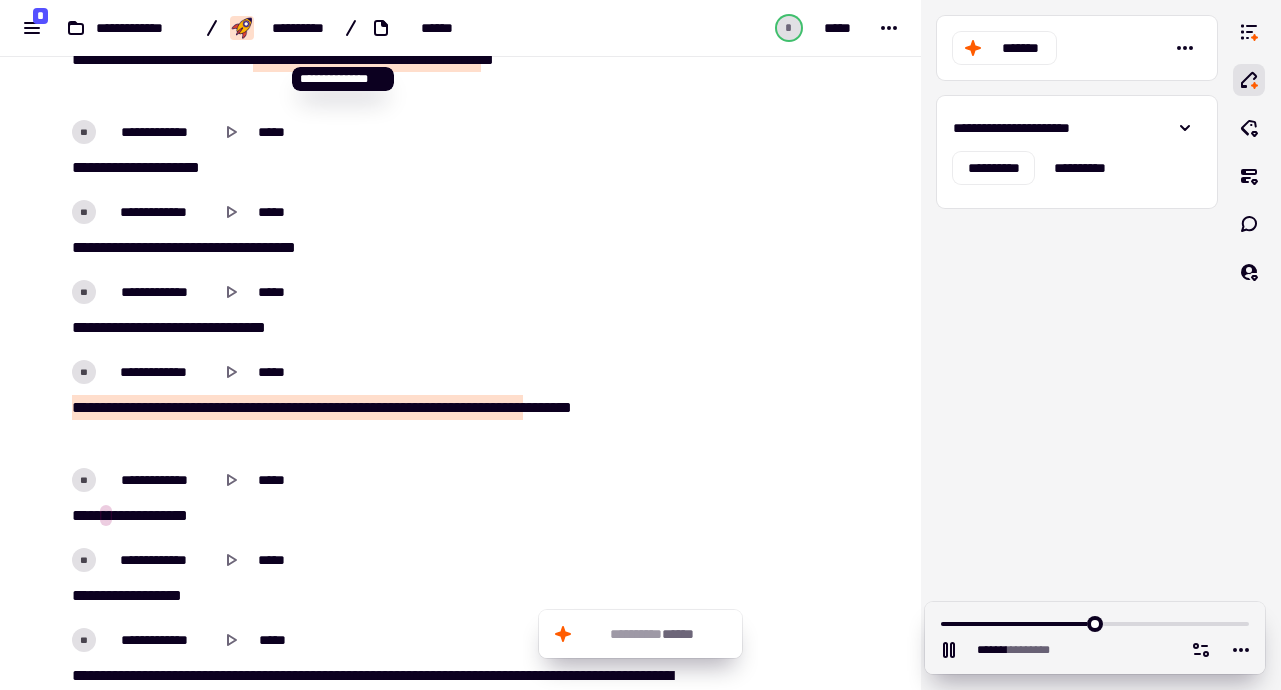 scroll, scrollTop: 26693, scrollLeft: 0, axis: vertical 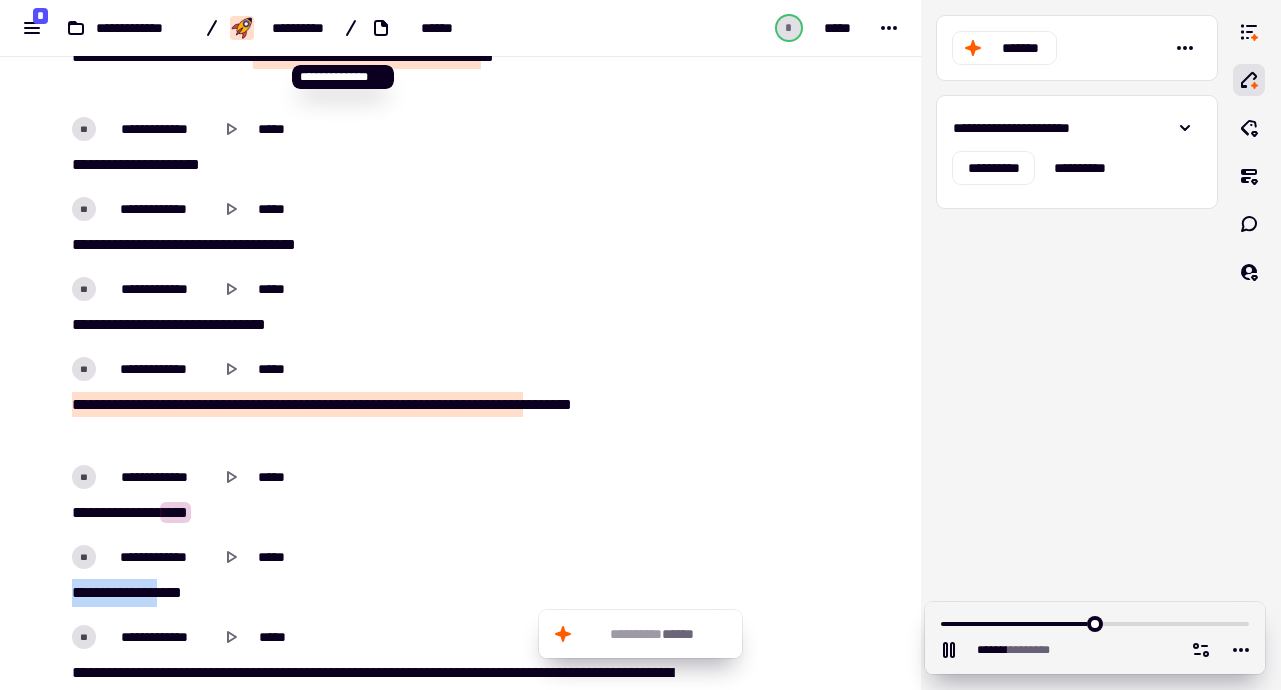 drag, startPoint x: 92, startPoint y: 593, endPoint x: 260, endPoint y: 592, distance: 168.00298 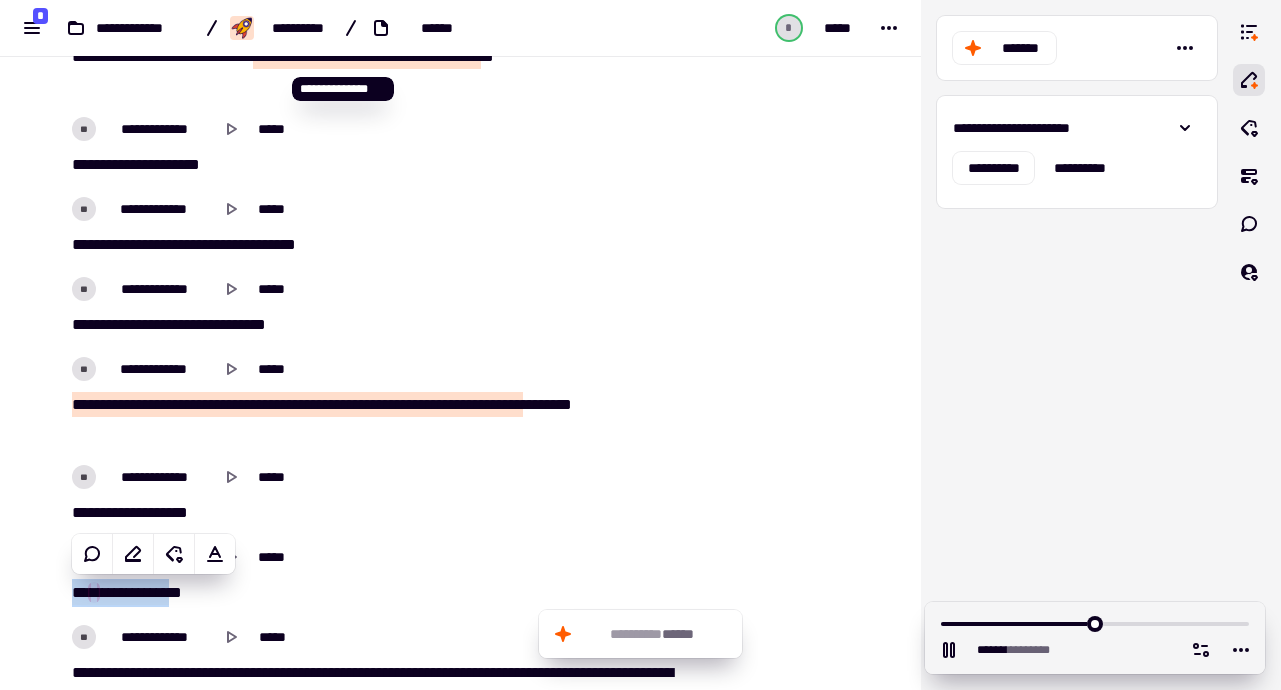 scroll, scrollTop: 26722, scrollLeft: 0, axis: vertical 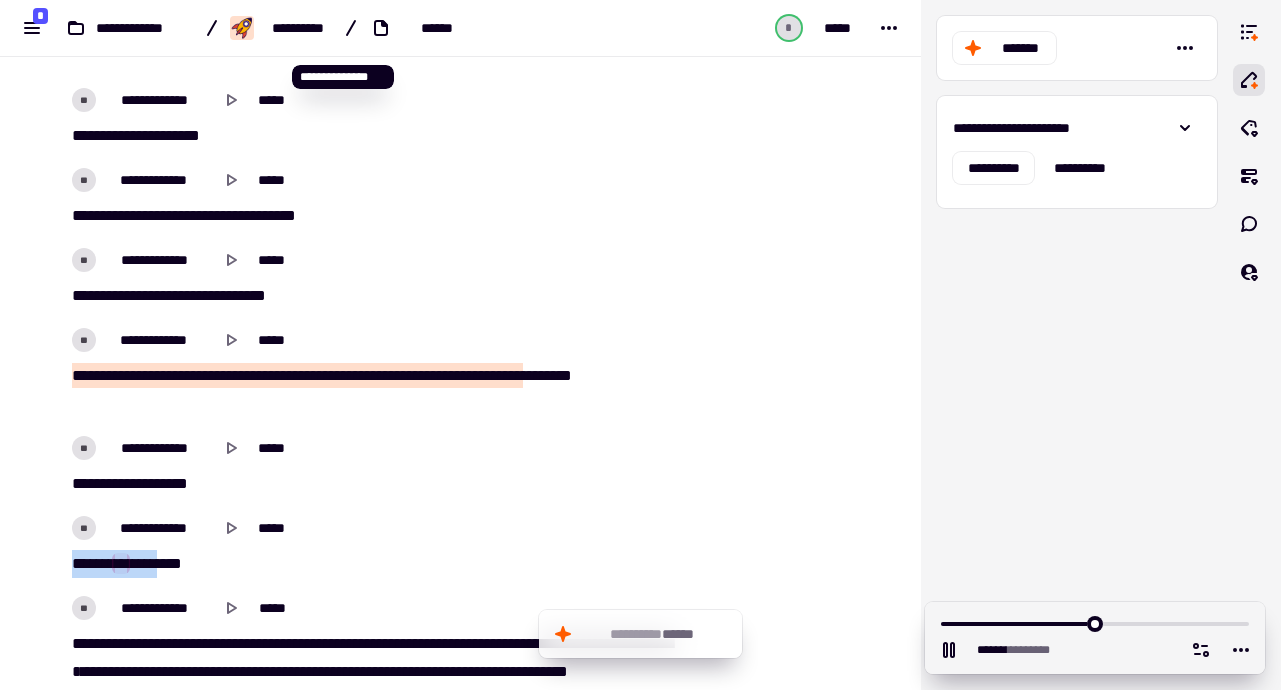 click on "**   *   *   **   *   *   ***" 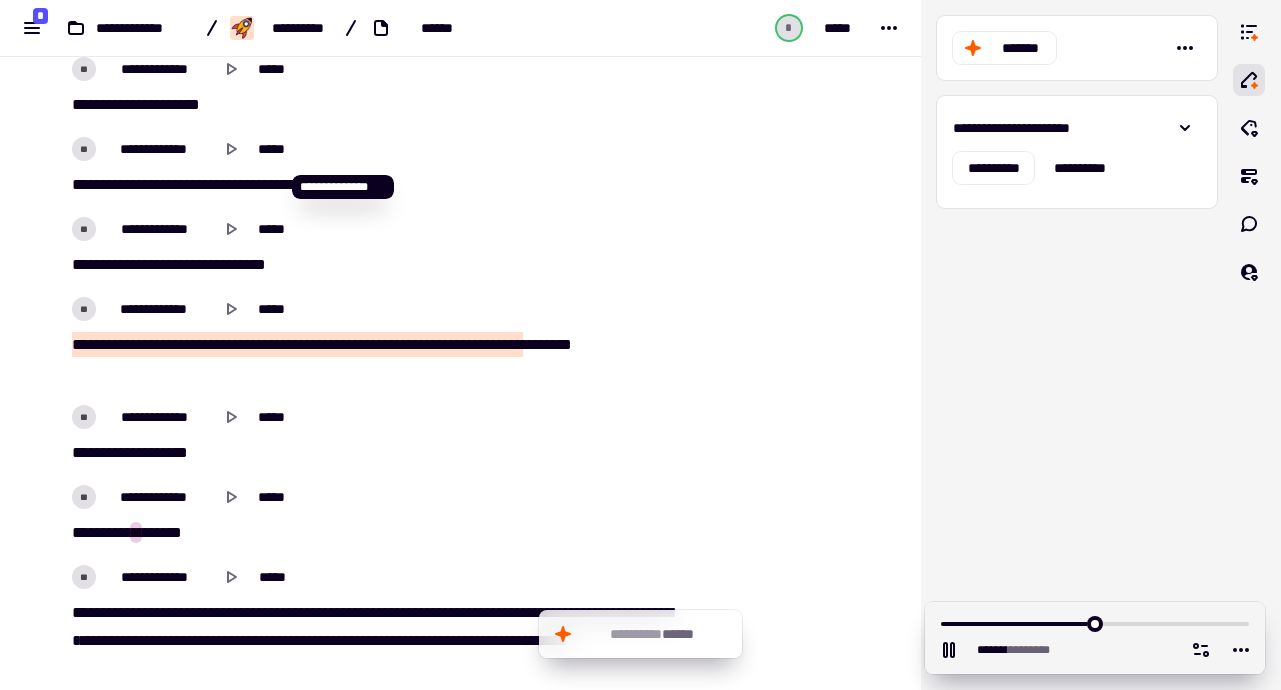 scroll, scrollTop: 26863, scrollLeft: 0, axis: vertical 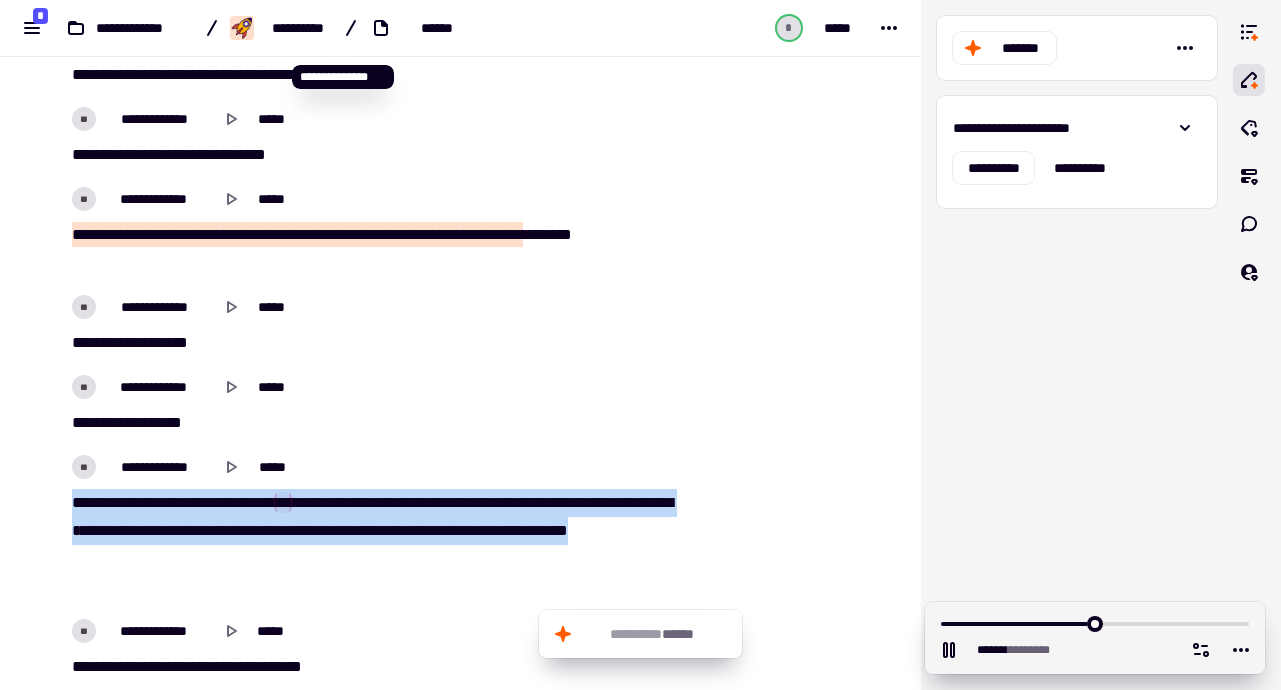 drag, startPoint x: 90, startPoint y: 505, endPoint x: 347, endPoint y: 581, distance: 268.00186 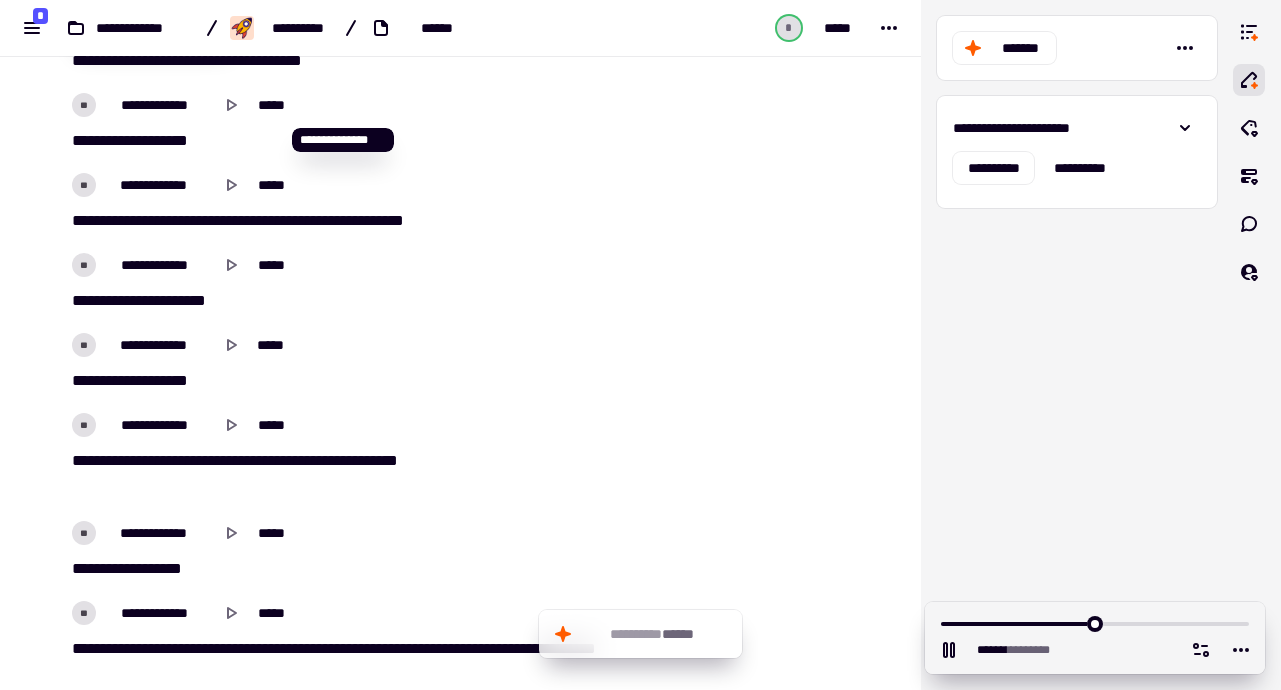 scroll, scrollTop: 27264, scrollLeft: 0, axis: vertical 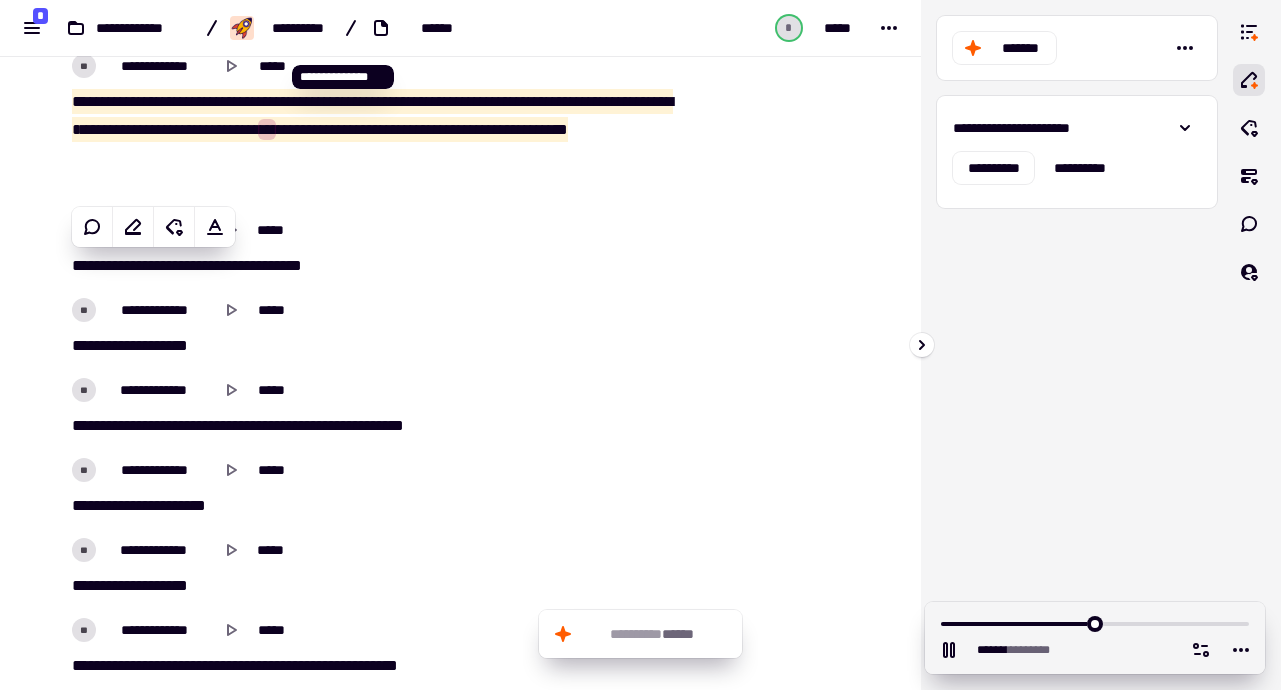click on "**********" at bounding box center (1077, 128) 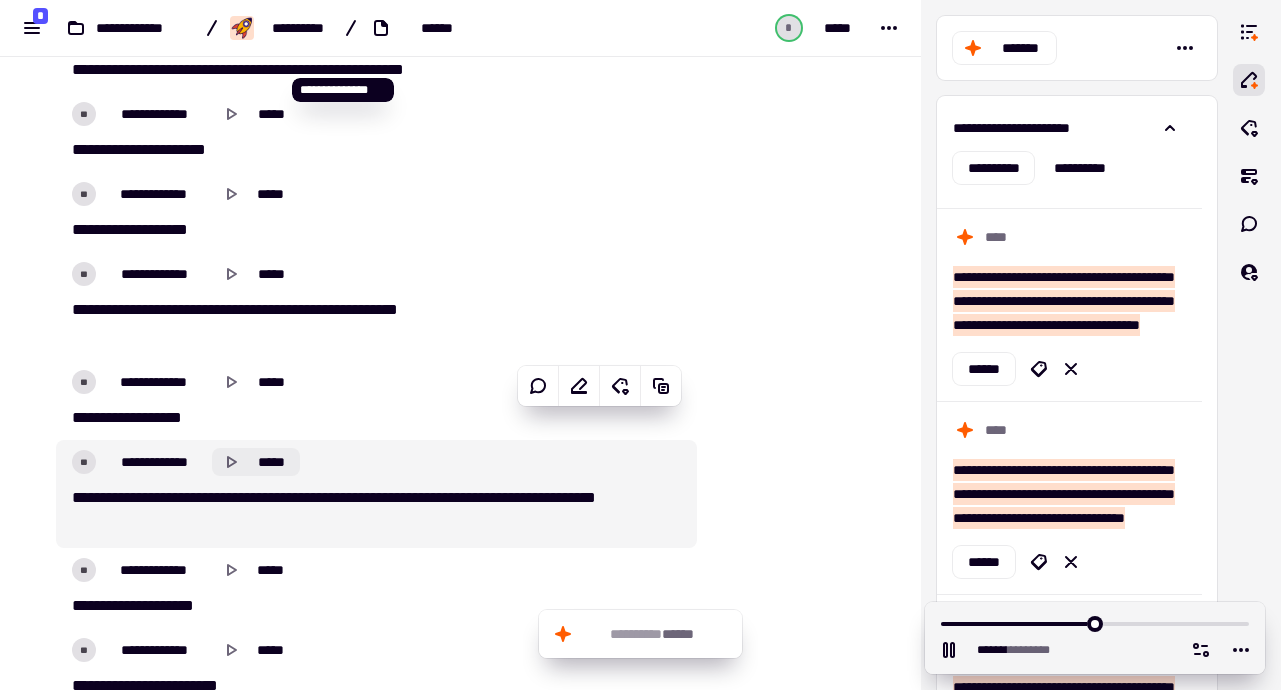 scroll, scrollTop: 27665, scrollLeft: 0, axis: vertical 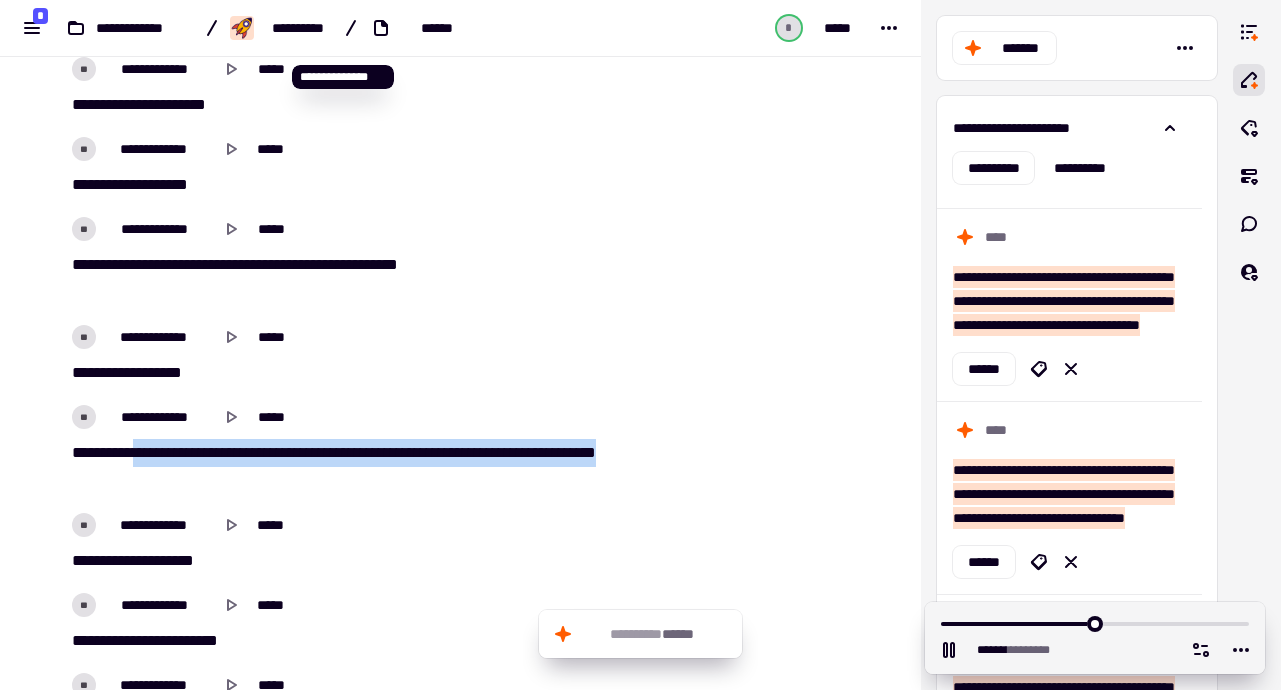 drag, startPoint x: 339, startPoint y: 452, endPoint x: 385, endPoint y: 472, distance: 50.159744 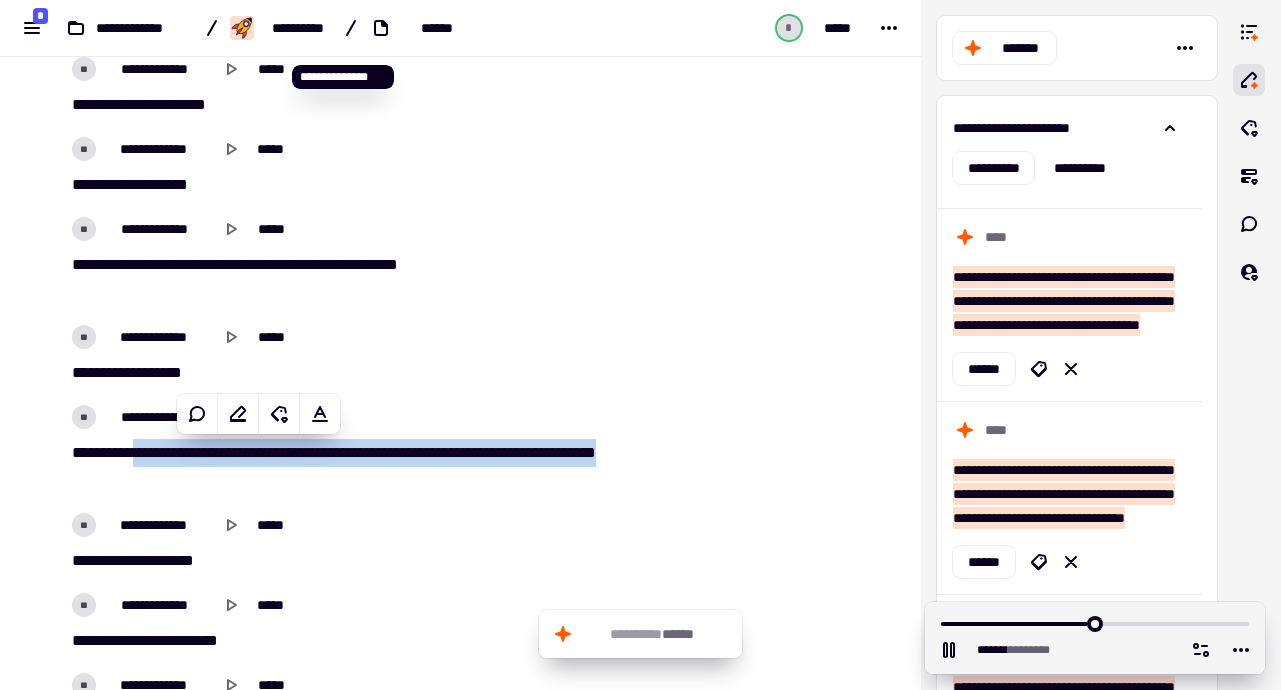 click on "**   **   ***   **   *   *   **   *   **   **   *   **   *   **   *   *   *   **   *   *   *   *   **   *   *   ***   *   *   *   *   *   ***   *   *   **" 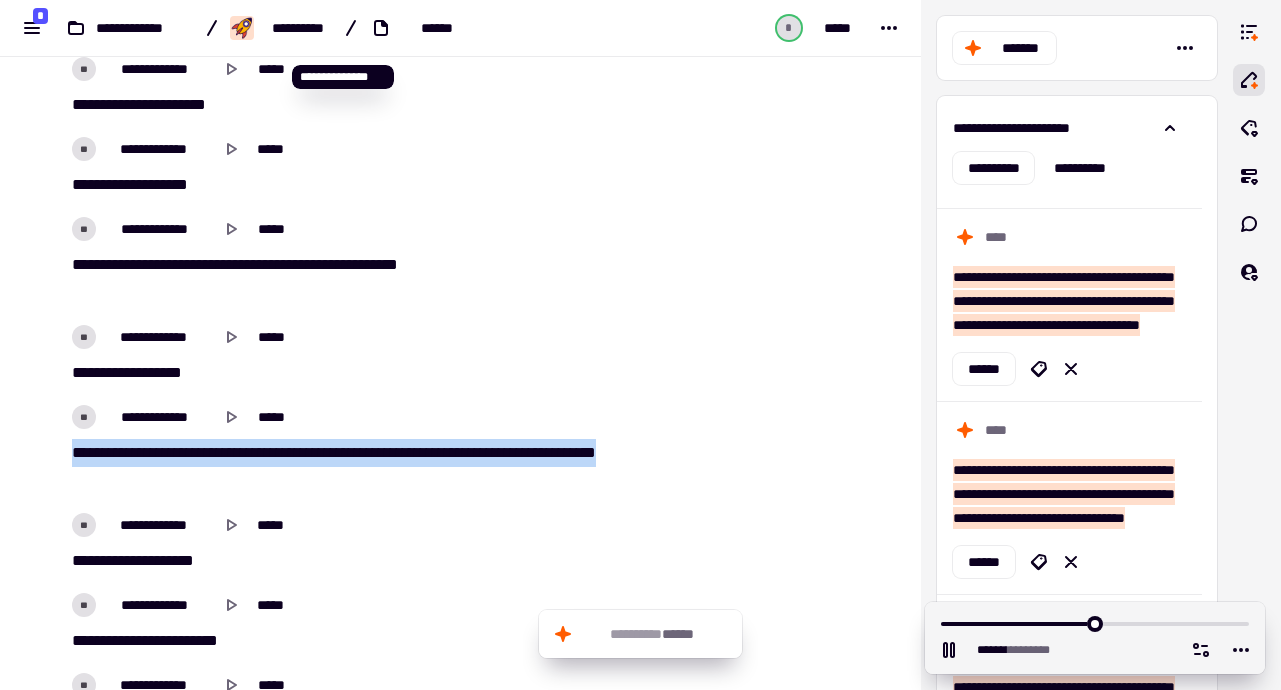drag, startPoint x: 408, startPoint y: 476, endPoint x: 76, endPoint y: 449, distance: 333.09607 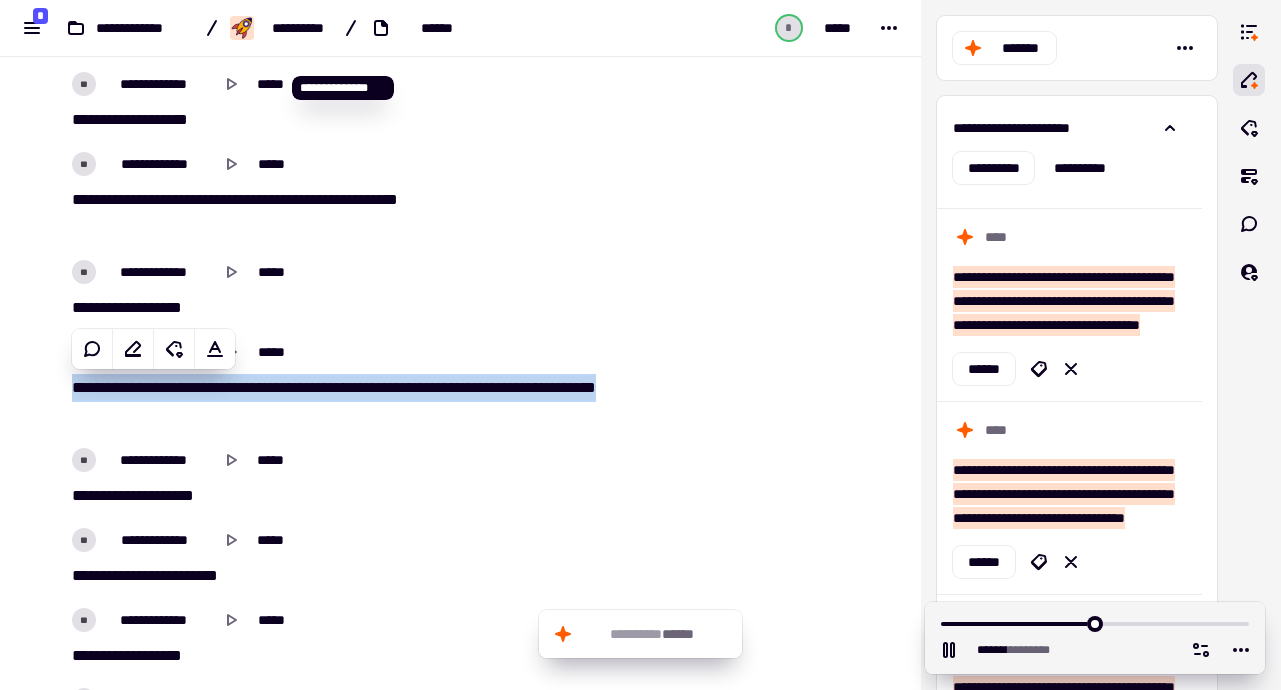 scroll, scrollTop: 27759, scrollLeft: 0, axis: vertical 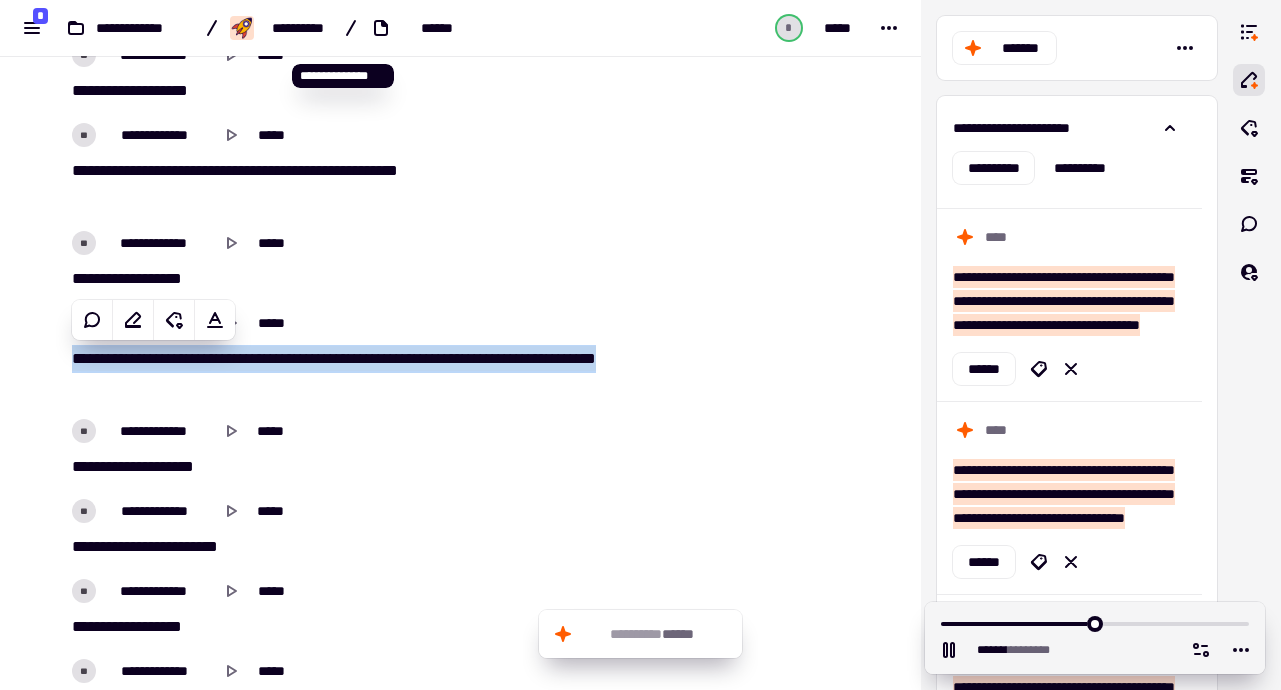click on "**   **   ***   **   *   *   **   *   **   **   *   **   *   **   *   *   *   **   *   *   *   *   **   *   *   ***   *   *   *   *   *   ***   *   *   **" 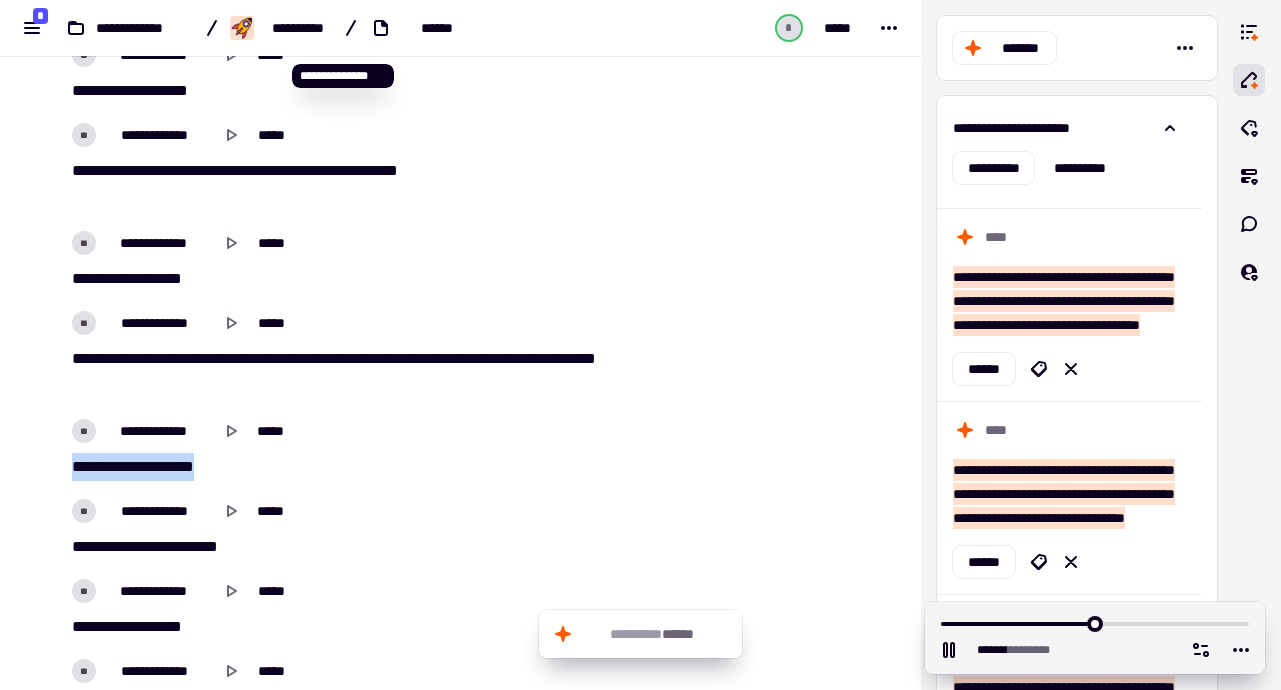 drag, startPoint x: 221, startPoint y: 472, endPoint x: 79, endPoint y: 471, distance: 142.00352 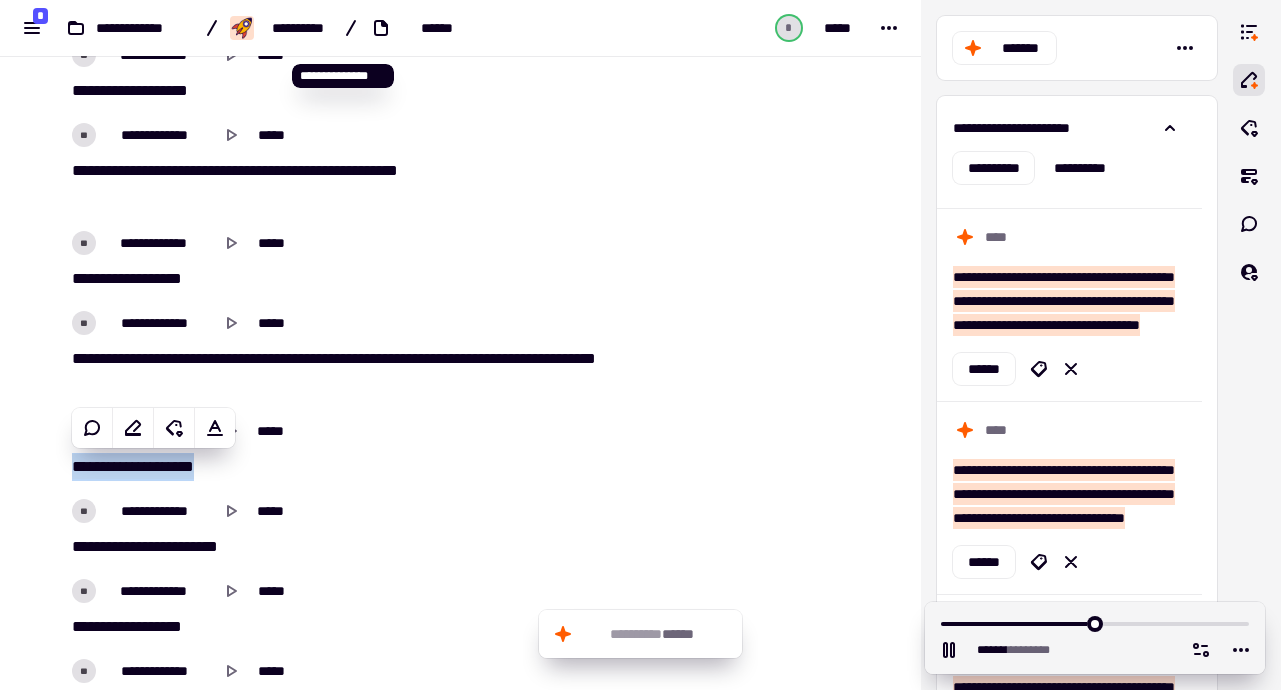 click on "**   ***   *   *   *   **   ***" 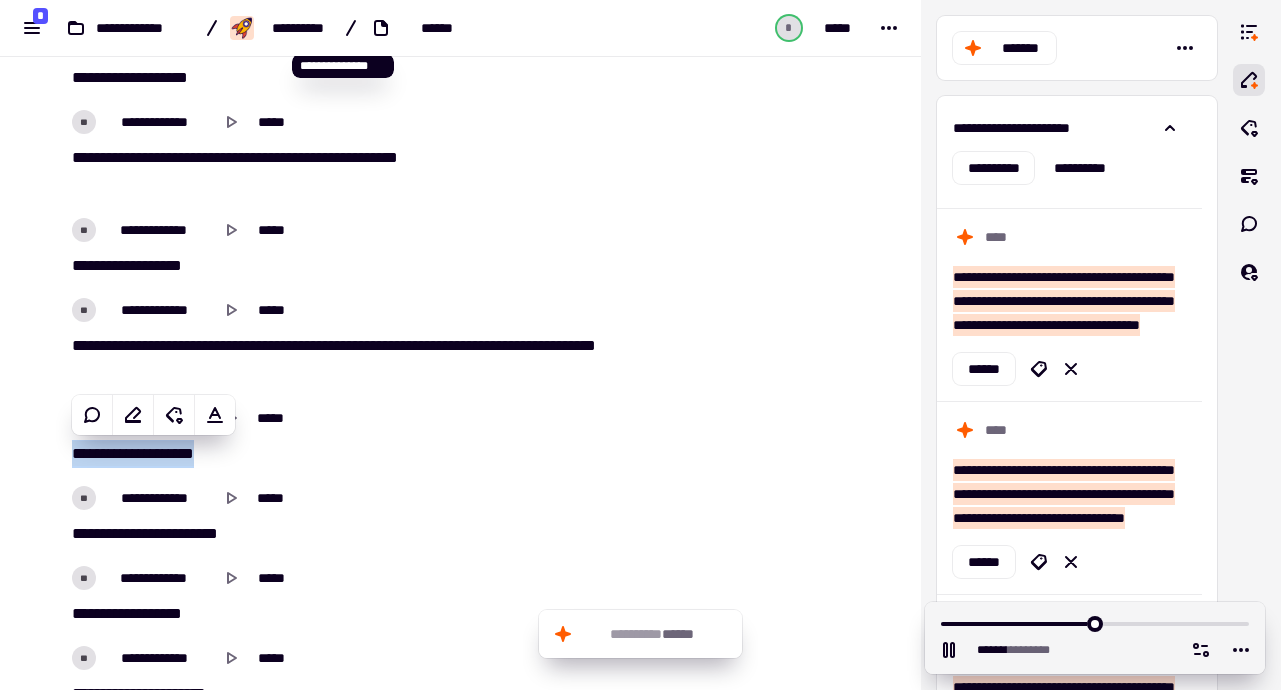 scroll, scrollTop: 27773, scrollLeft: 0, axis: vertical 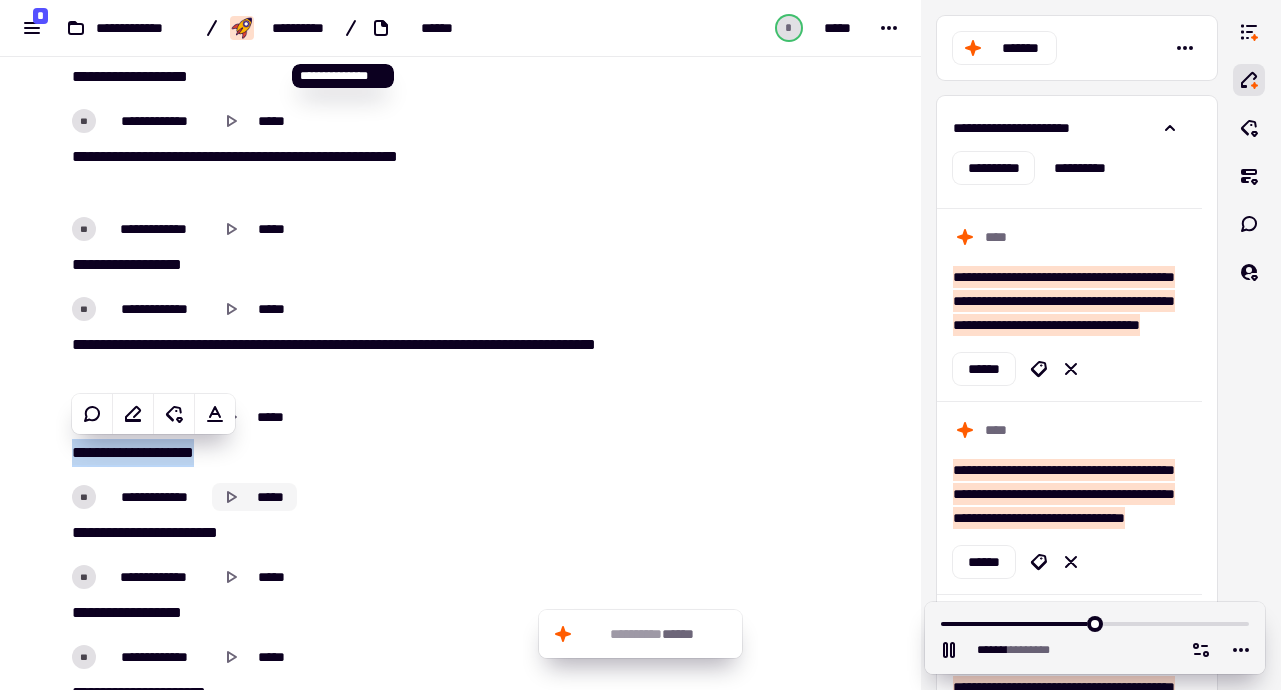 click 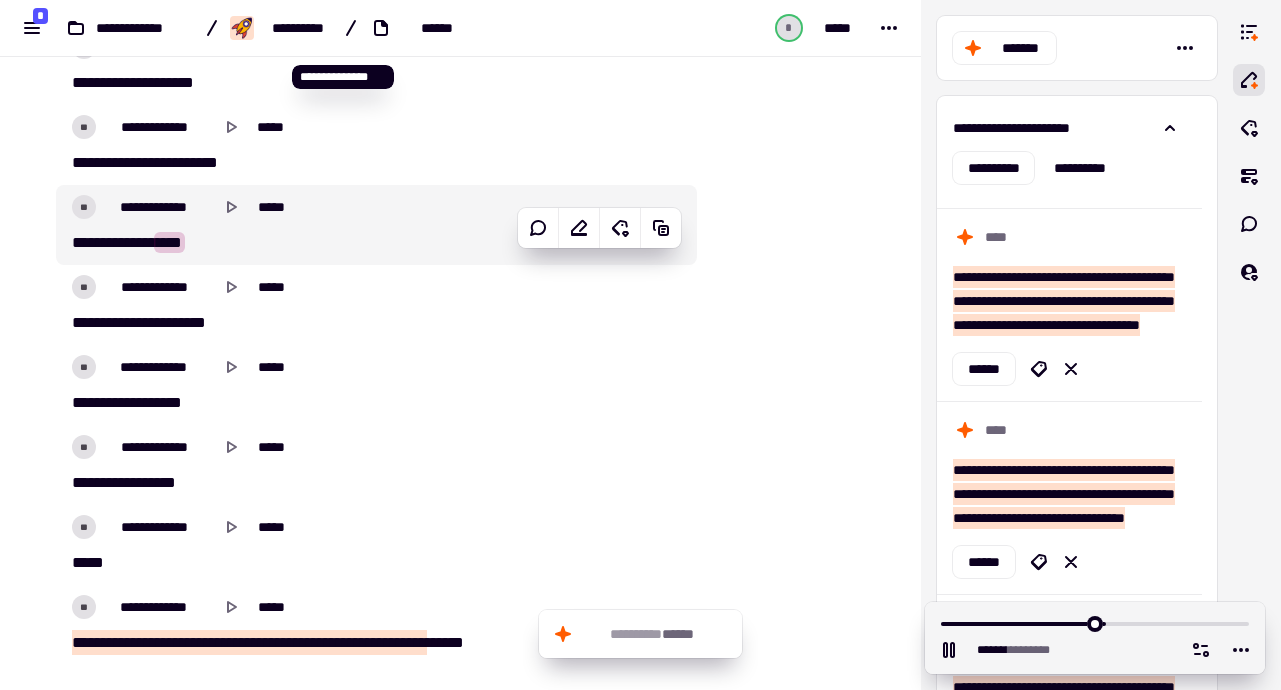 scroll, scrollTop: 28163, scrollLeft: 0, axis: vertical 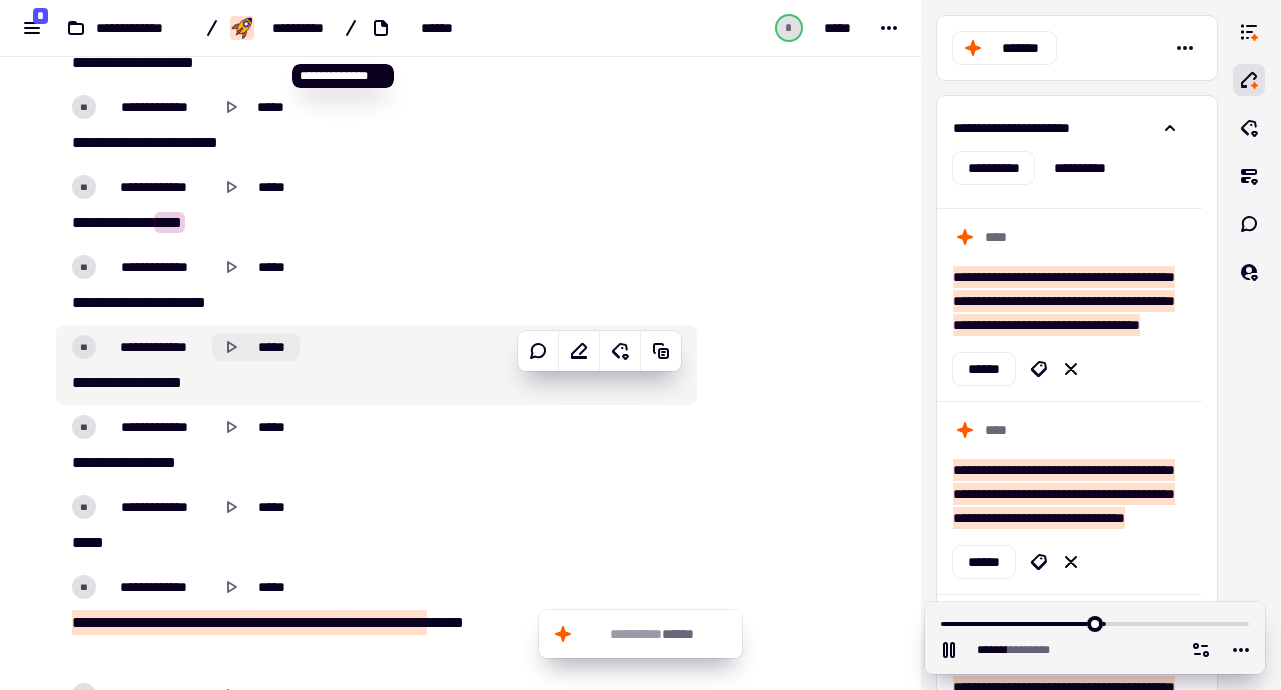click 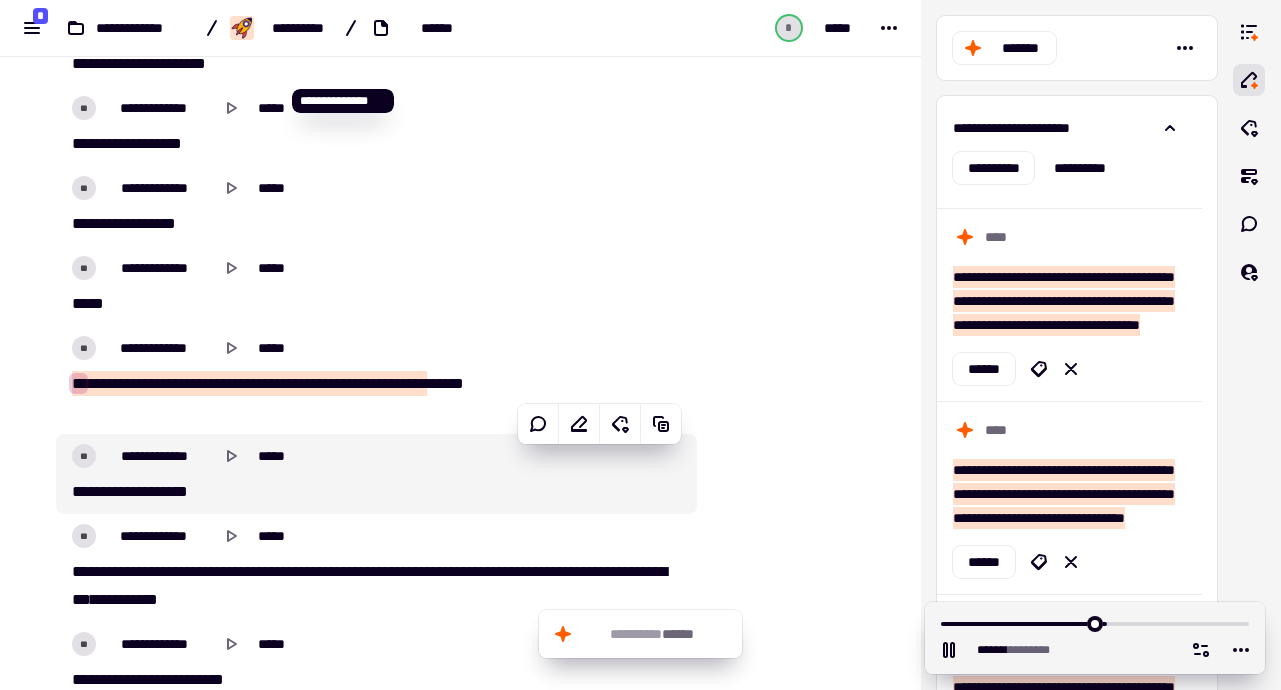 scroll, scrollTop: 28444, scrollLeft: 0, axis: vertical 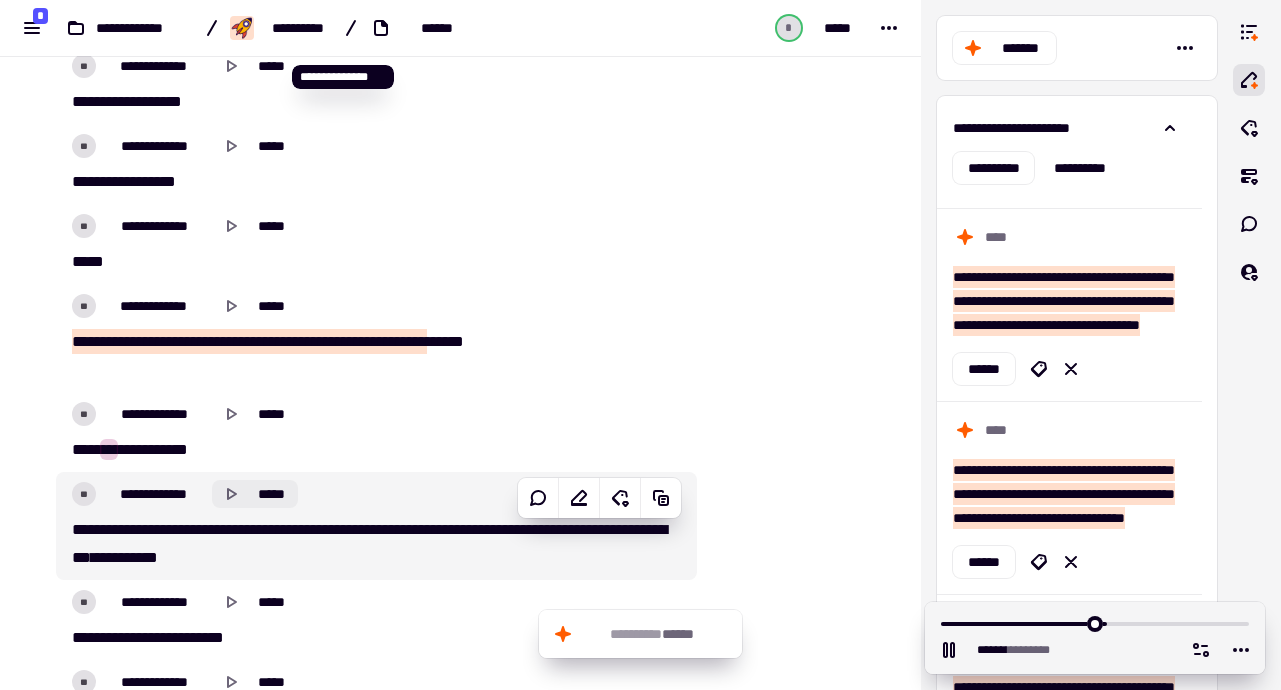 click on "*****" 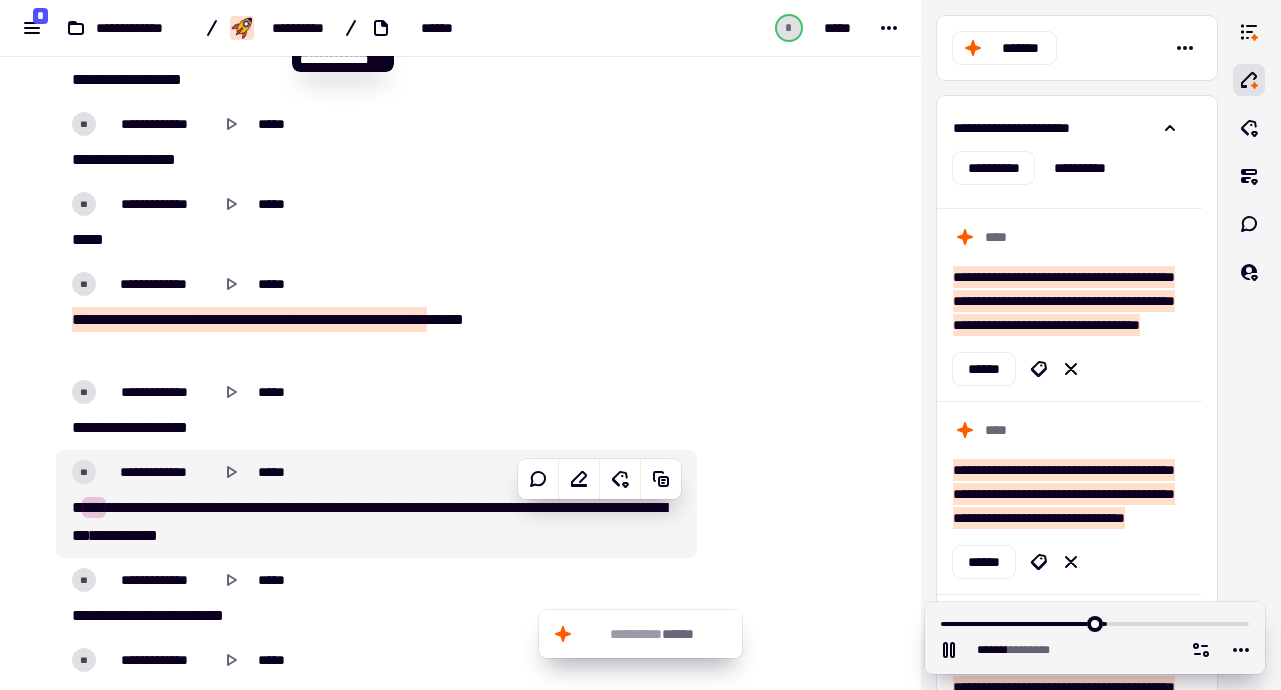 scroll, scrollTop: 28477, scrollLeft: 0, axis: vertical 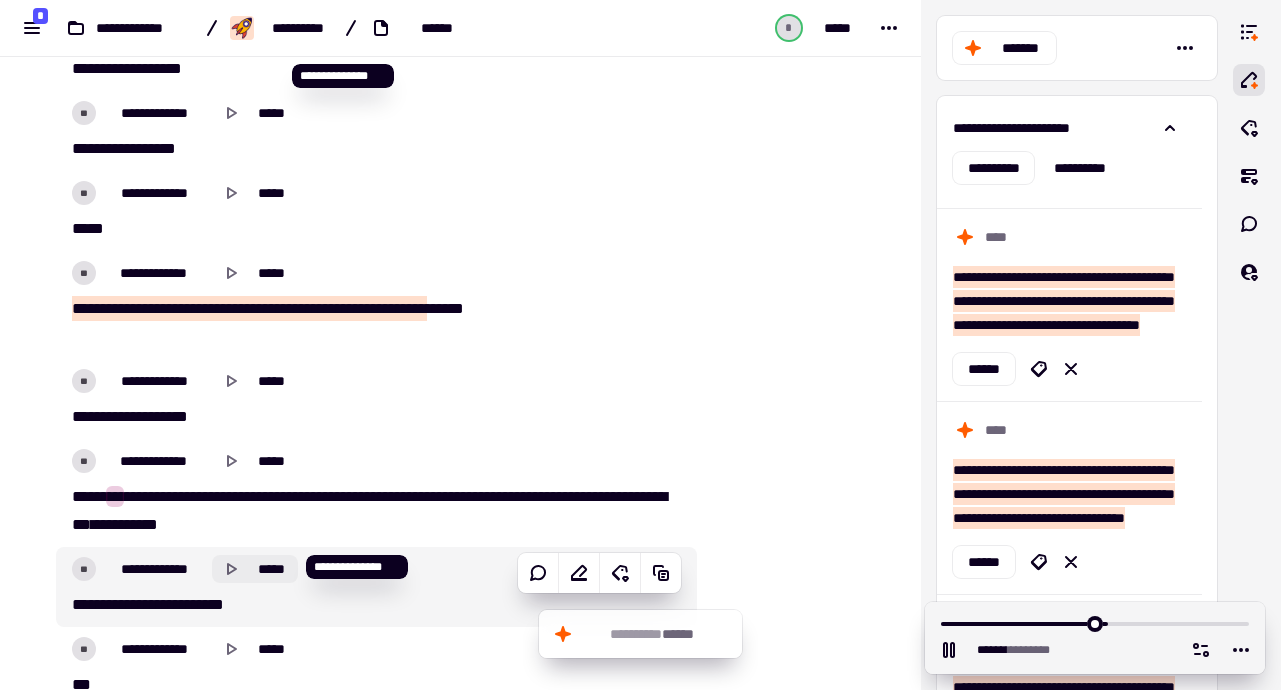 click on "*****" 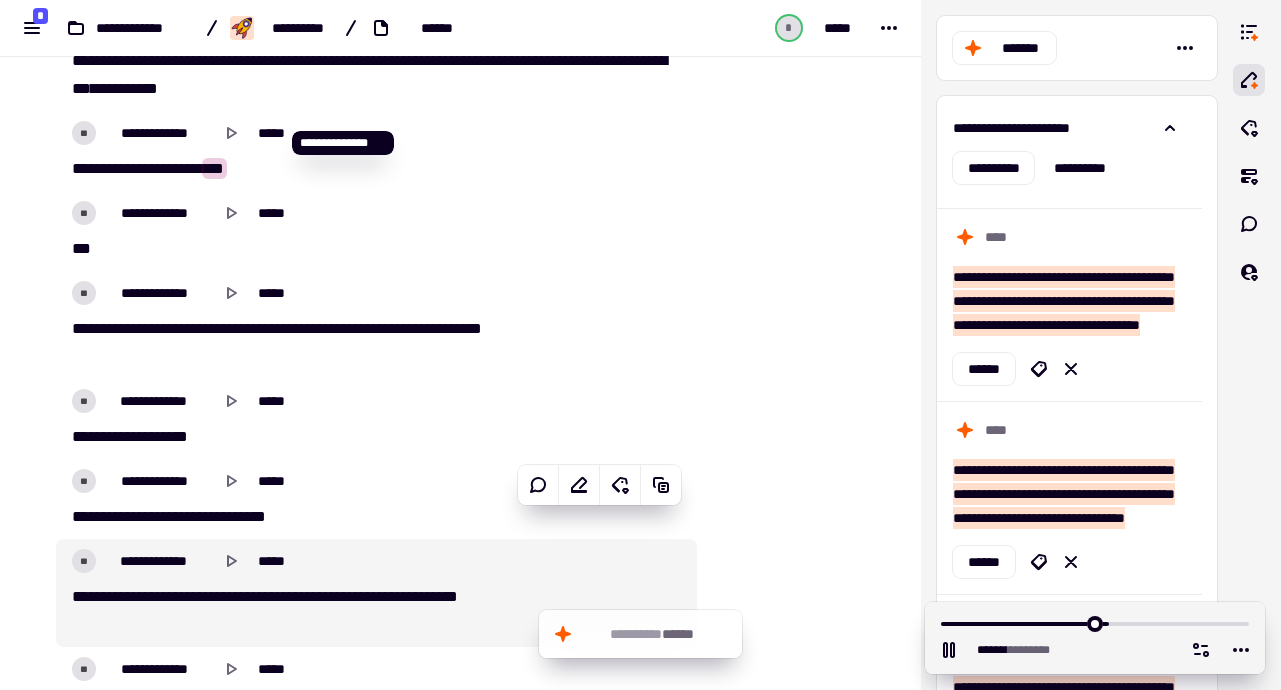 scroll, scrollTop: 29013, scrollLeft: 0, axis: vertical 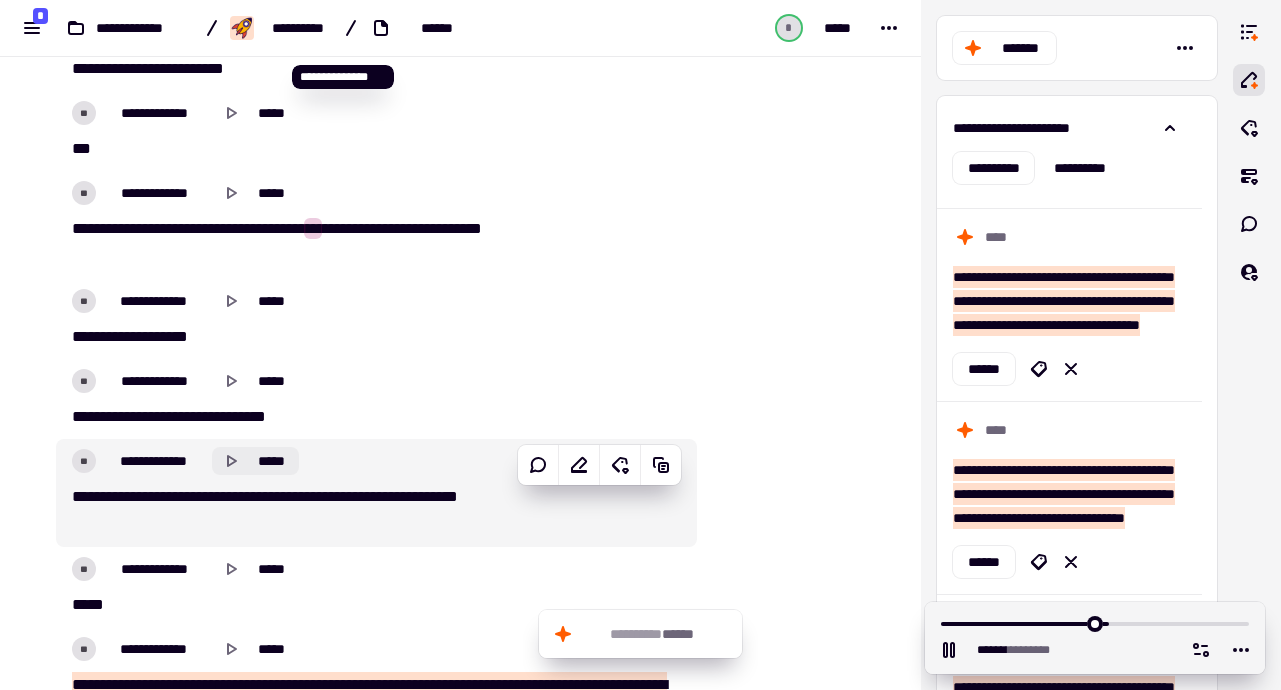 click 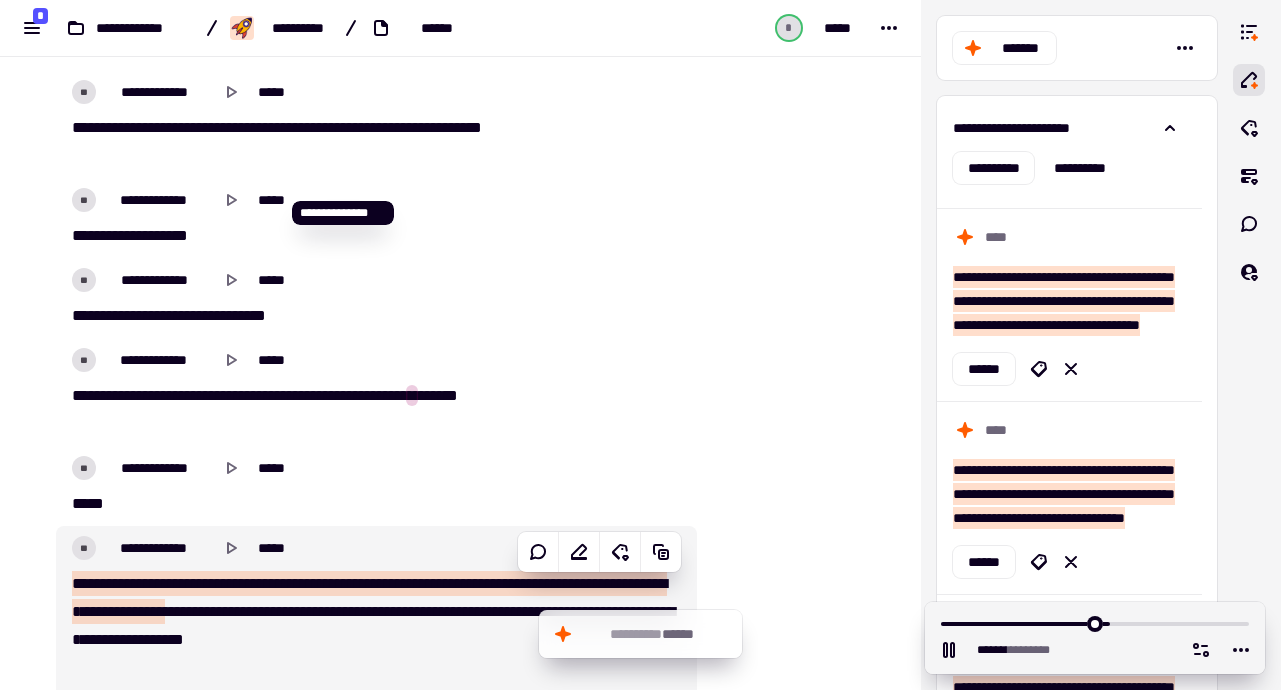 scroll, scrollTop: 29250, scrollLeft: 0, axis: vertical 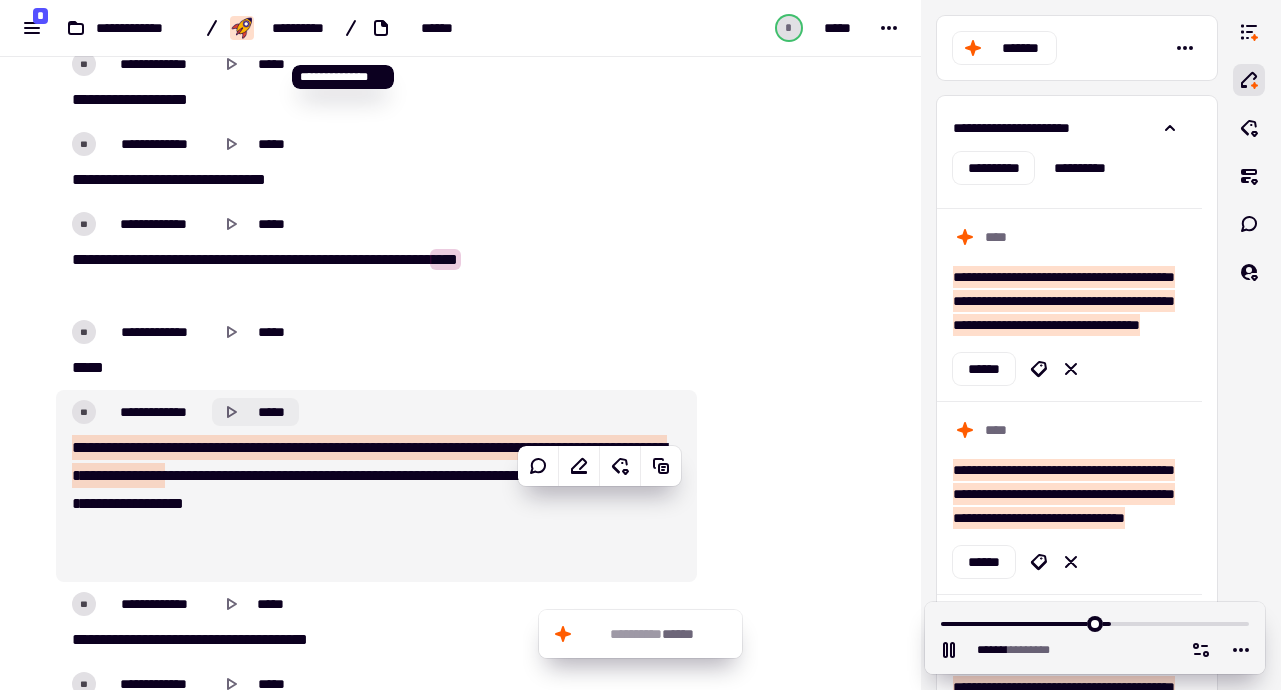 click on "*****" 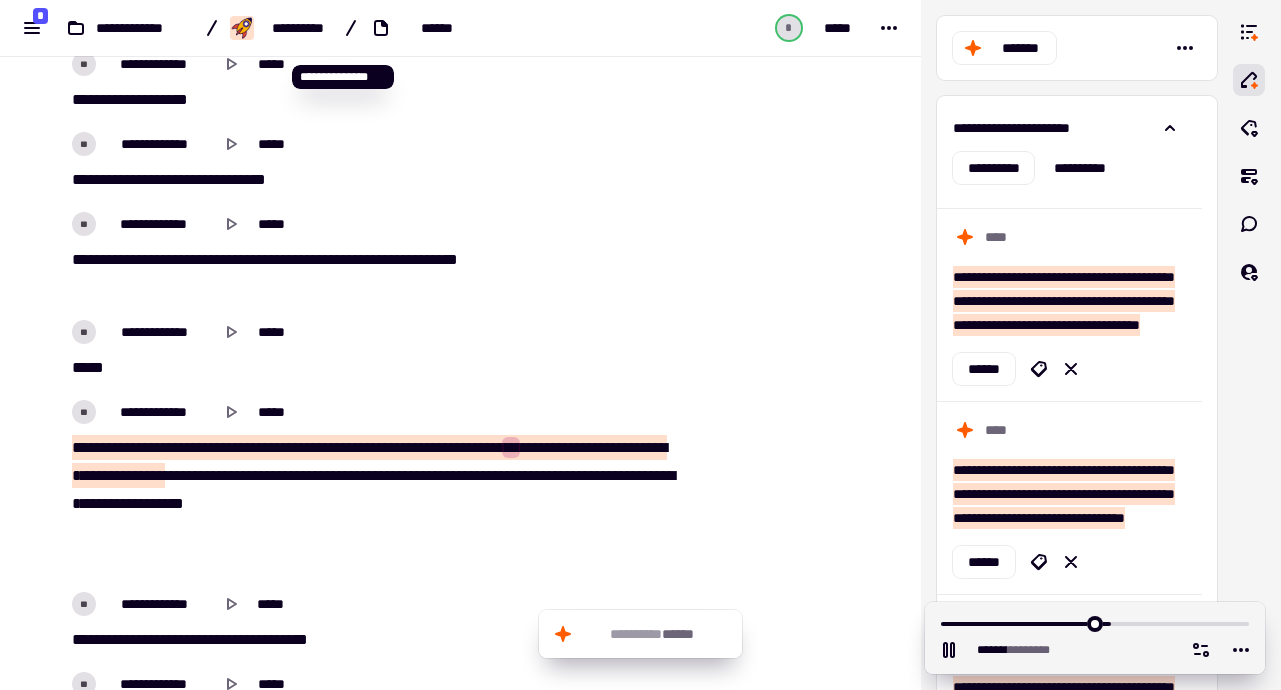 click at bounding box center (795, -1569) 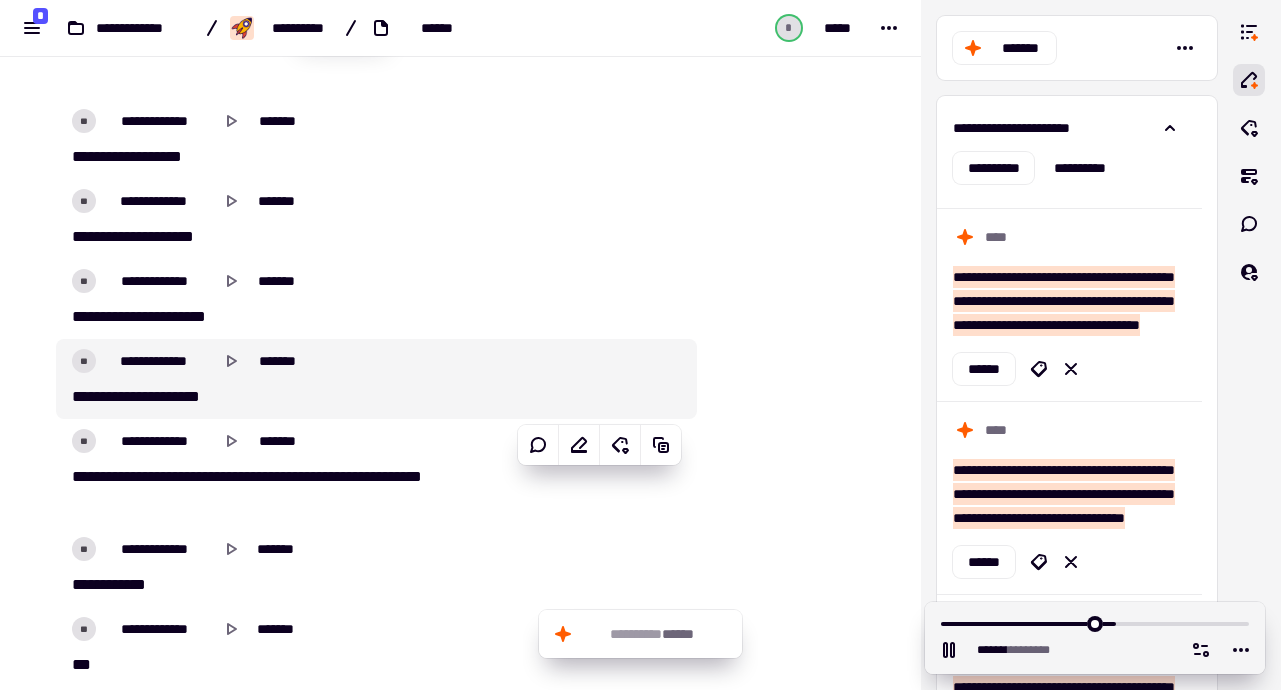 scroll, scrollTop: 30737, scrollLeft: 0, axis: vertical 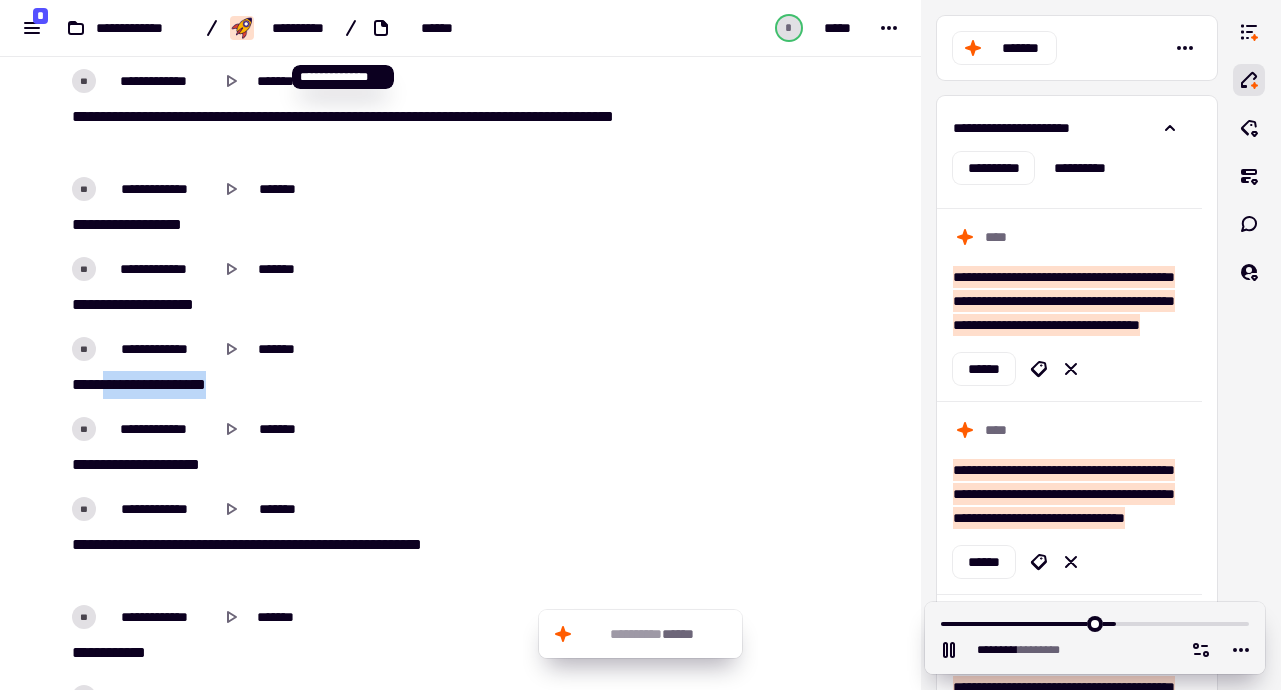 drag, startPoint x: 243, startPoint y: 373, endPoint x: 335, endPoint y: 383, distance: 92.541885 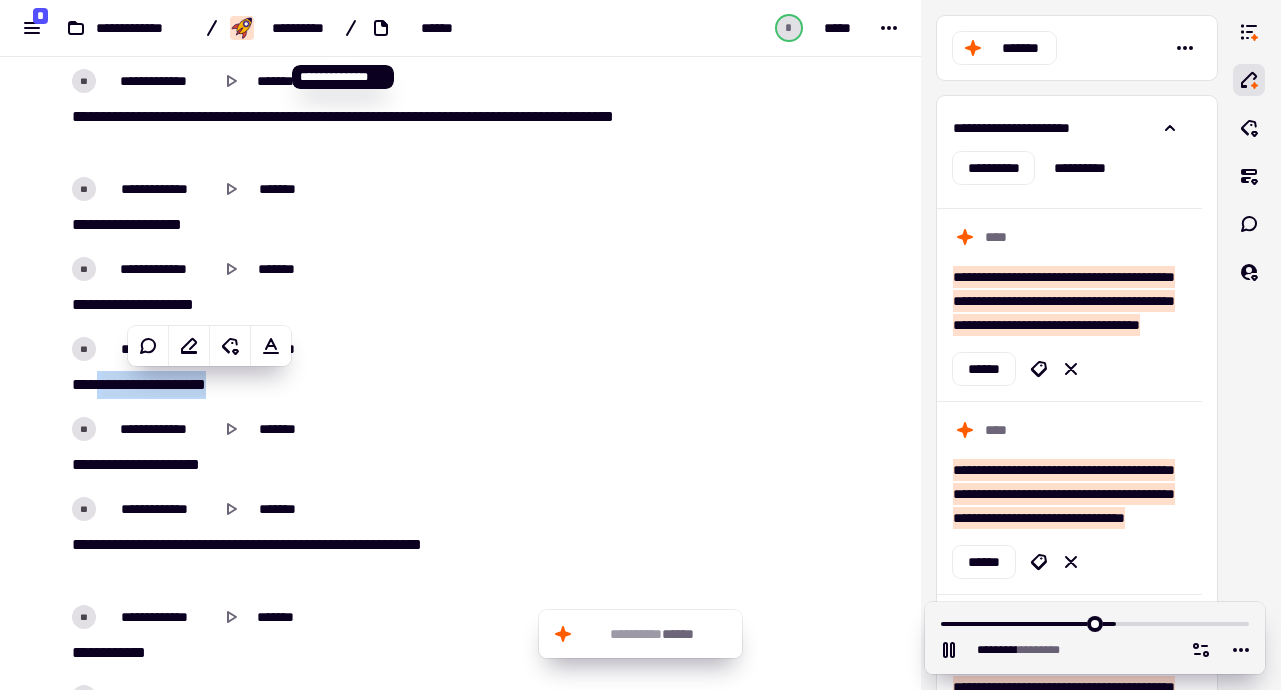 click on "*   *   * **   ***   ***   **   **" 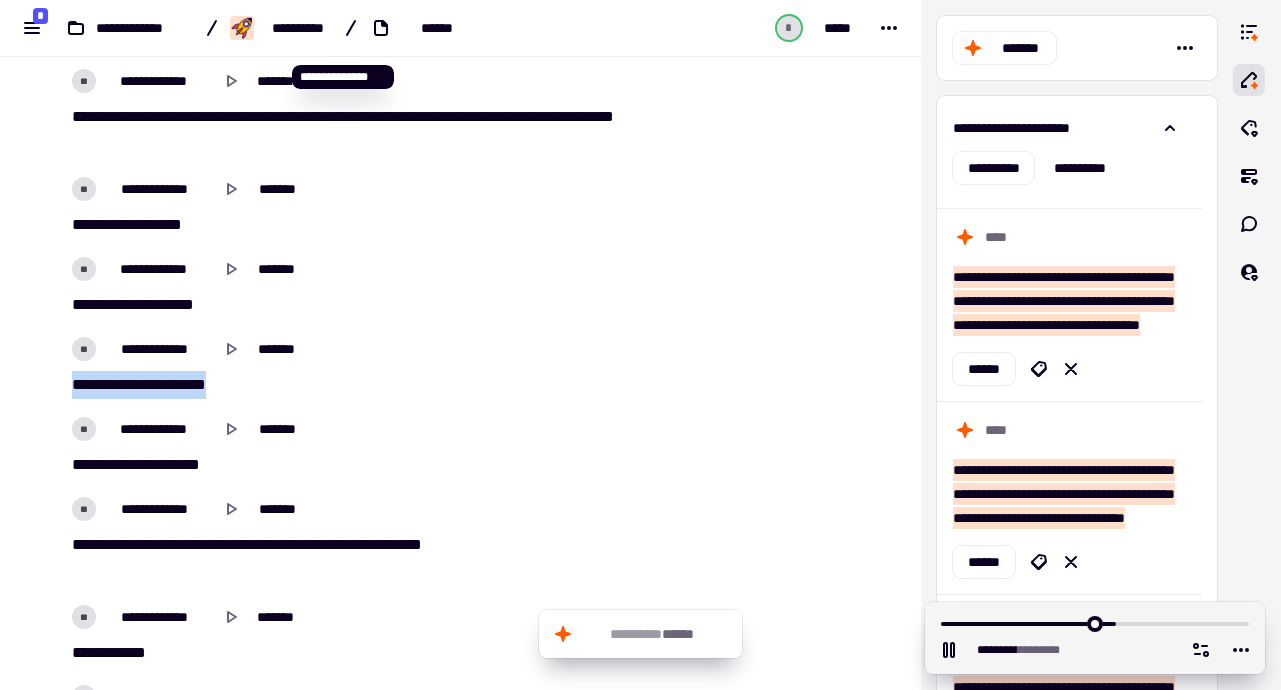 drag, startPoint x: 374, startPoint y: 387, endPoint x: 50, endPoint y: 388, distance: 324.00156 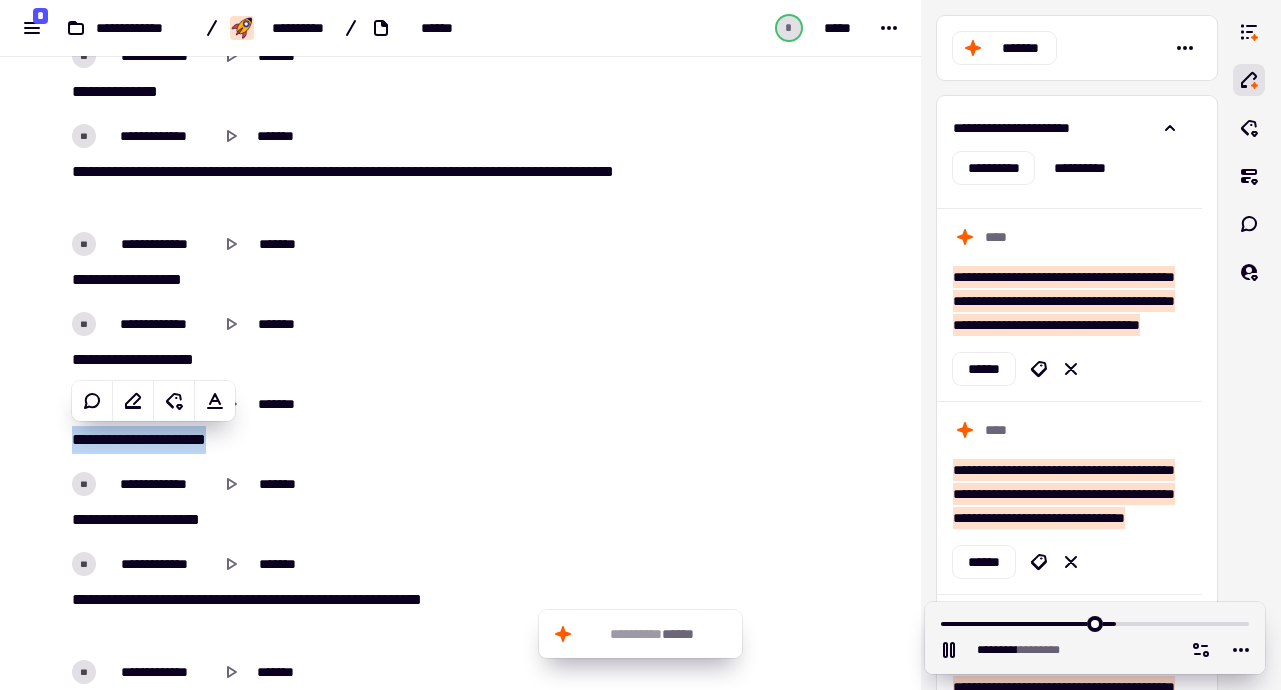 scroll, scrollTop: 30503, scrollLeft: 0, axis: vertical 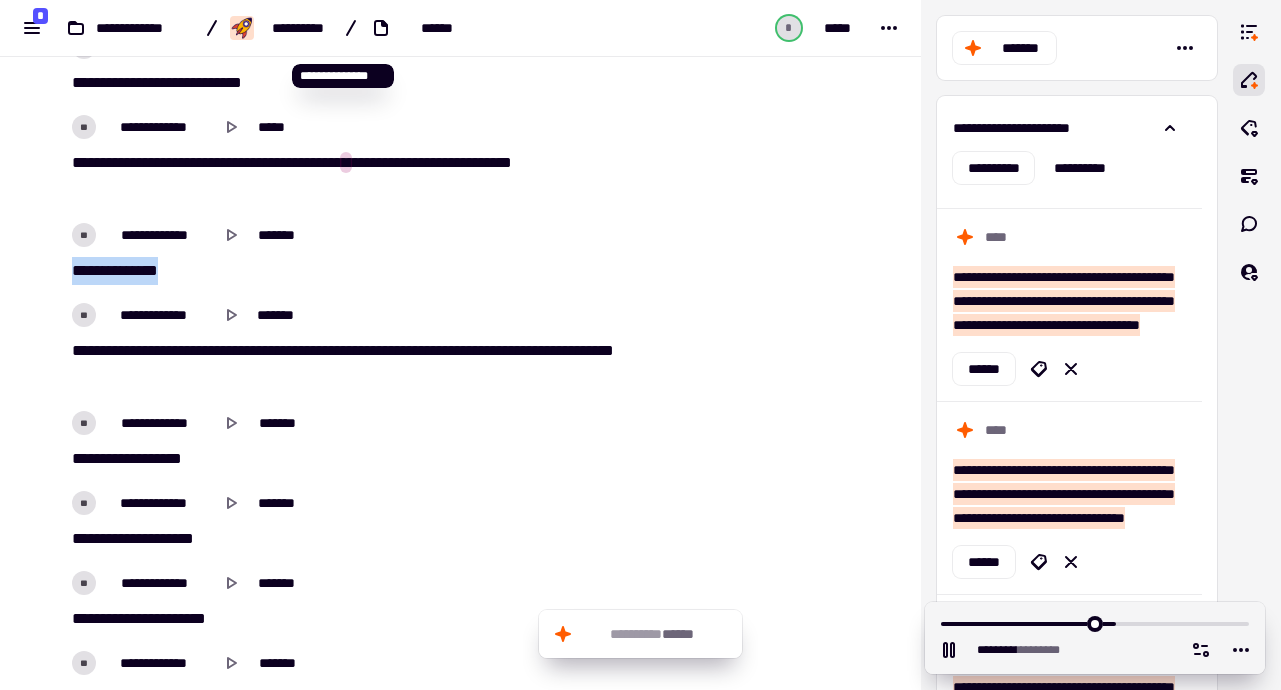 drag, startPoint x: 243, startPoint y: 270, endPoint x: 62, endPoint y: 268, distance: 181.01105 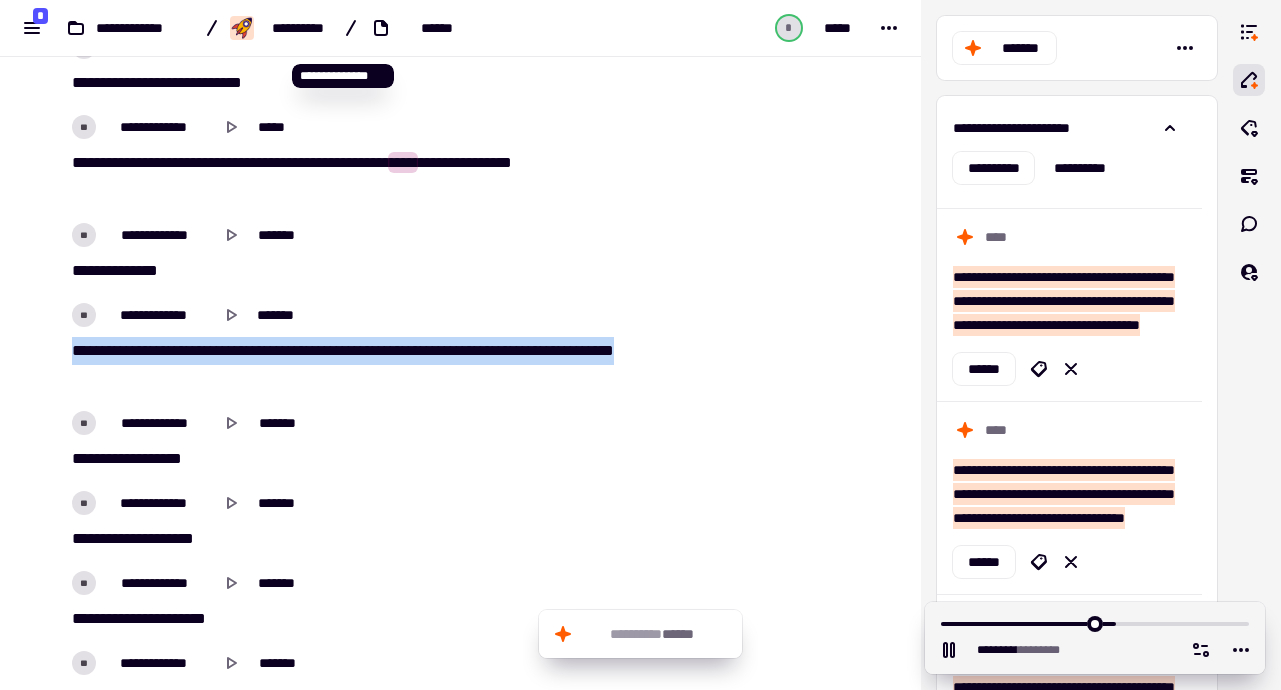 drag, startPoint x: 149, startPoint y: 342, endPoint x: 501, endPoint y: 385, distance: 354.6167 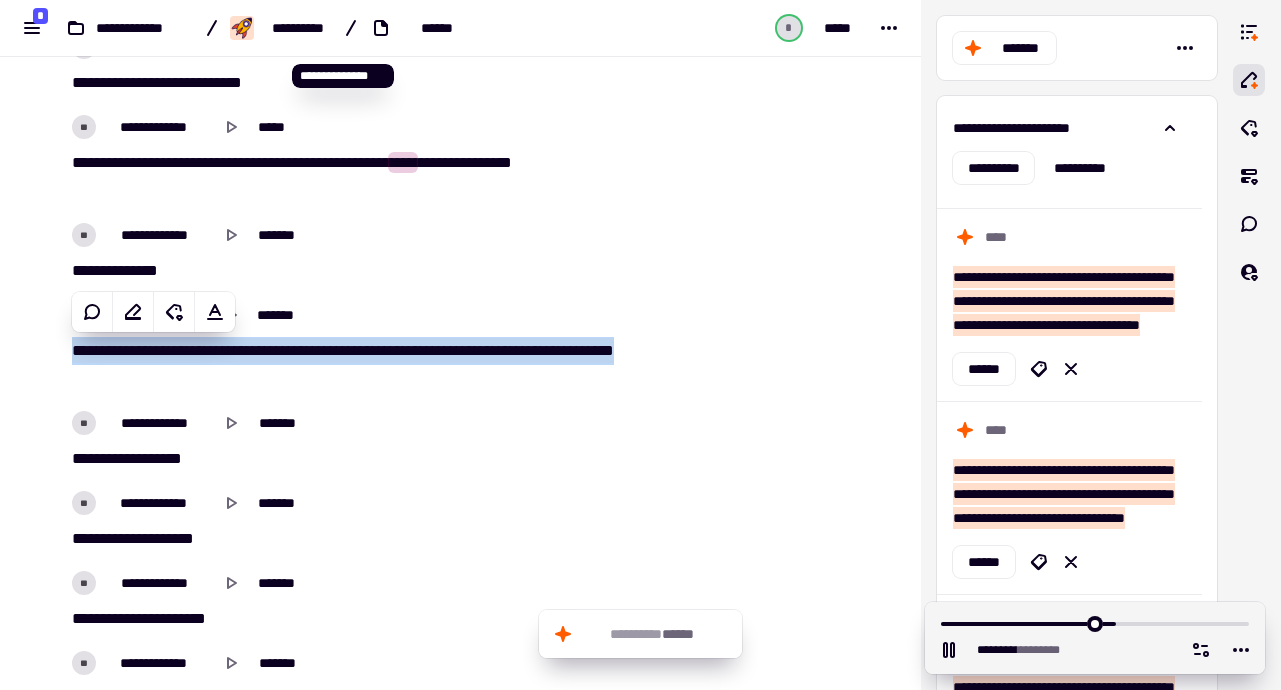 click on "**   *   **   *   ***   **   **   **   *   *   **   **   *   *   **   *   *   *   *   **   *   **   **   *   *   *   **   **   **   *   **   **   *   *   ***" 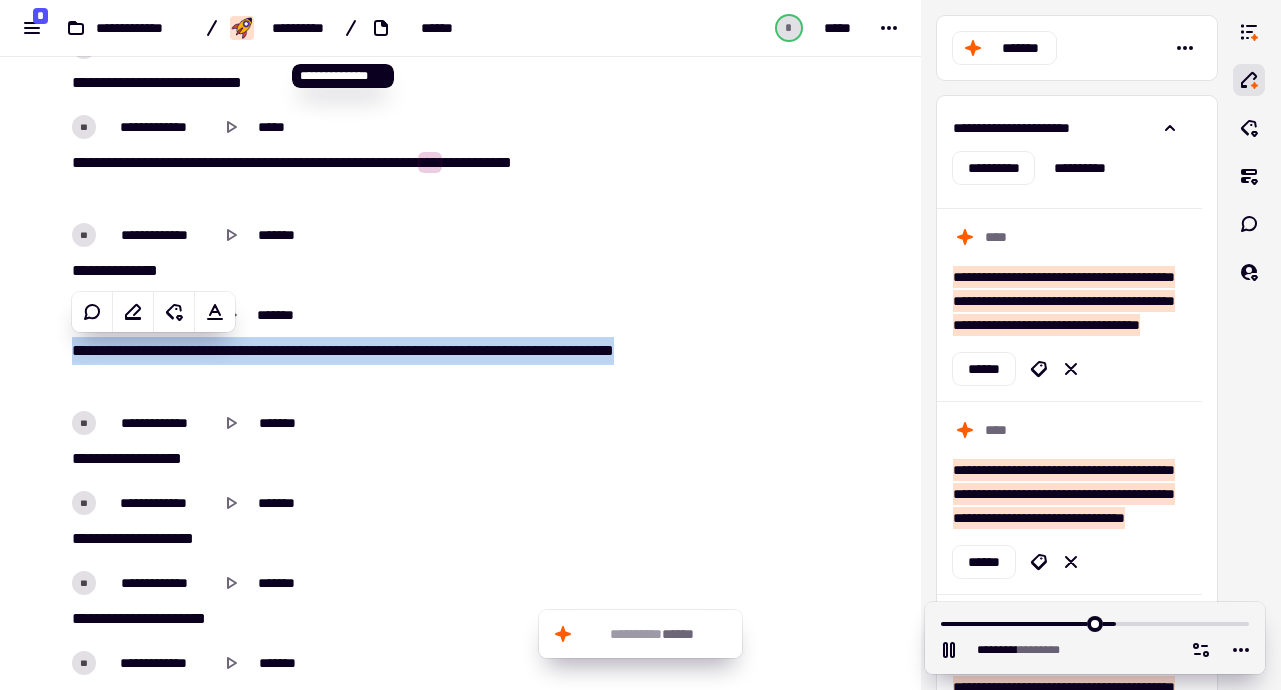 click on "**   *   **   *   ***   **   **   **   *   *   **   **   *   *   **   *   *   *   *   **   *   **   **   *   *   *   **   **   **   *   **   **   *   *   ***" 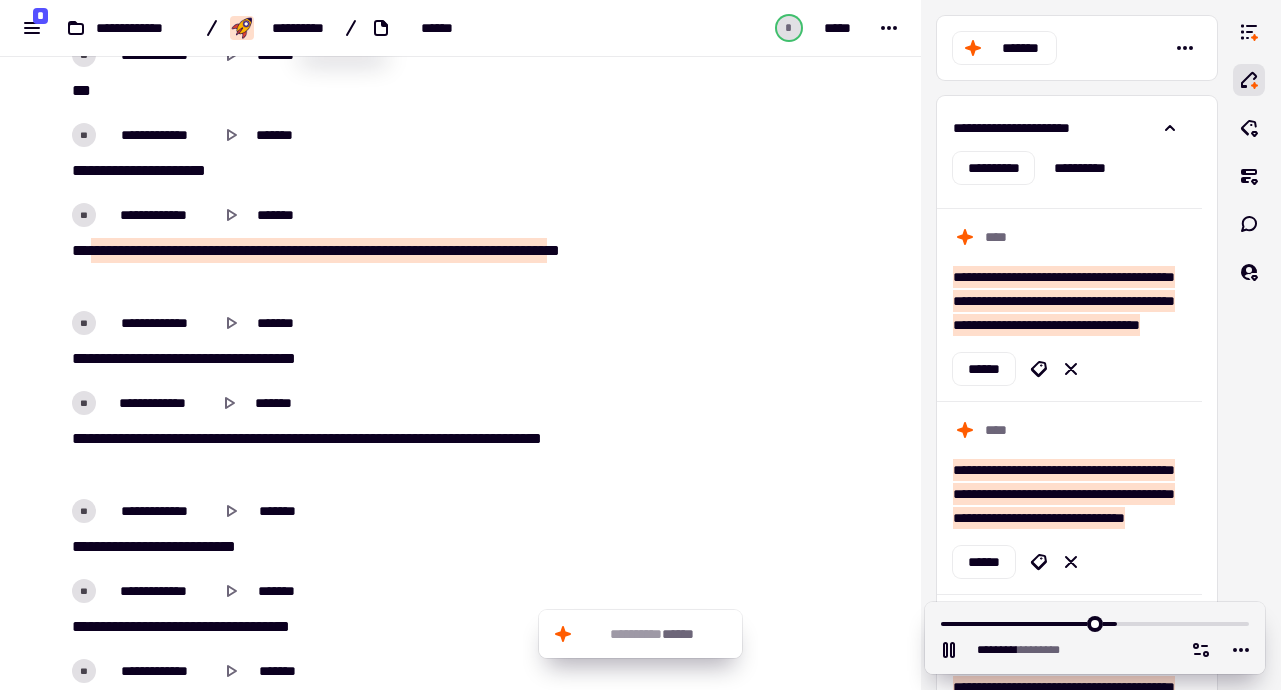 scroll, scrollTop: 31399, scrollLeft: 0, axis: vertical 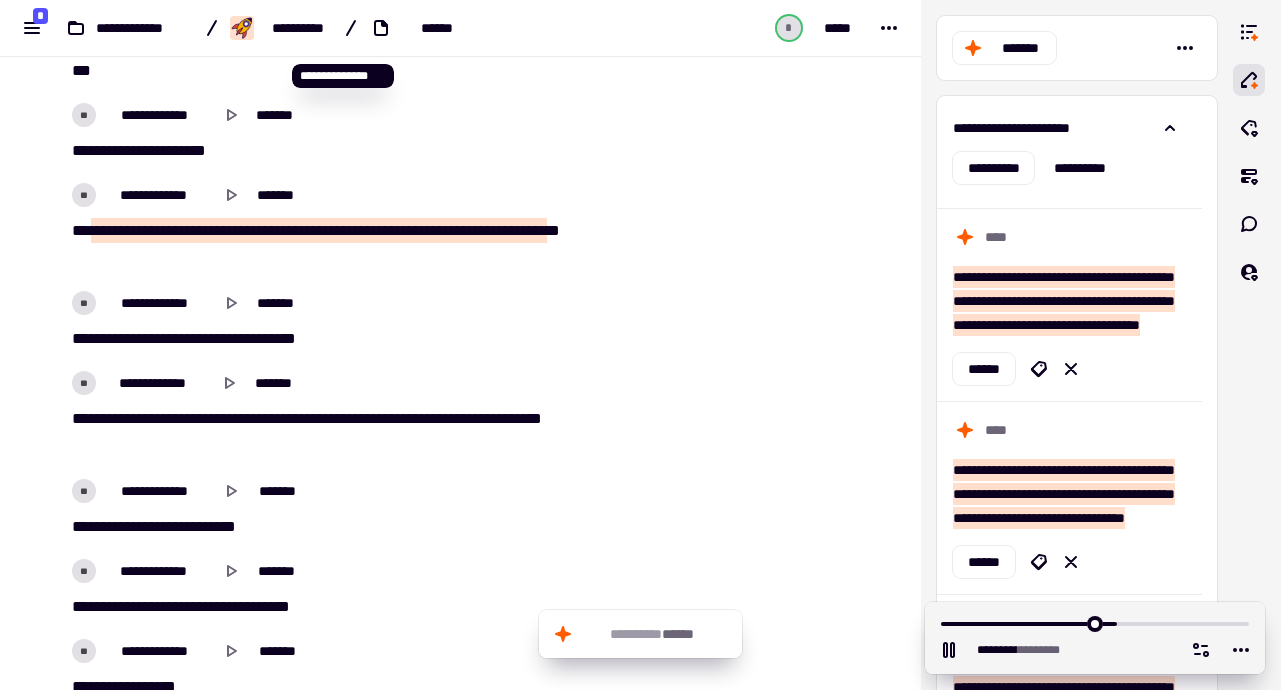 click on "*   **   ****   *   **   *   *   *   **   **   **   **   **   ***   *   *   **   ***   *   *   *   **   *   **   **   *   **   *   **" 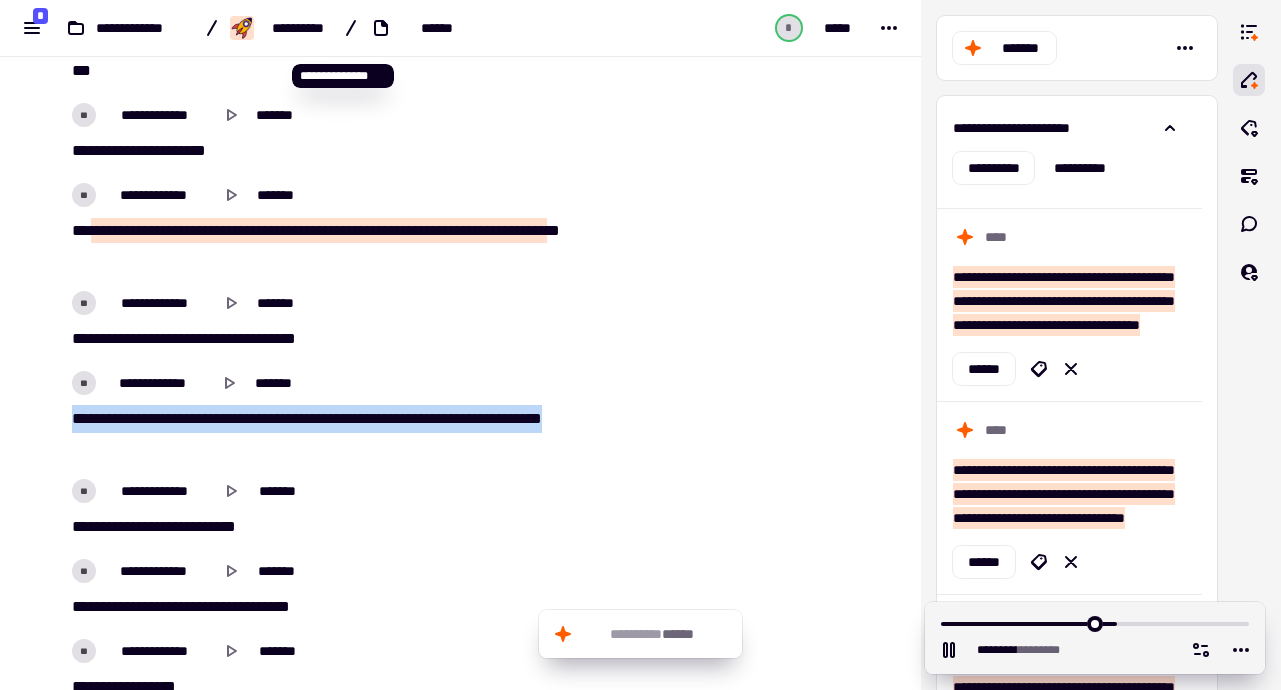 drag, startPoint x: 338, startPoint y: 441, endPoint x: 62, endPoint y: 409, distance: 277.84888 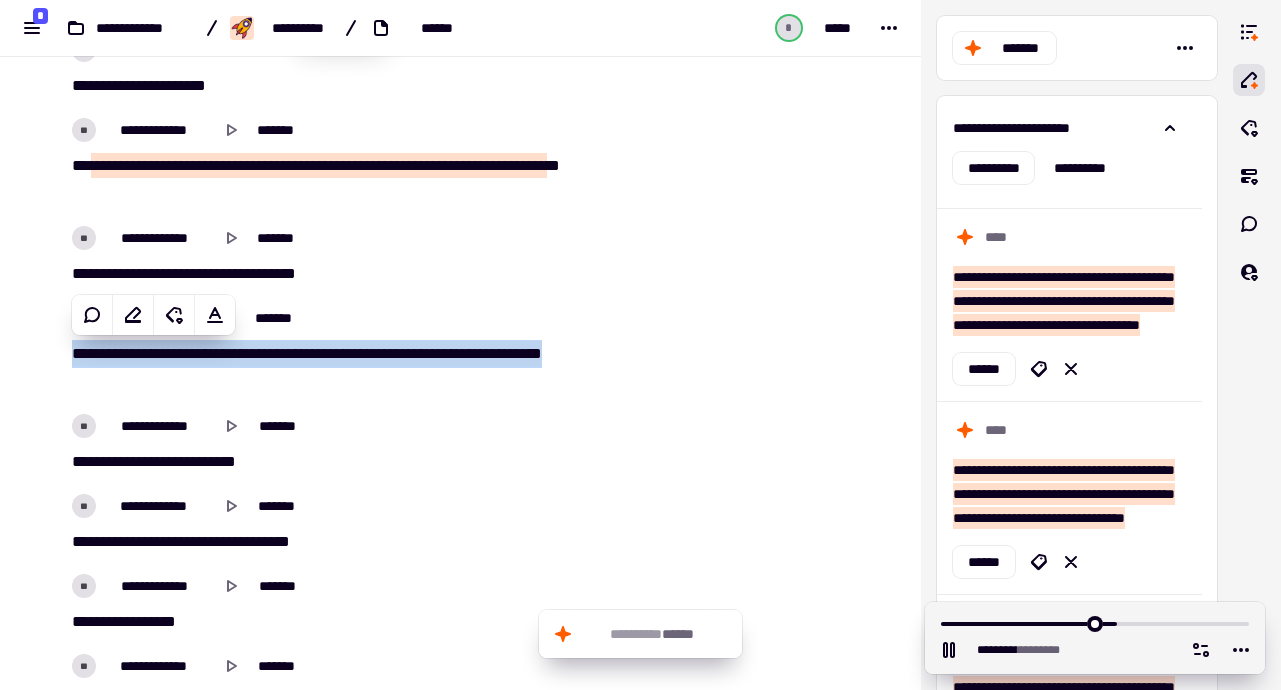 scroll, scrollTop: 31473, scrollLeft: 0, axis: vertical 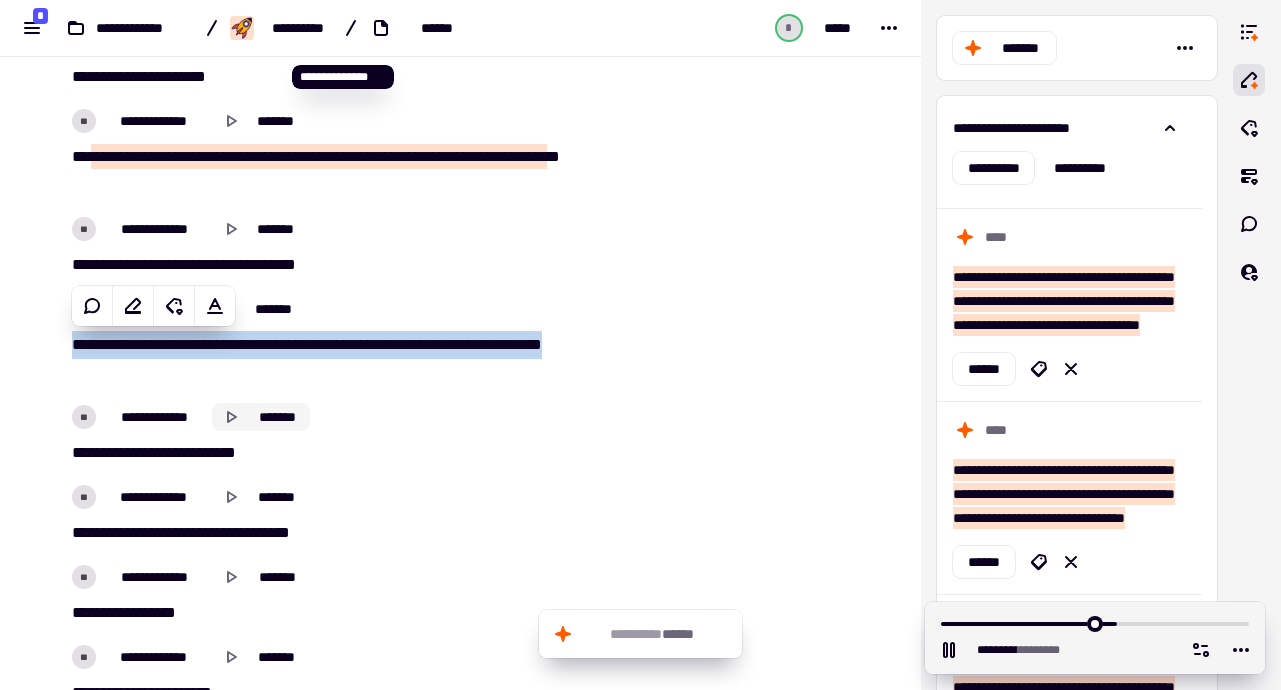 click 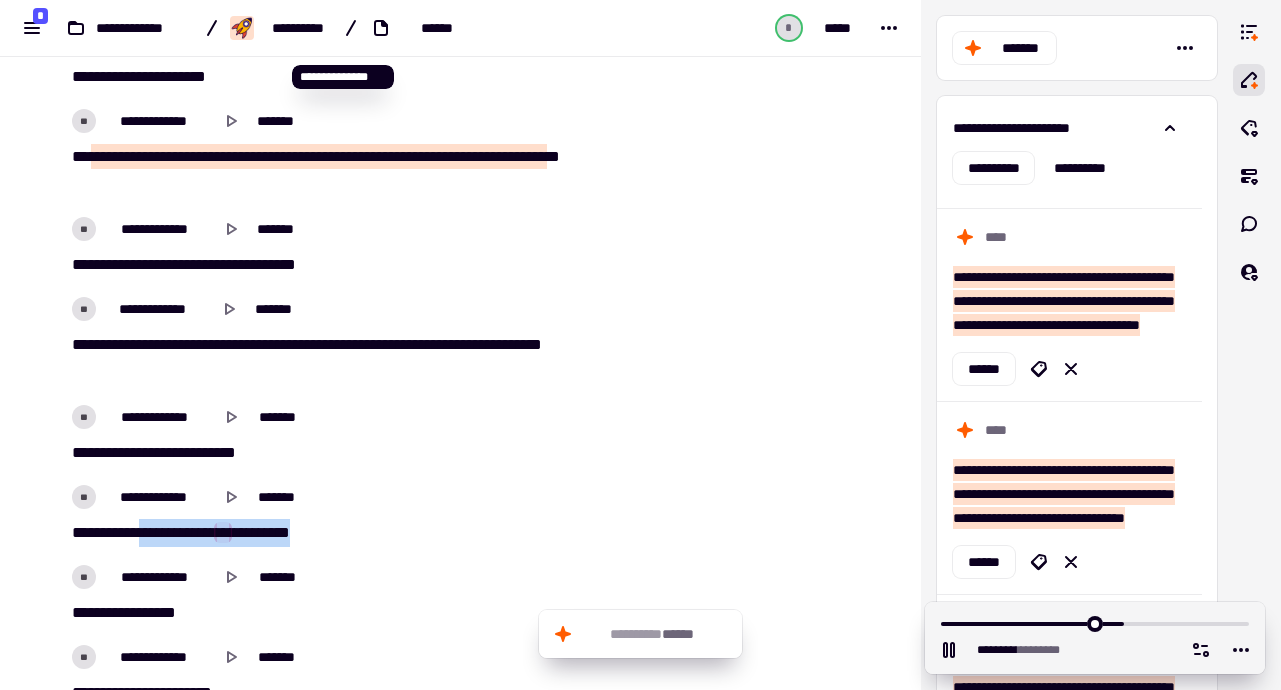 drag, startPoint x: 375, startPoint y: 539, endPoint x: 483, endPoint y: 539, distance: 108 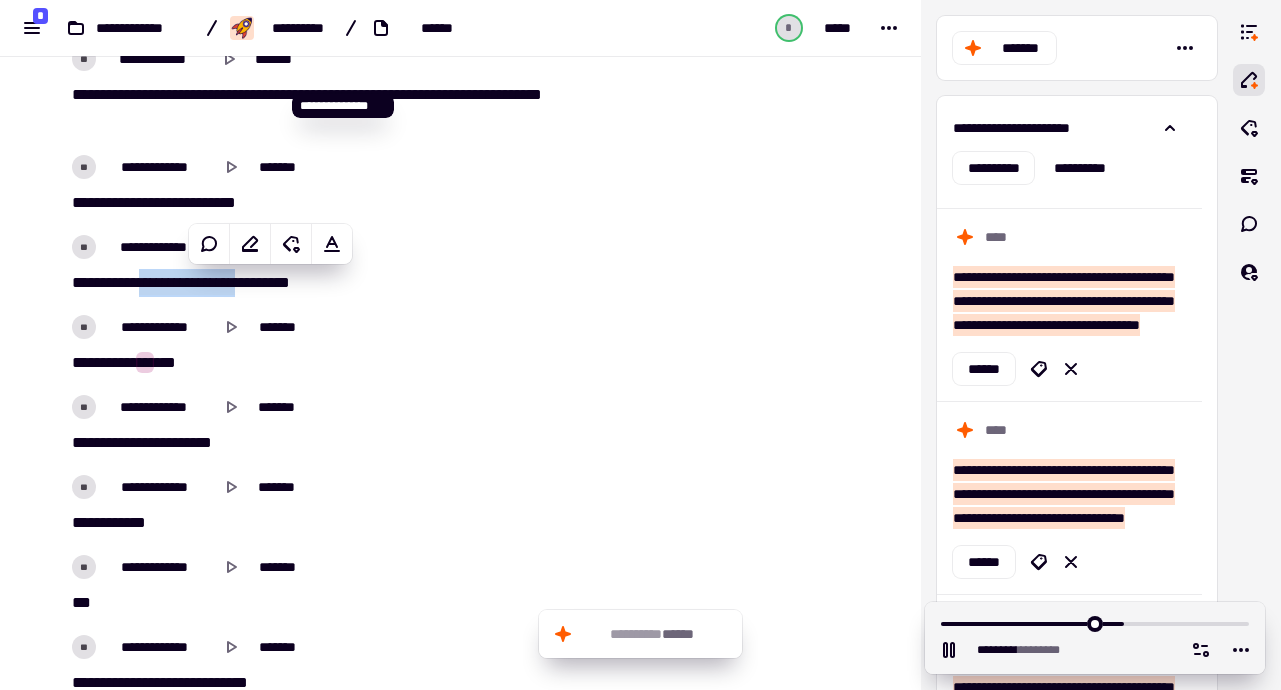 scroll, scrollTop: 31752, scrollLeft: 0, axis: vertical 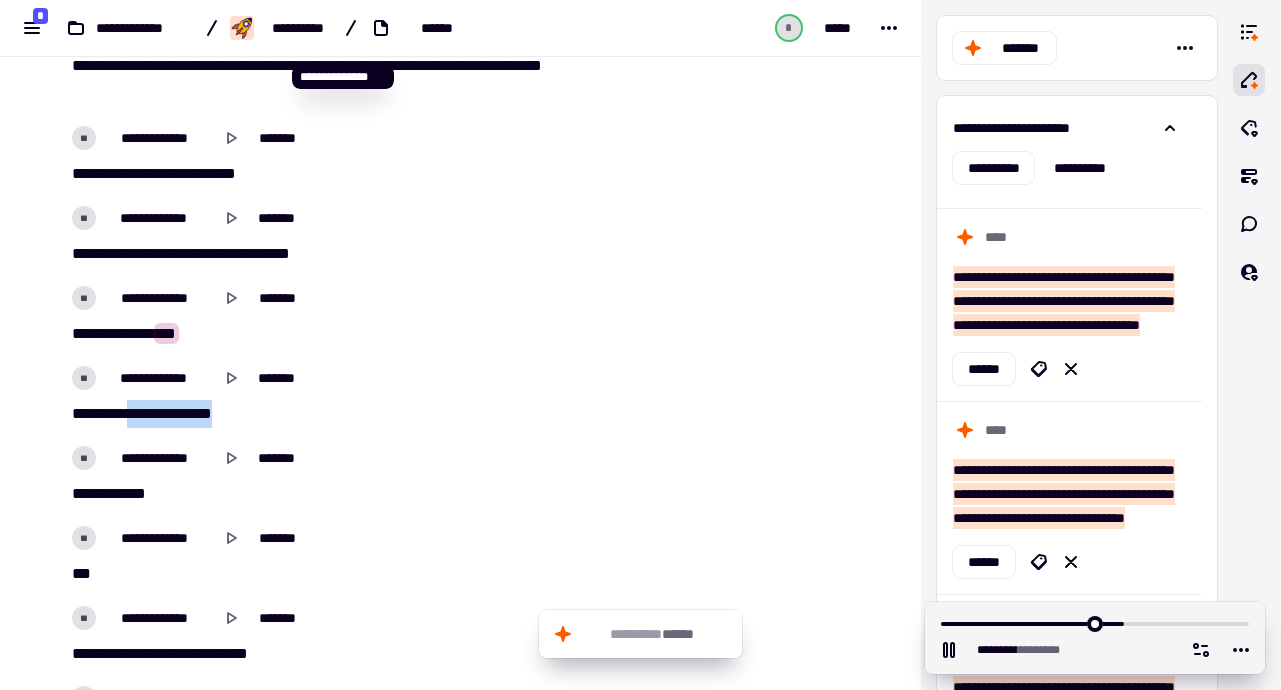 drag, startPoint x: 311, startPoint y: 413, endPoint x: 181, endPoint y: 409, distance: 130.06152 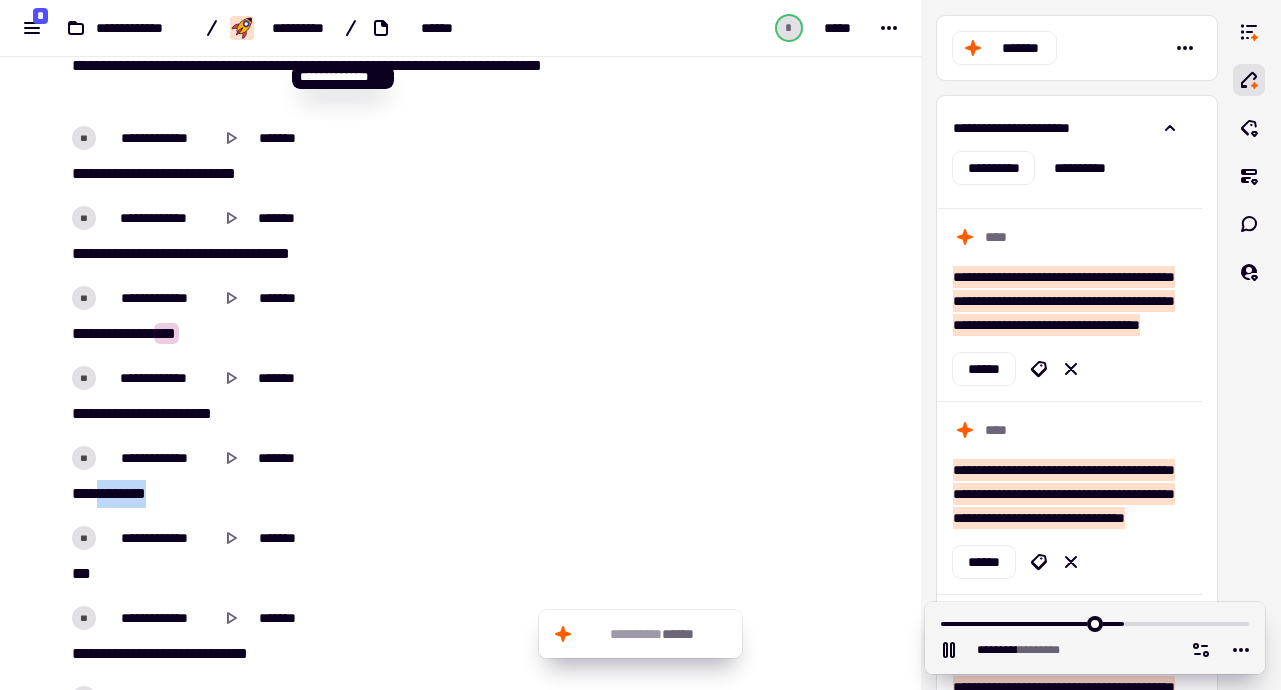 click on "*   **   ***   **" 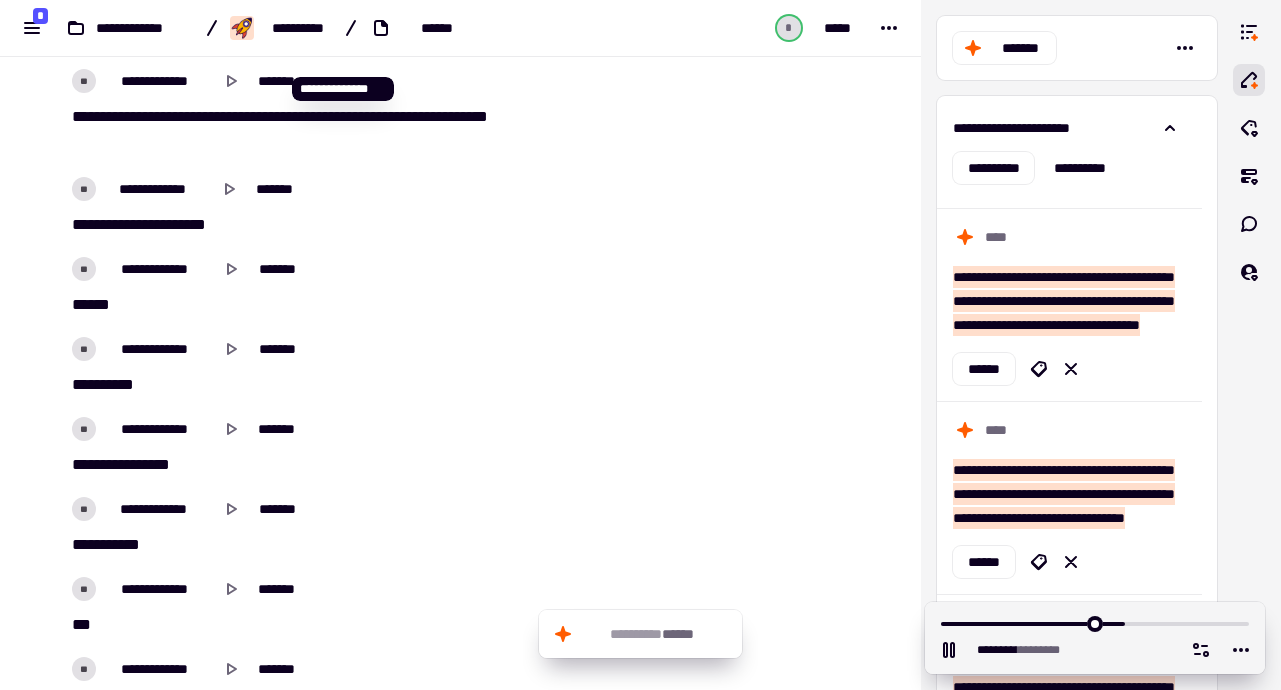 scroll, scrollTop: 32461, scrollLeft: 0, axis: vertical 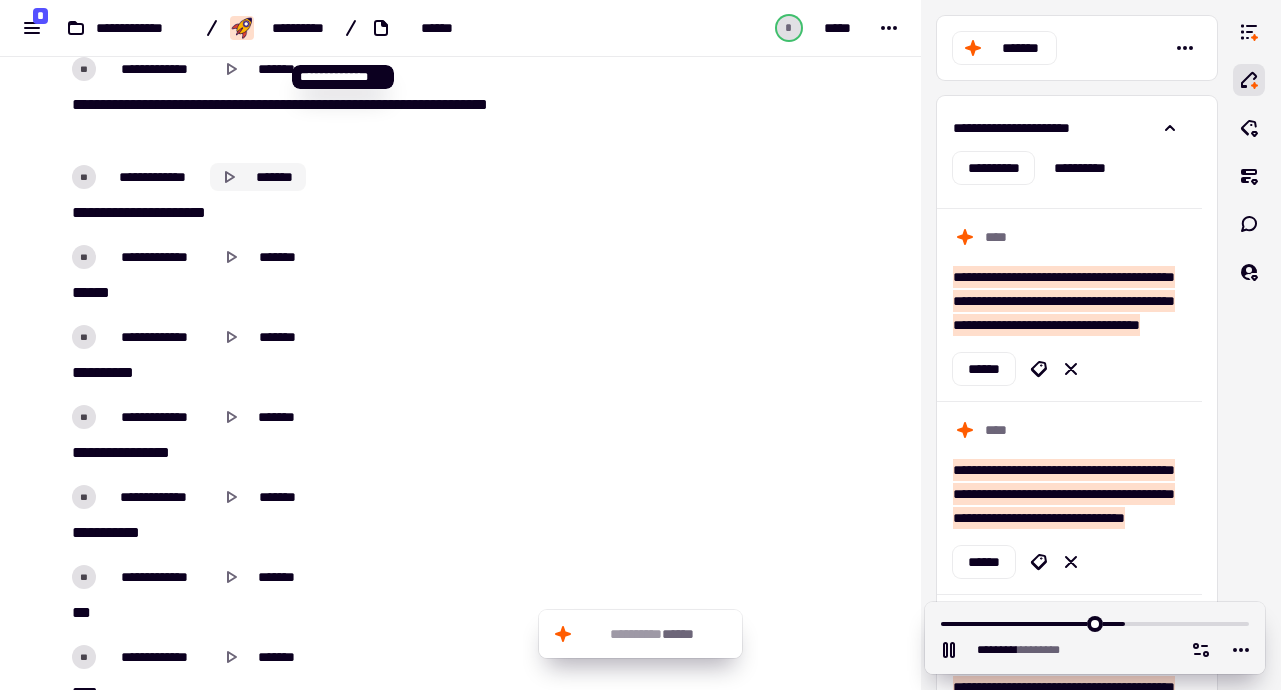 click 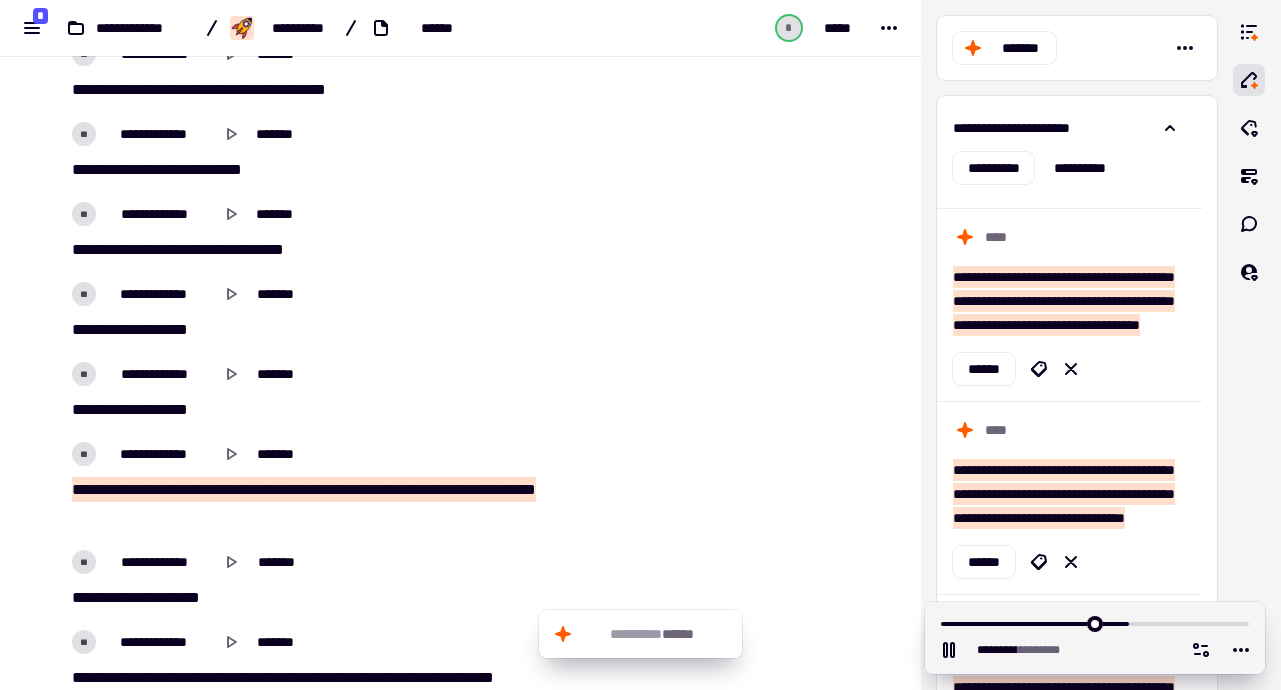 scroll, scrollTop: 38314, scrollLeft: 0, axis: vertical 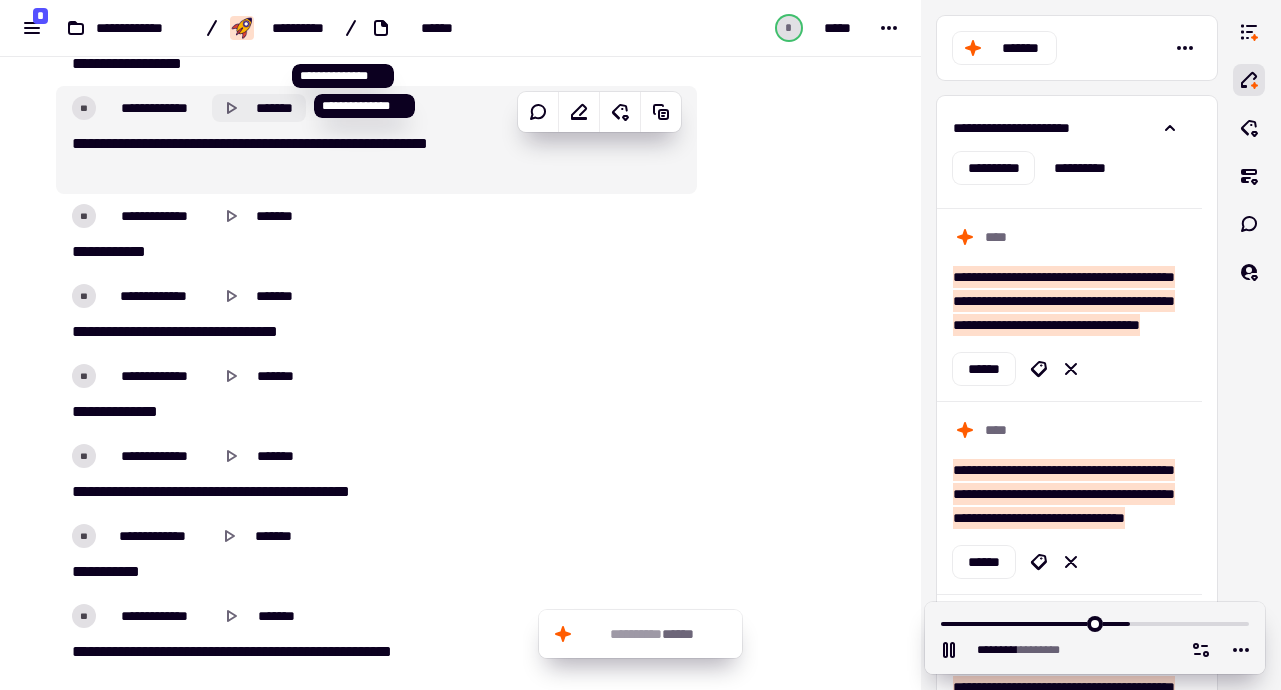 click on "*******" 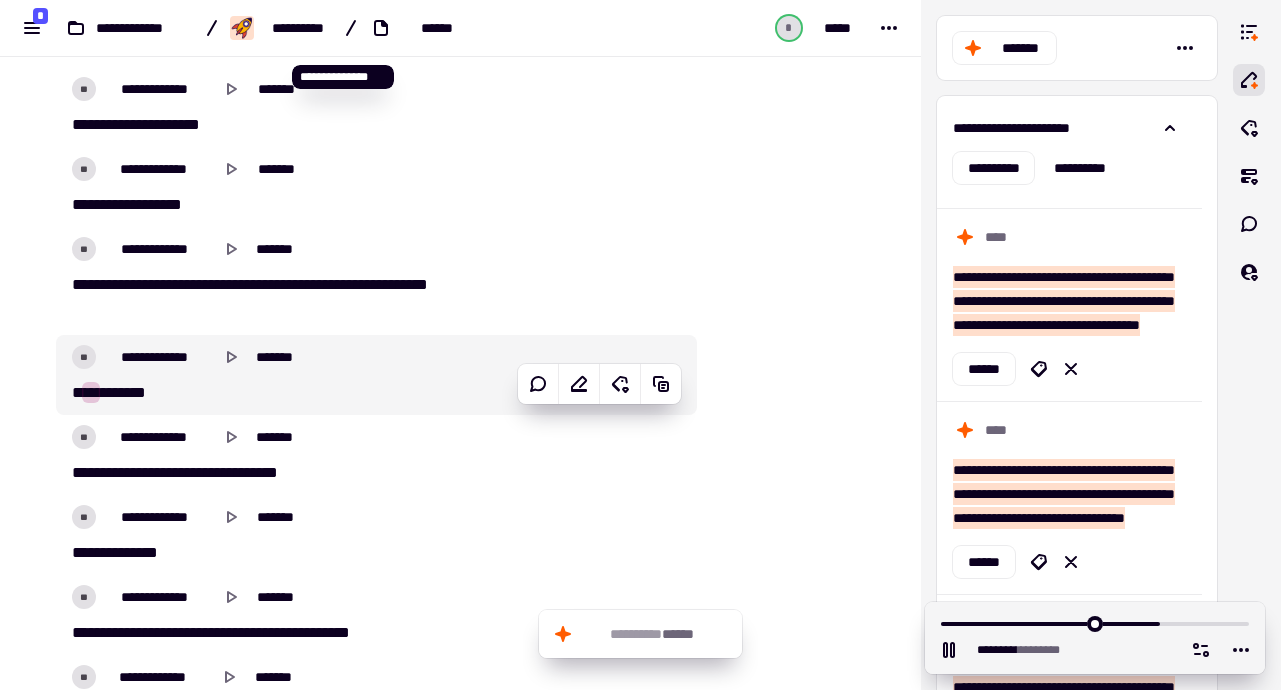 scroll, scrollTop: 38173, scrollLeft: 0, axis: vertical 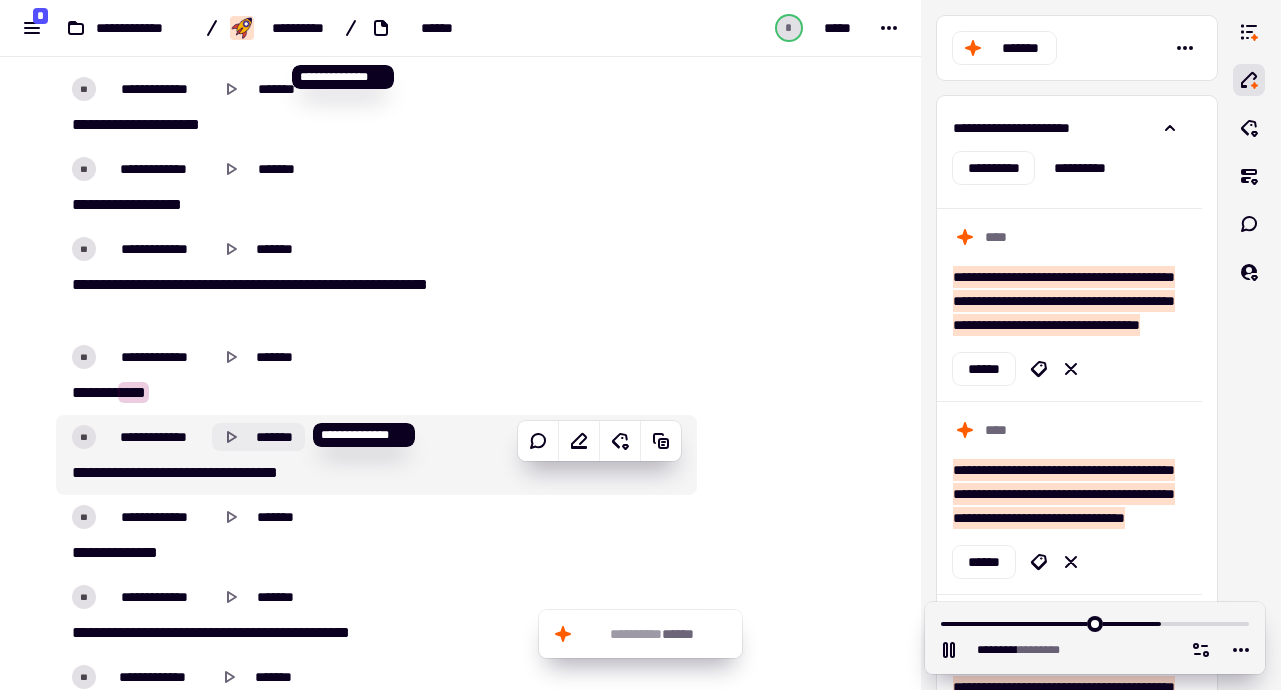 click 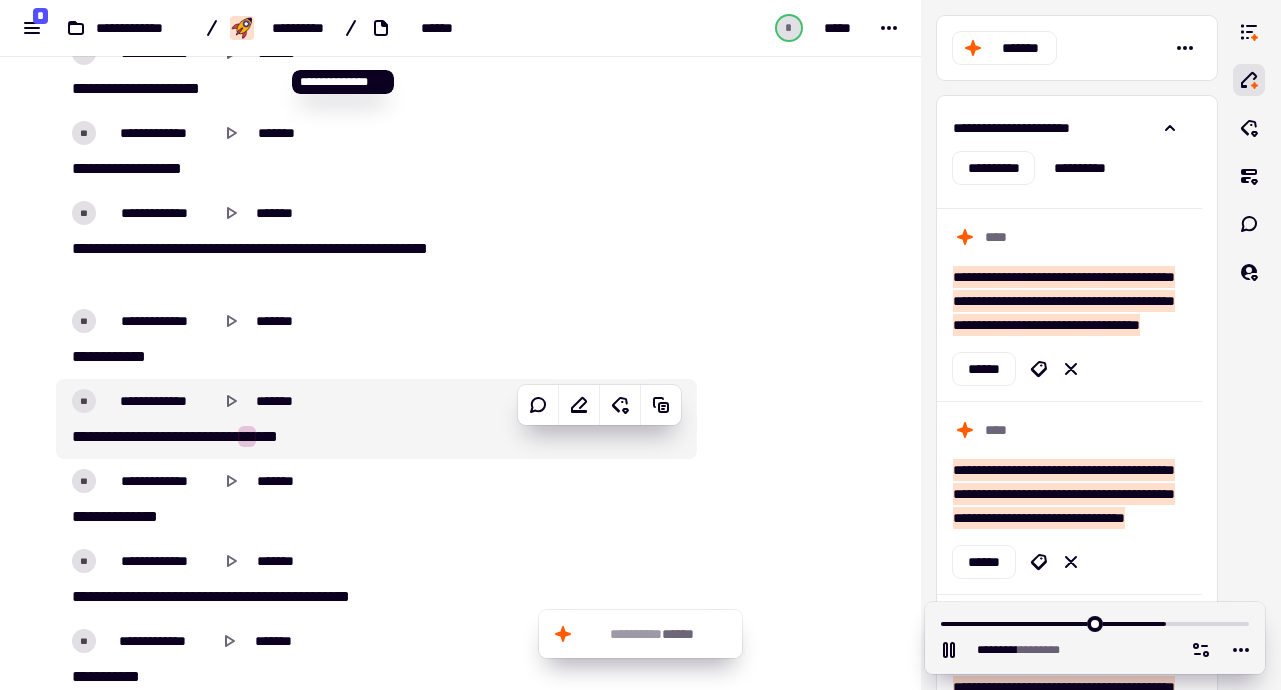 scroll, scrollTop: 38227, scrollLeft: 0, axis: vertical 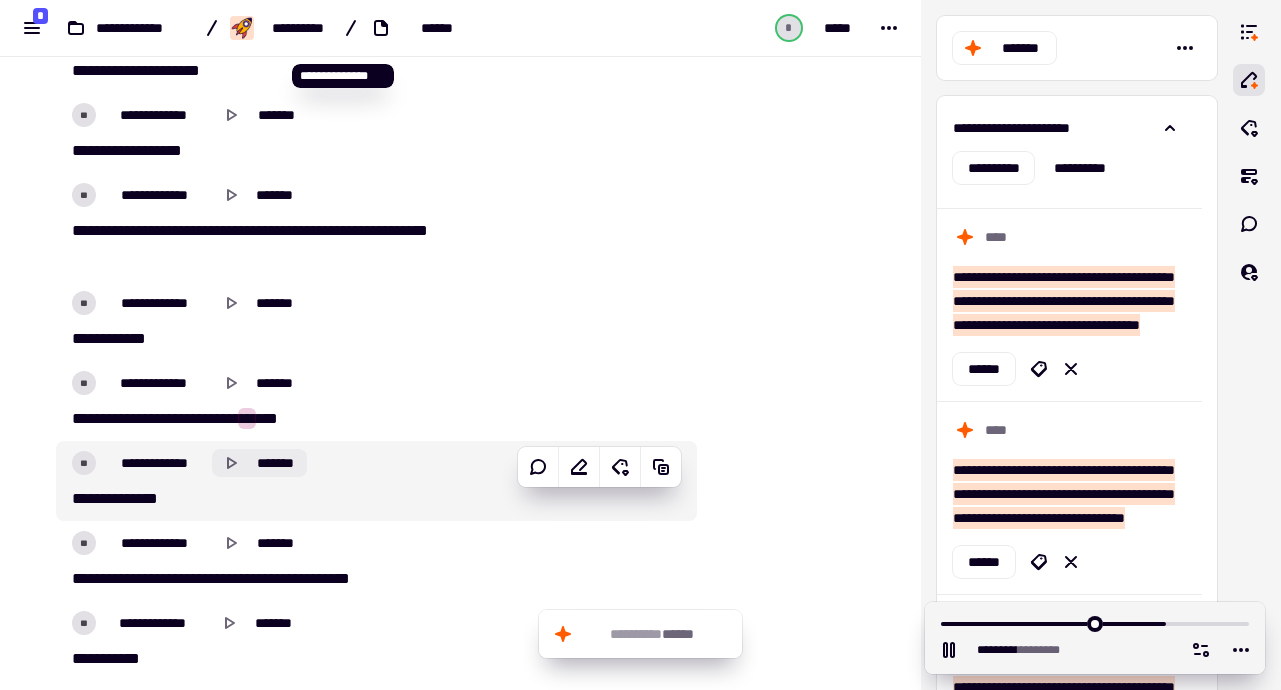 click 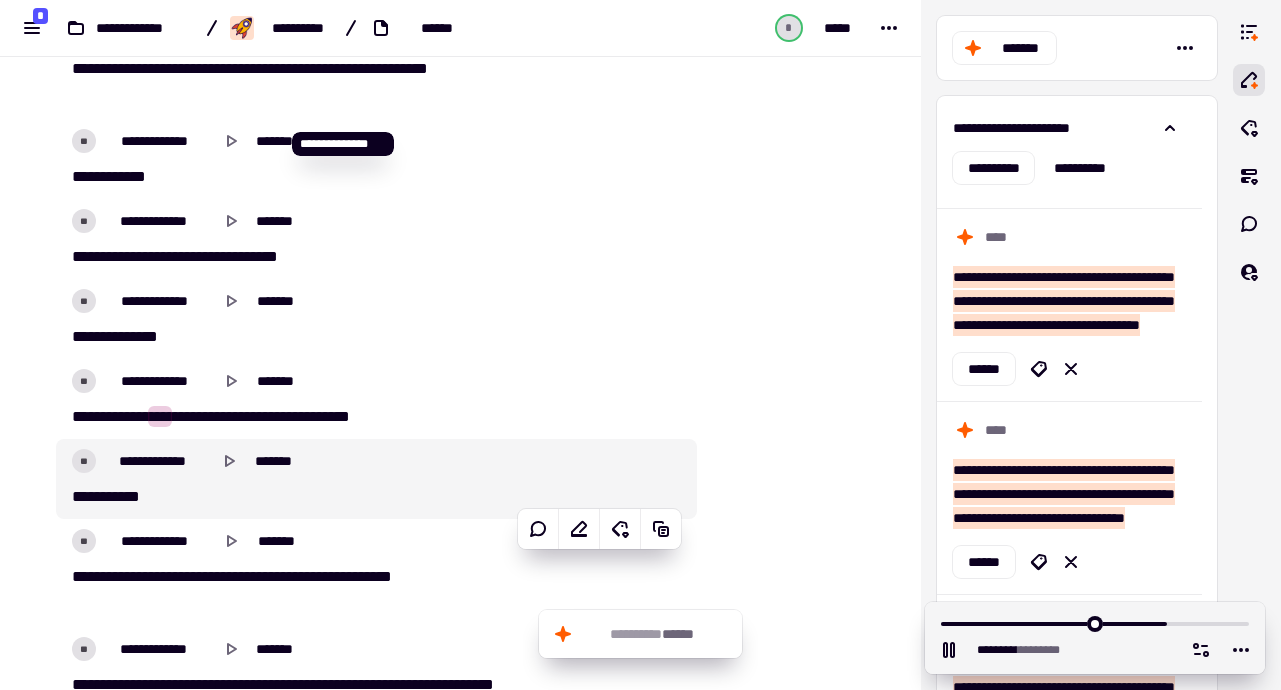 scroll, scrollTop: 38457, scrollLeft: 0, axis: vertical 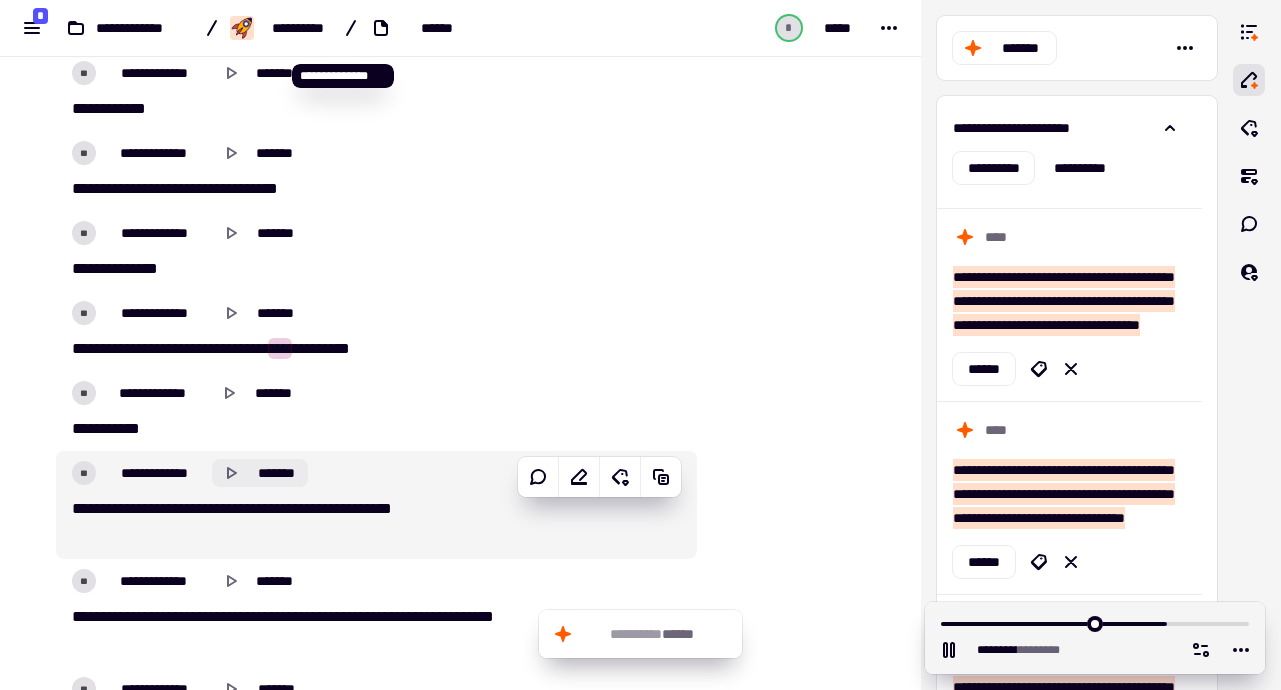 click on "*******" 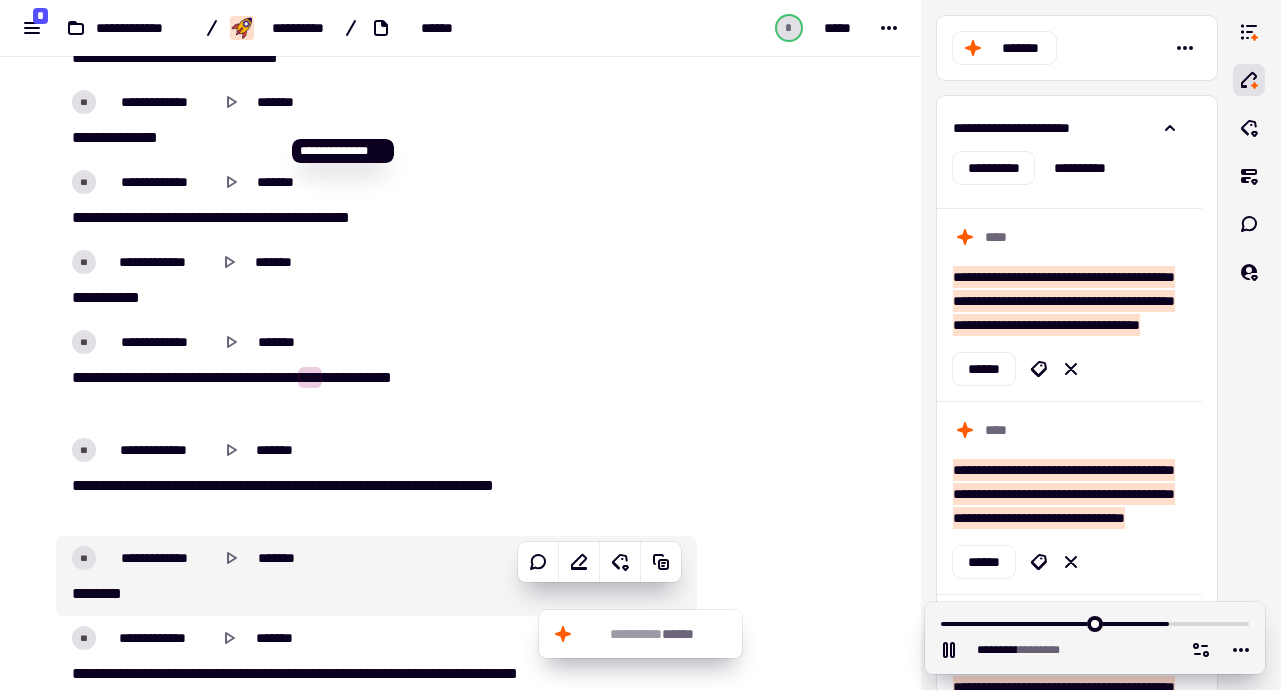 scroll, scrollTop: 38663, scrollLeft: 0, axis: vertical 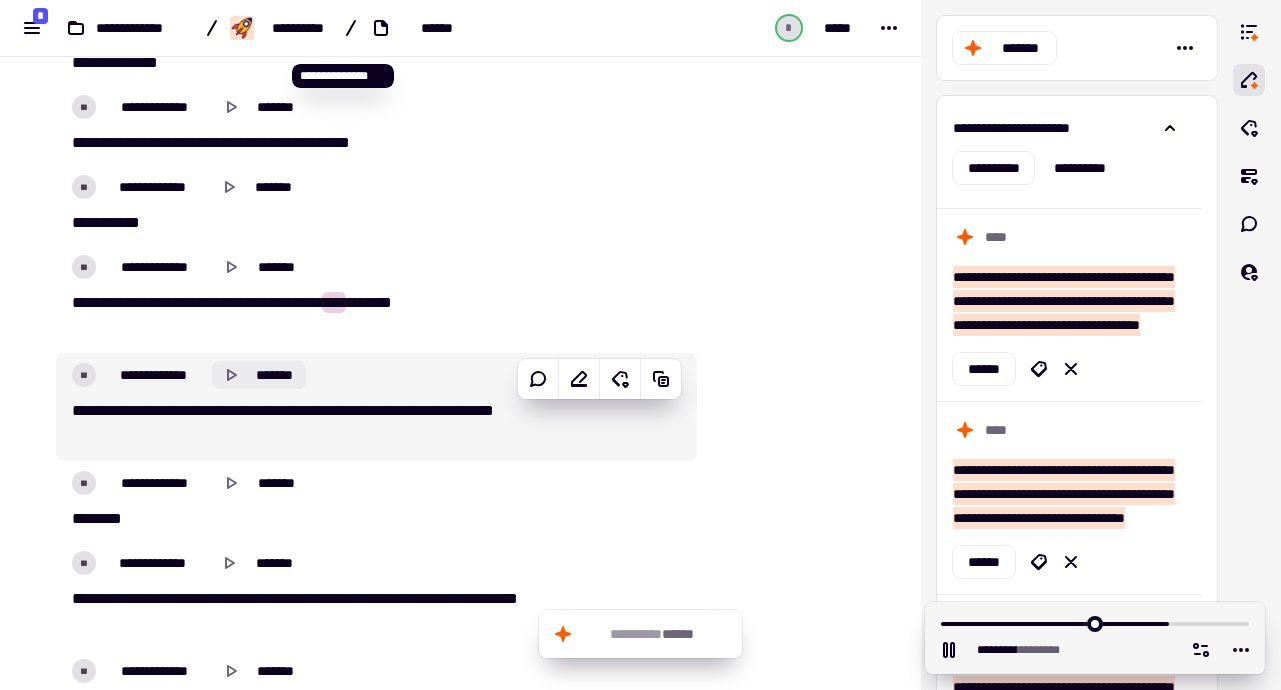 click on "*******" 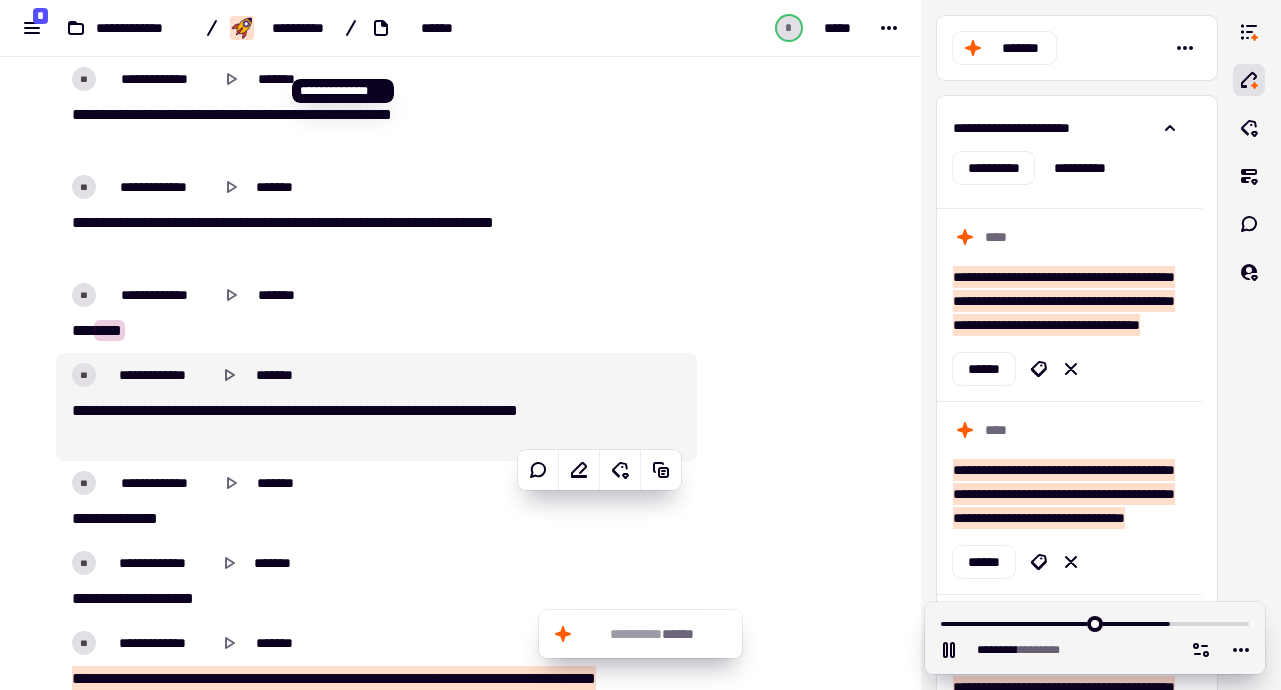 scroll, scrollTop: 38865, scrollLeft: 0, axis: vertical 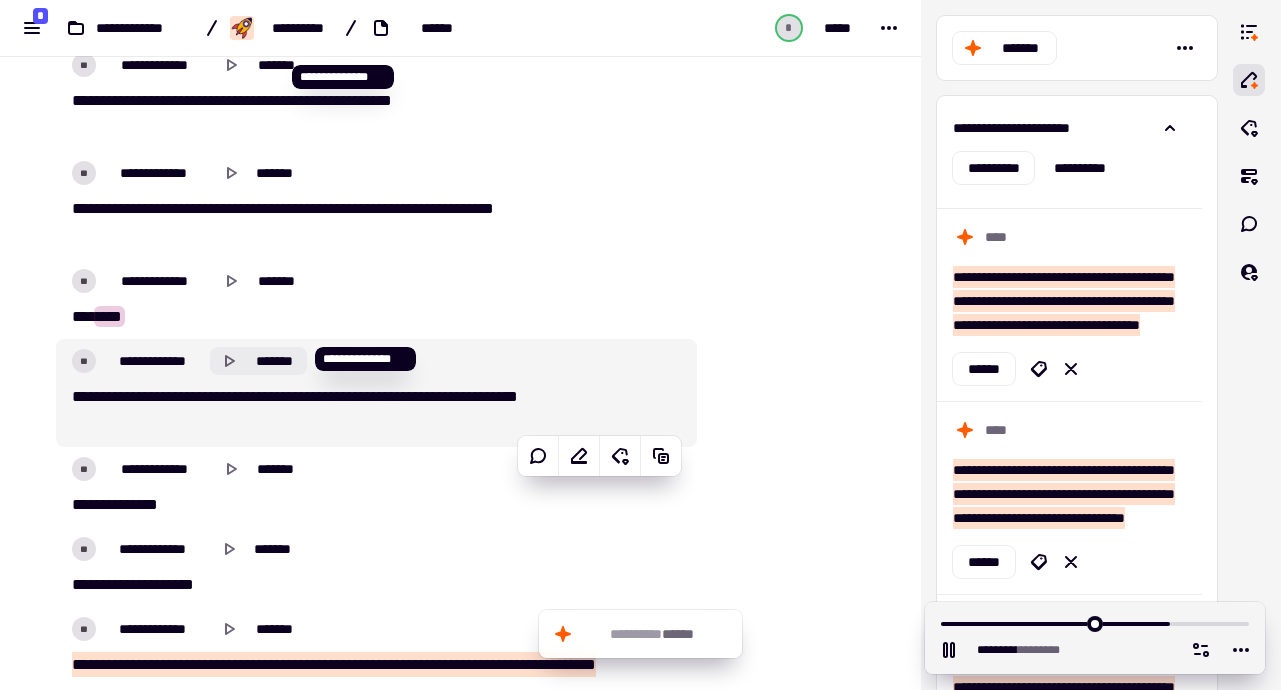 click 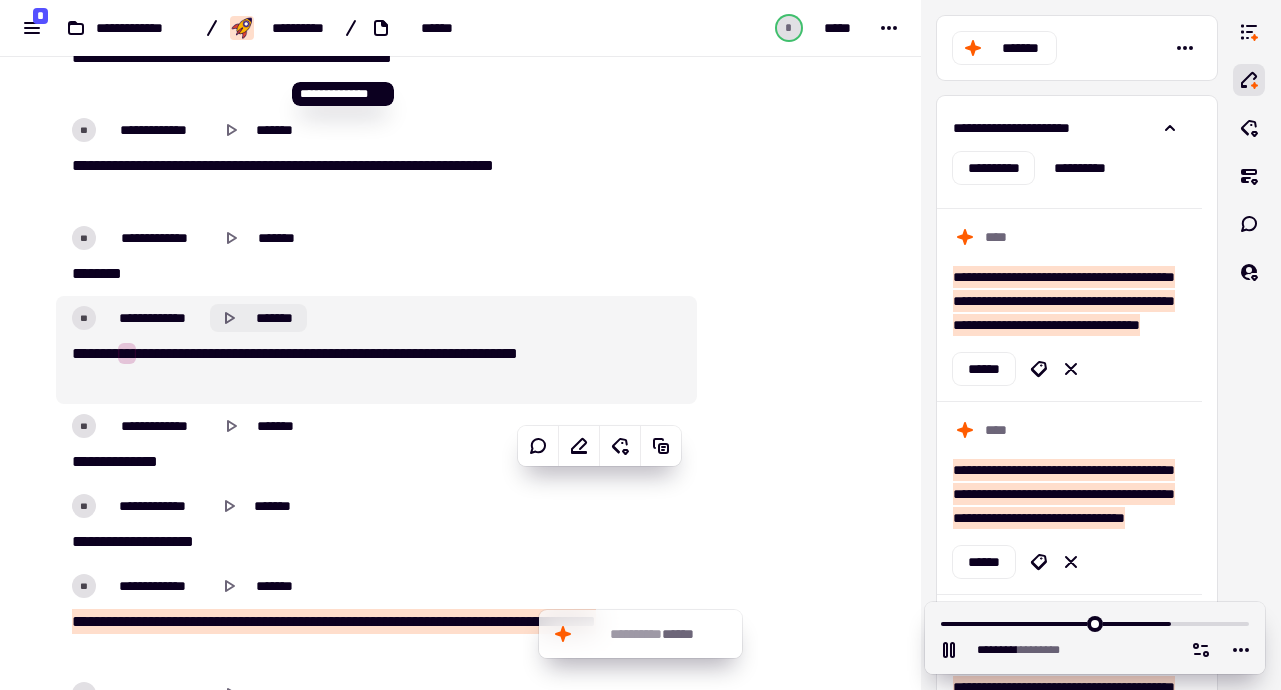 scroll, scrollTop: 38927, scrollLeft: 0, axis: vertical 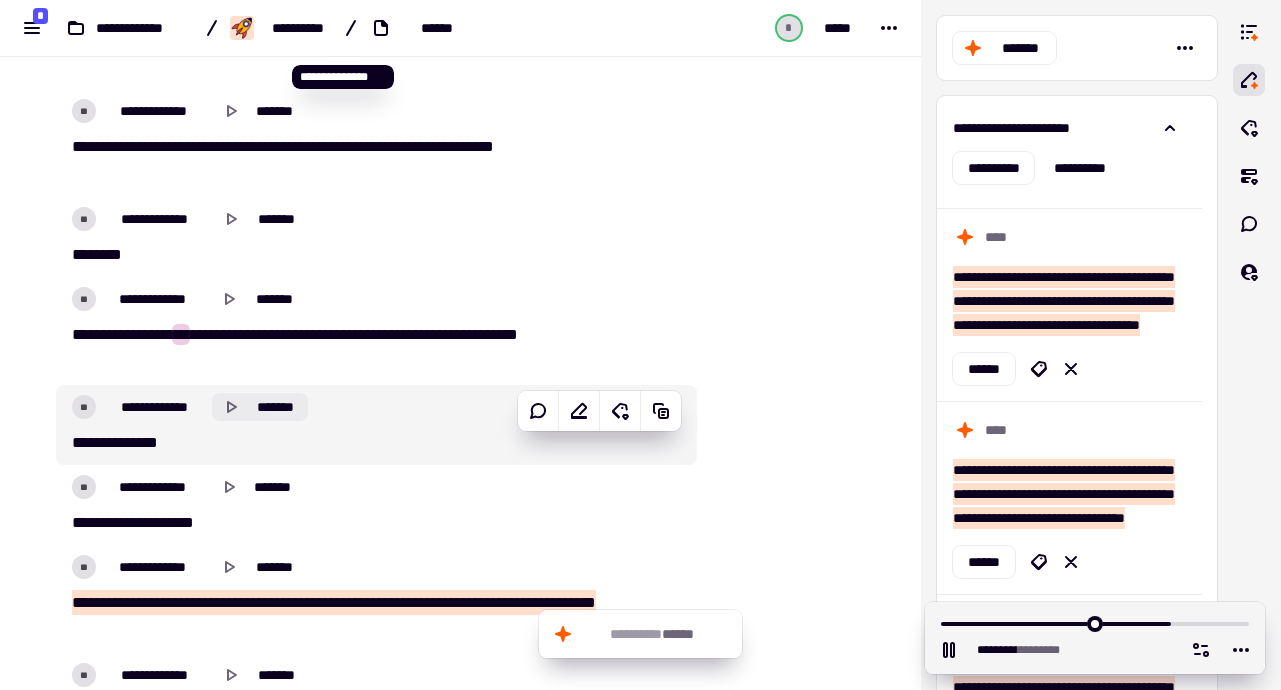 click on "*******" 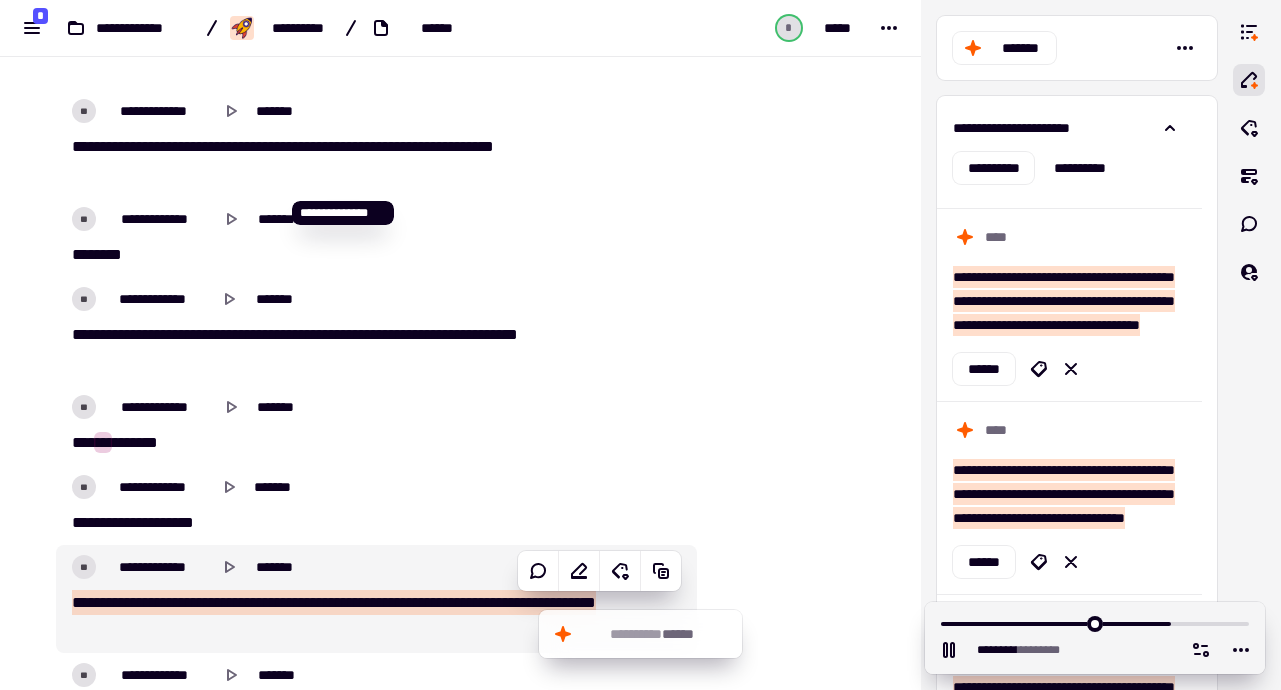 scroll, scrollTop: 39063, scrollLeft: 0, axis: vertical 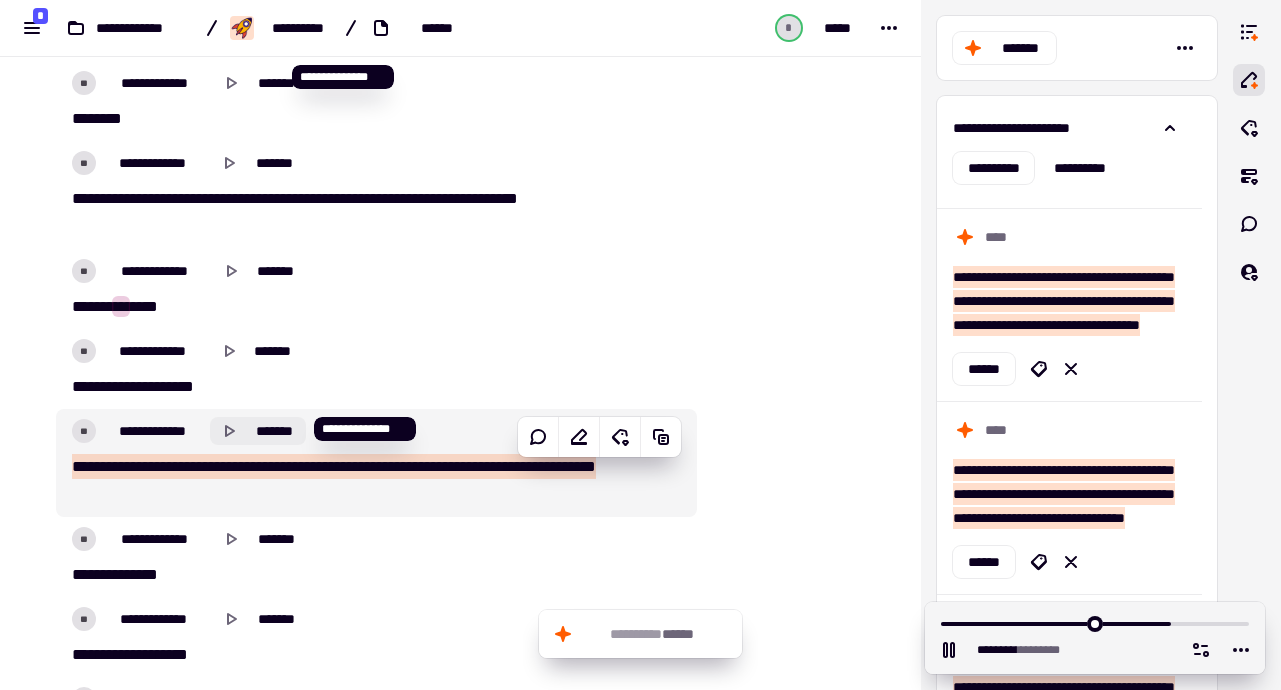 click on "*******" 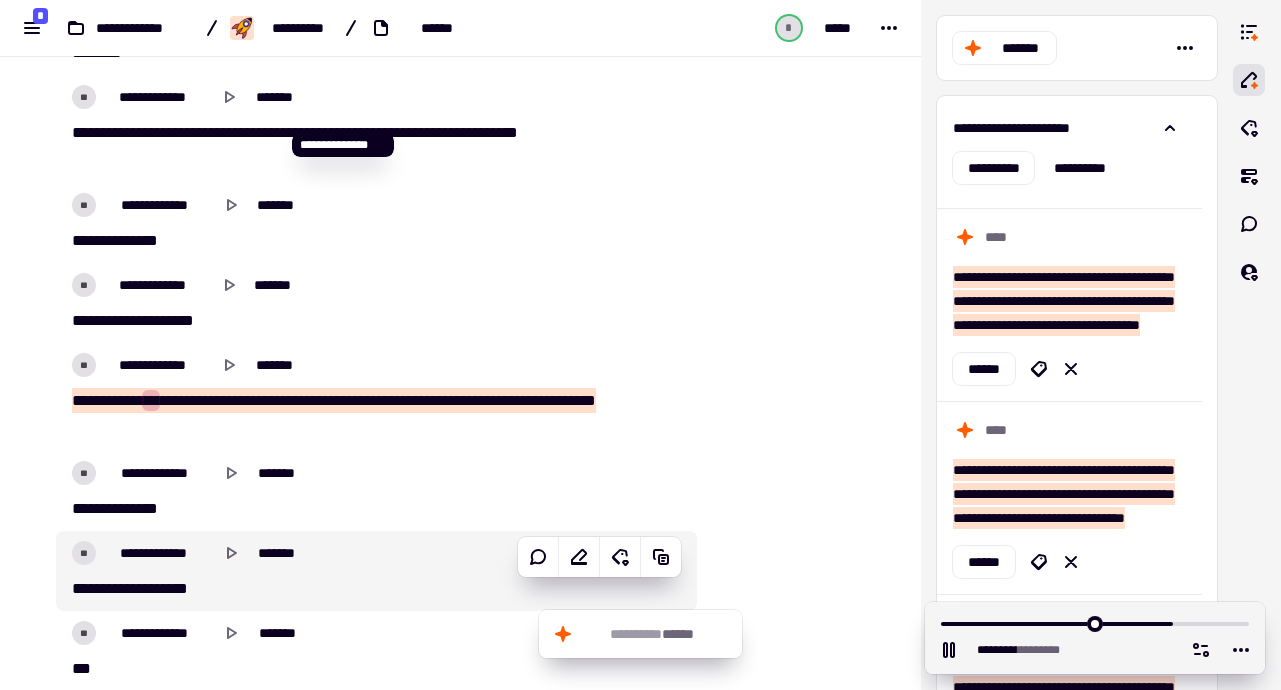scroll, scrollTop: 39258, scrollLeft: 0, axis: vertical 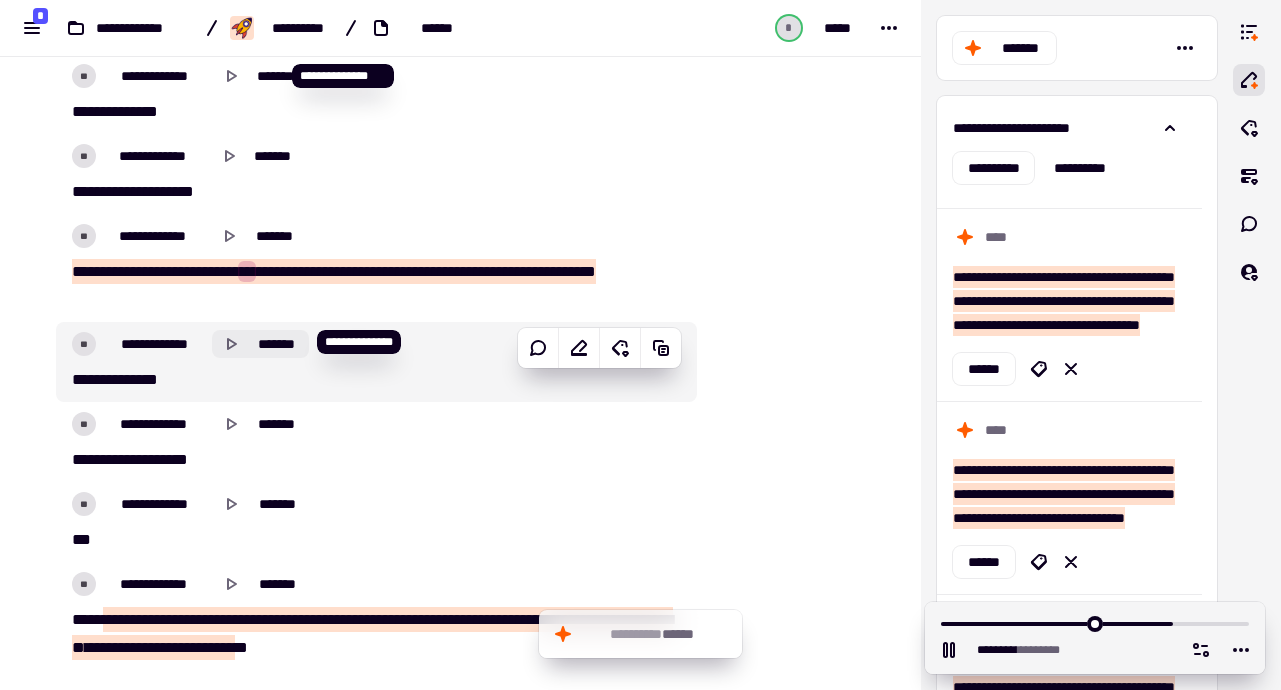 click on "*******" 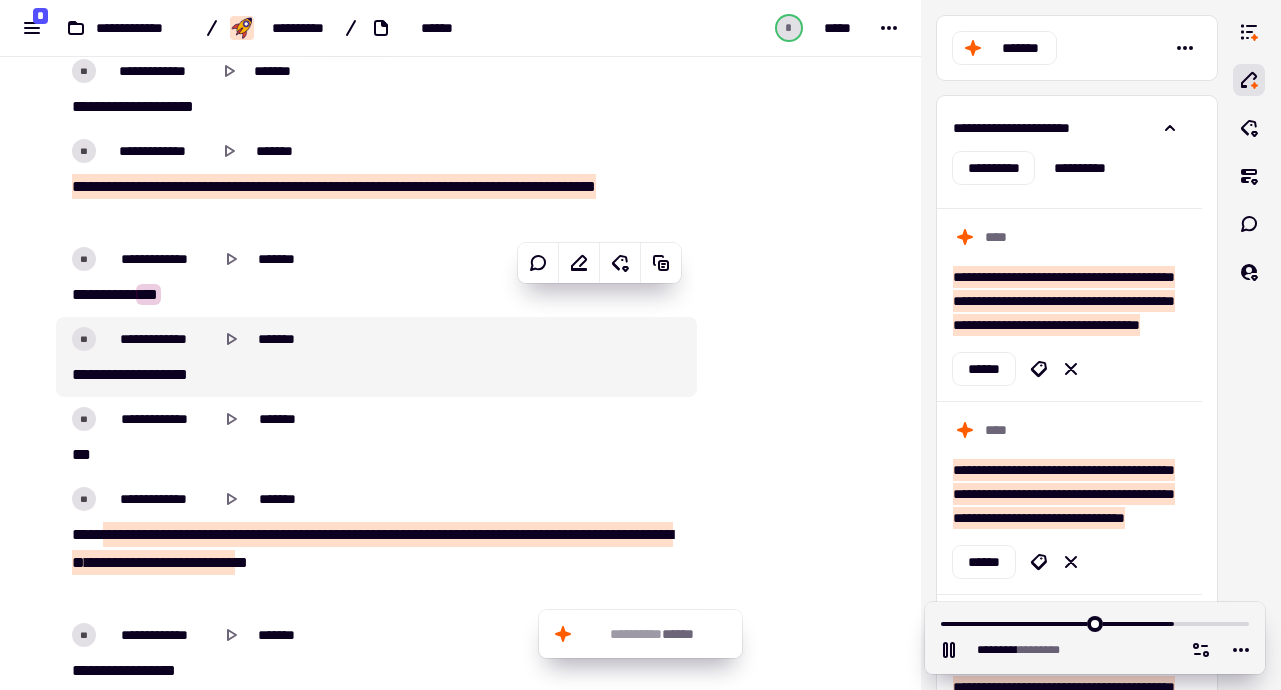 scroll, scrollTop: 39393, scrollLeft: 0, axis: vertical 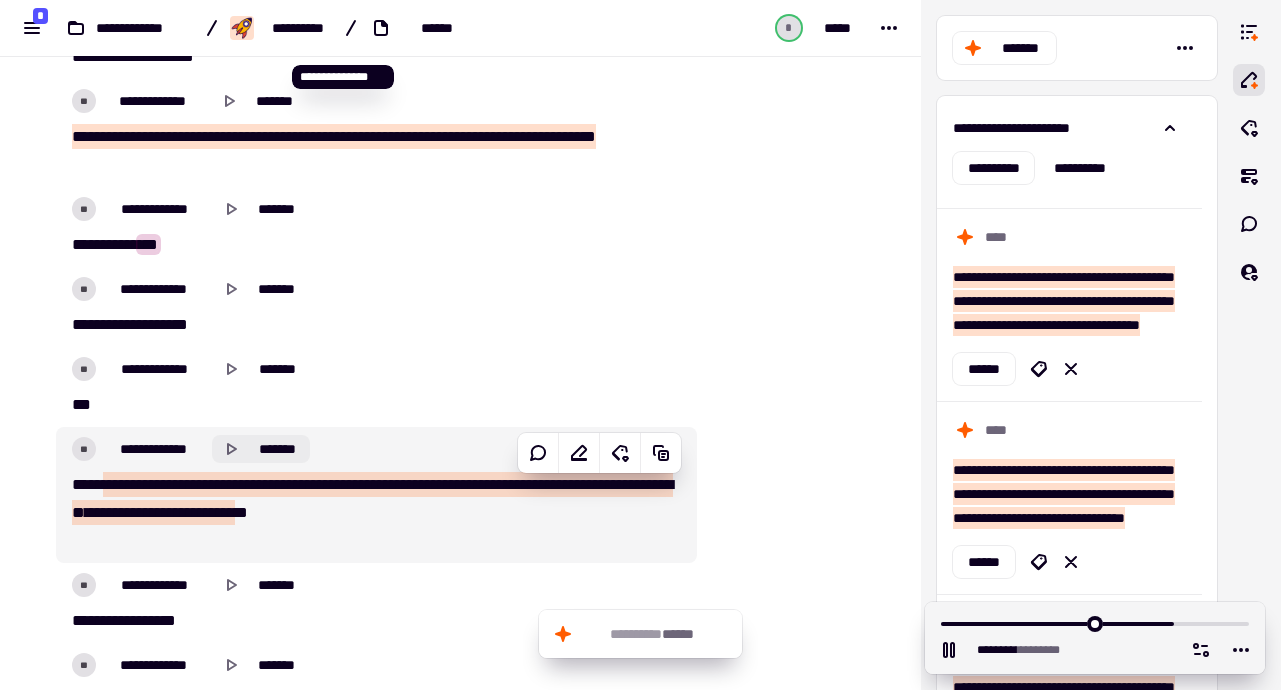 click on "*******" 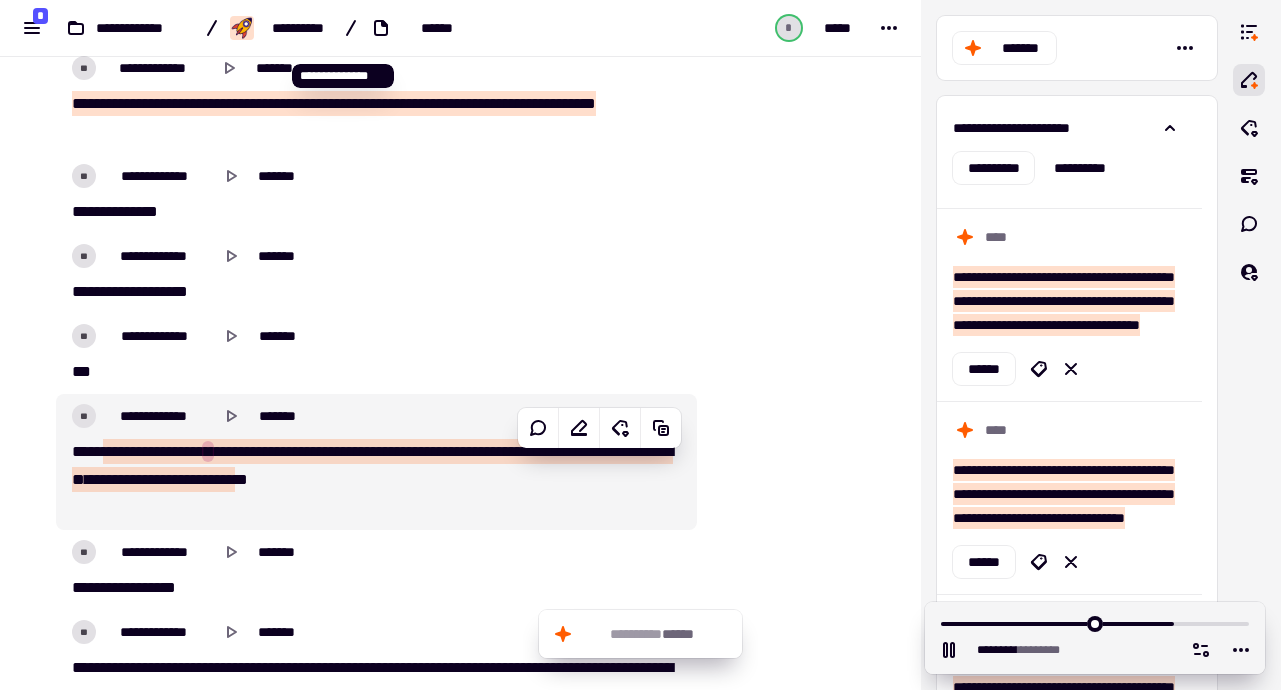 scroll, scrollTop: 39503, scrollLeft: 0, axis: vertical 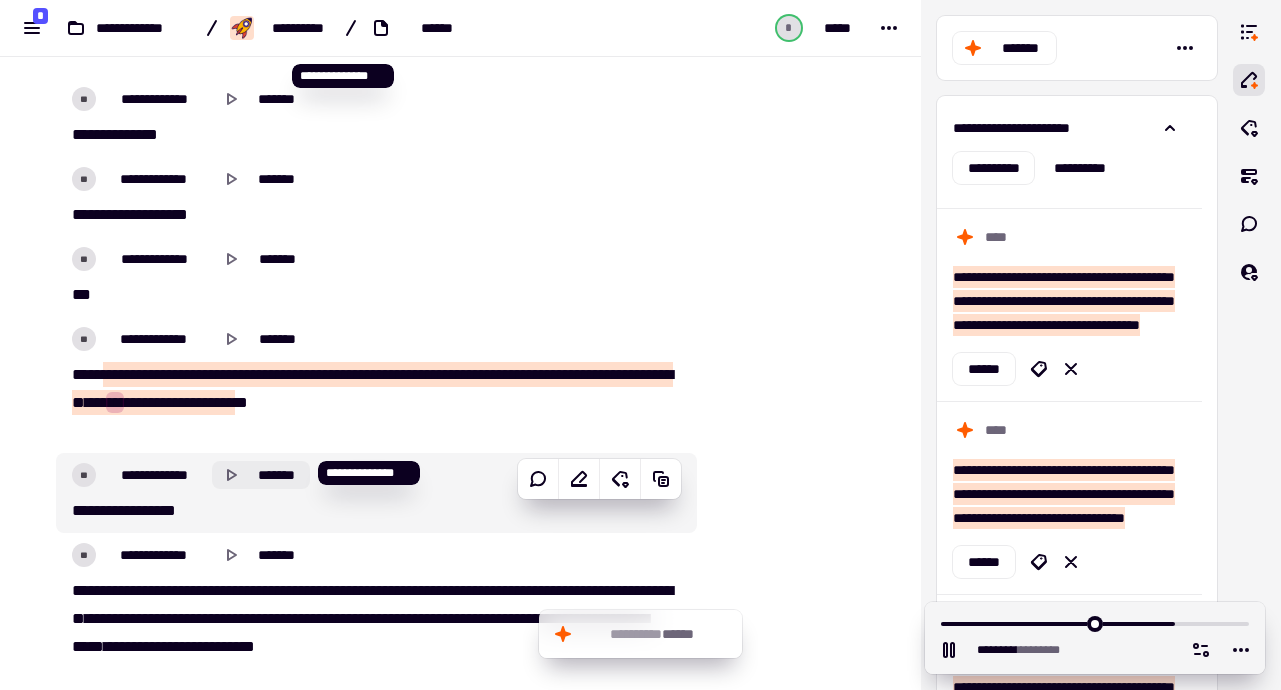 click on "*******" 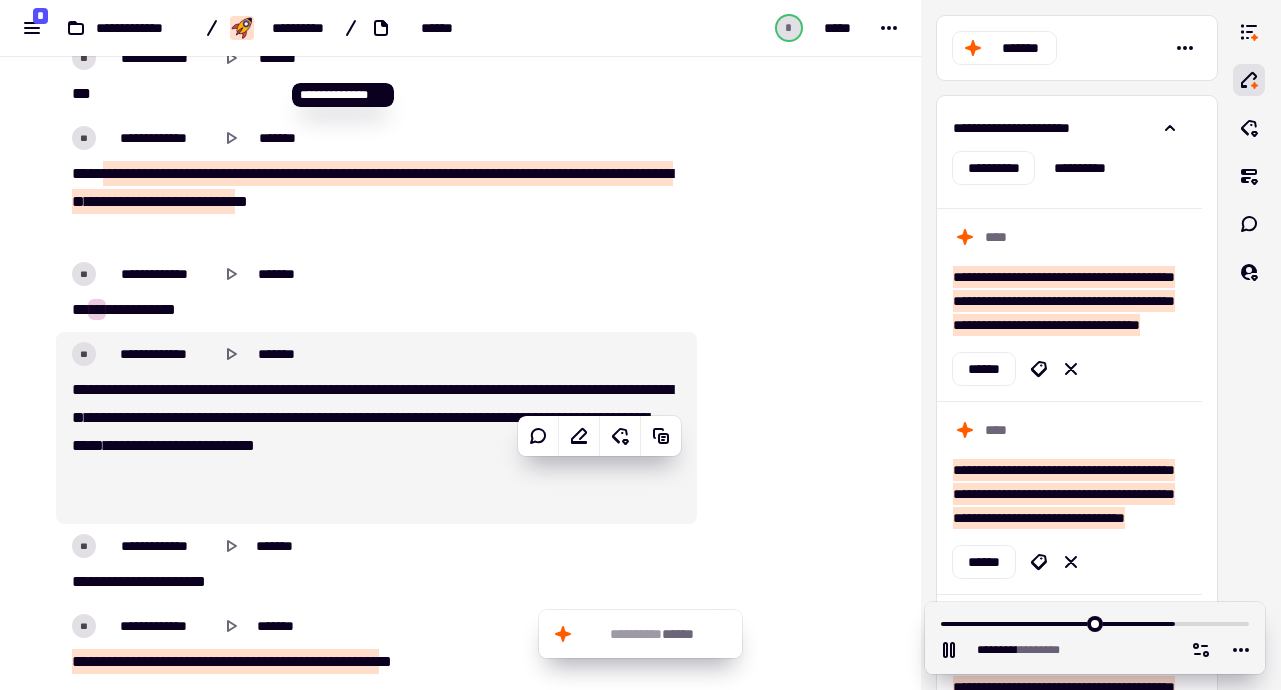 scroll, scrollTop: 39725, scrollLeft: 0, axis: vertical 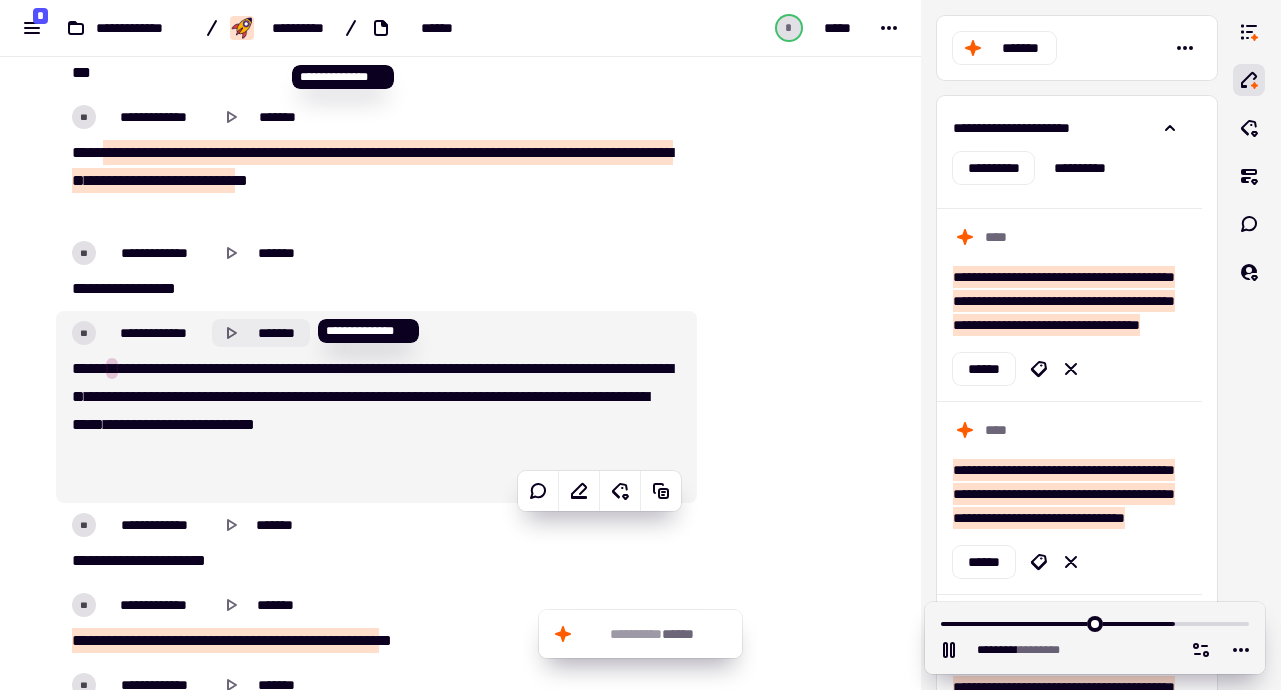 click on "*******" 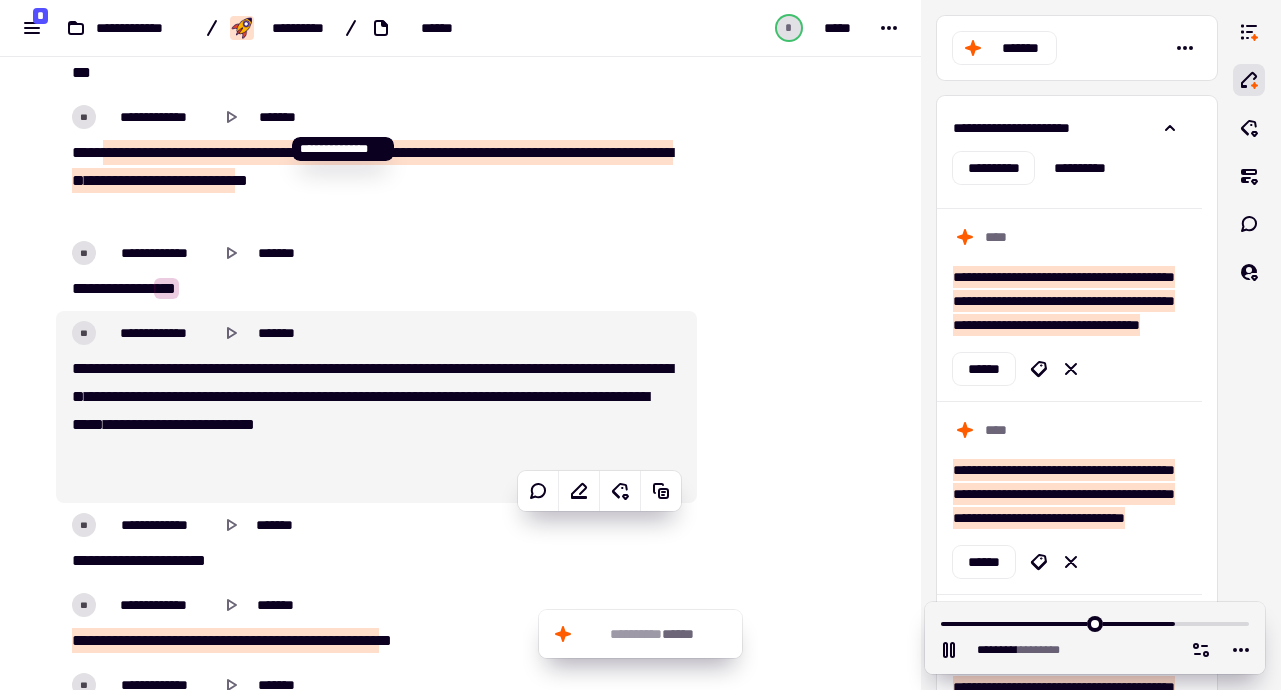 scroll, scrollTop: 39897, scrollLeft: 0, axis: vertical 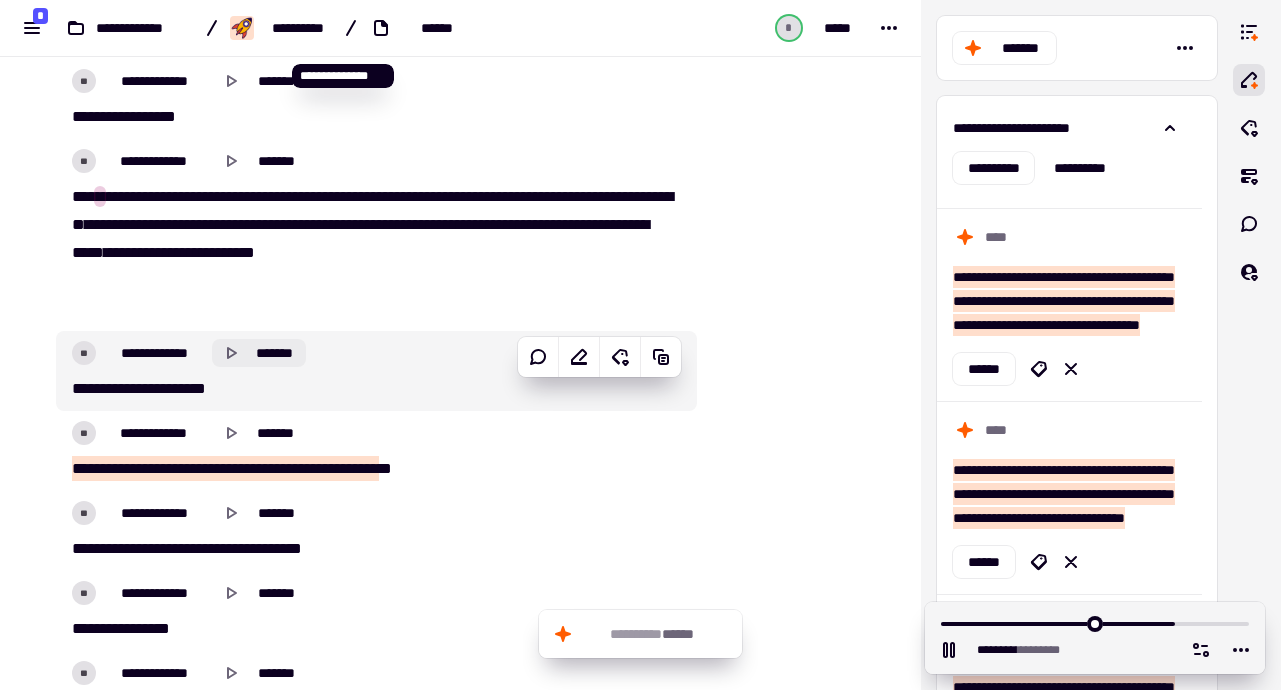 click on "*******" 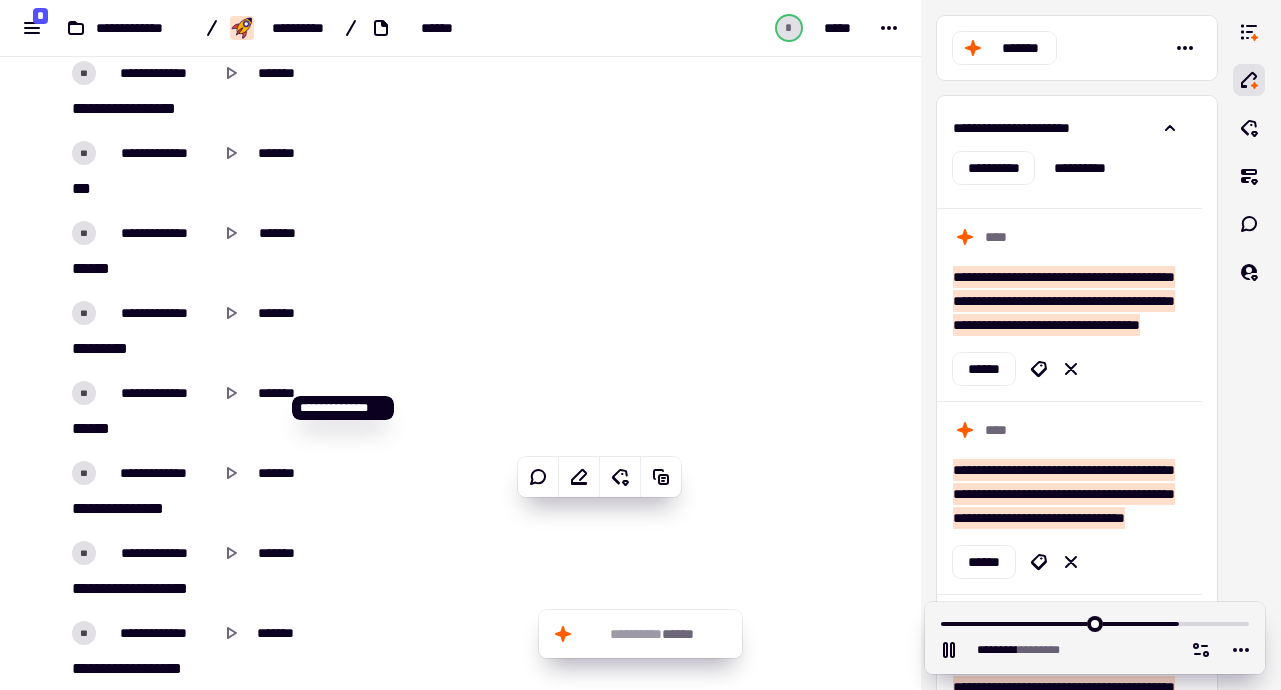 scroll, scrollTop: 41433, scrollLeft: 0, axis: vertical 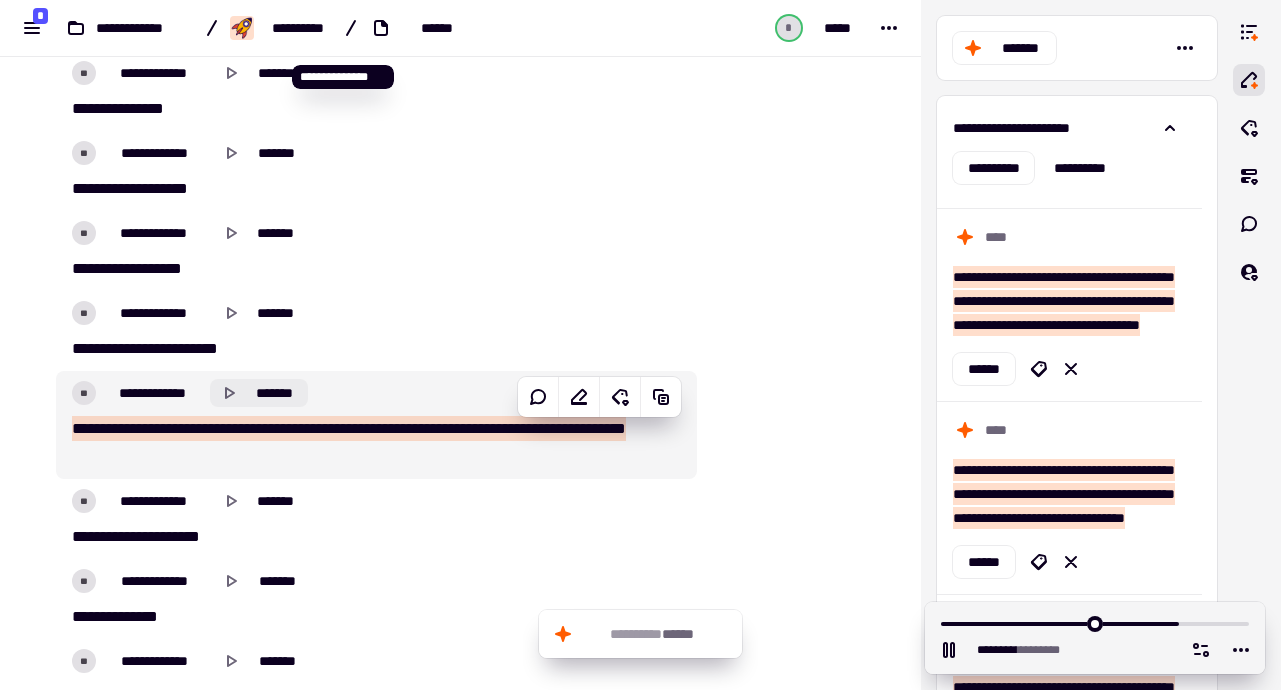 click on "*******" 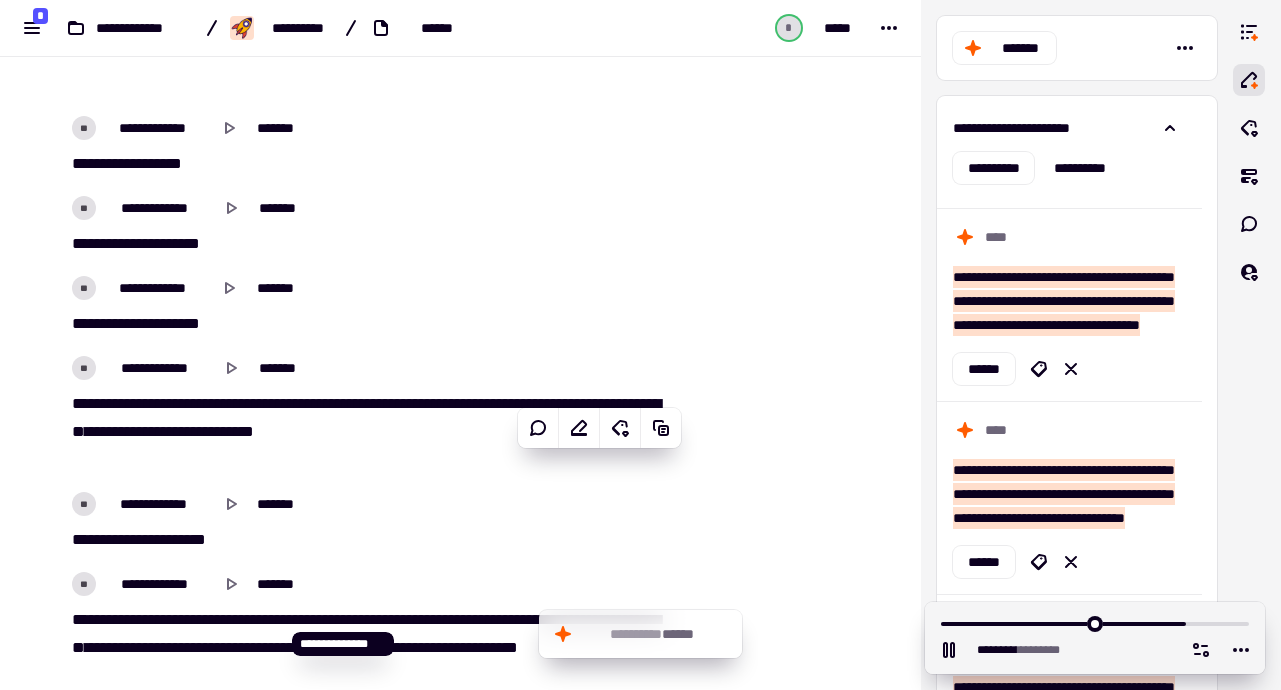 scroll, scrollTop: 43920, scrollLeft: 0, axis: vertical 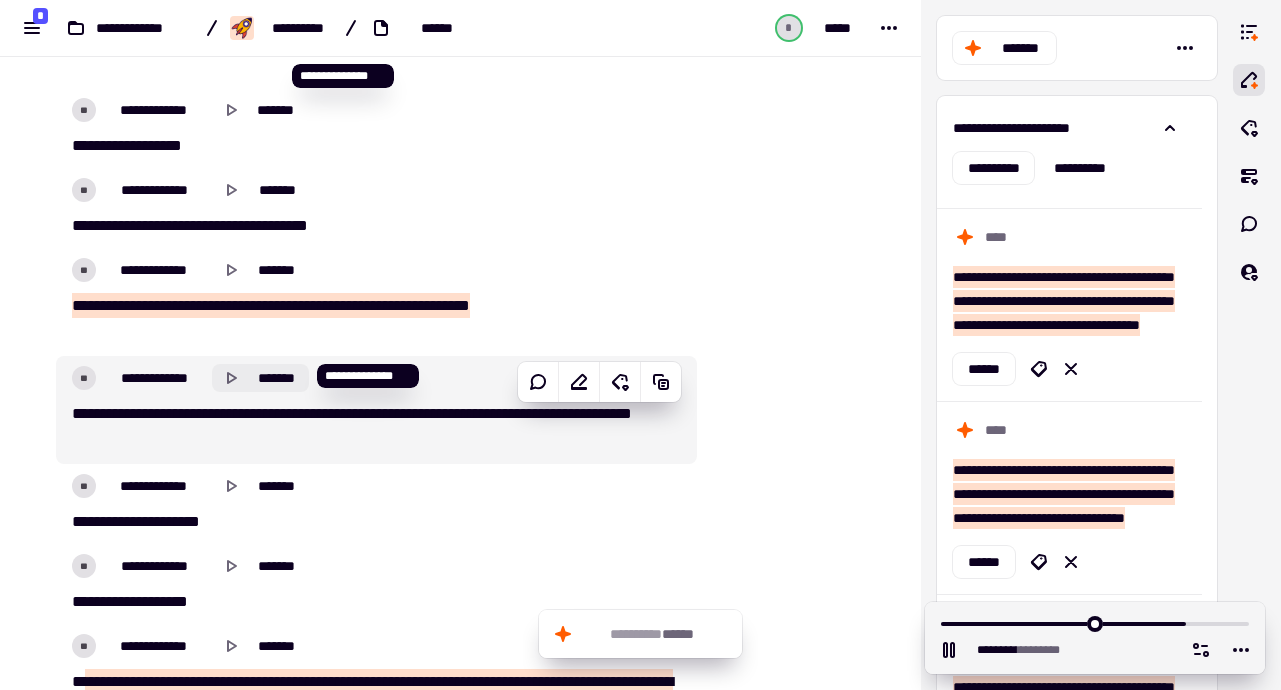 click 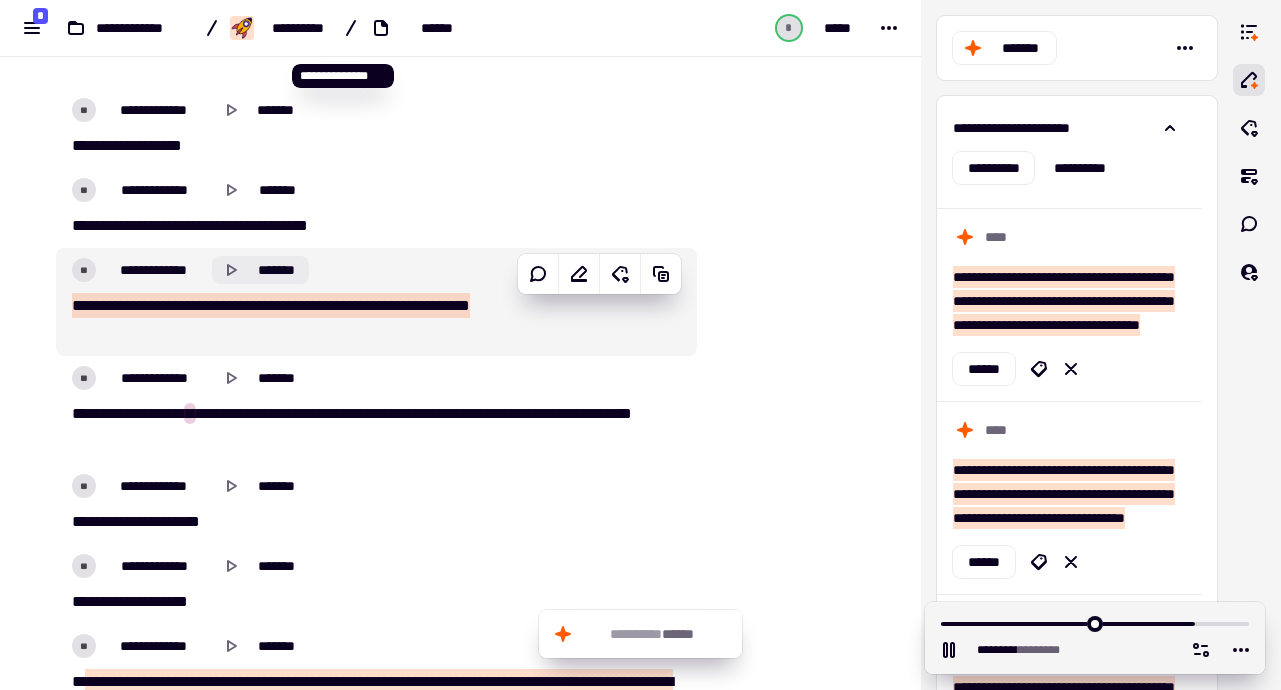 click 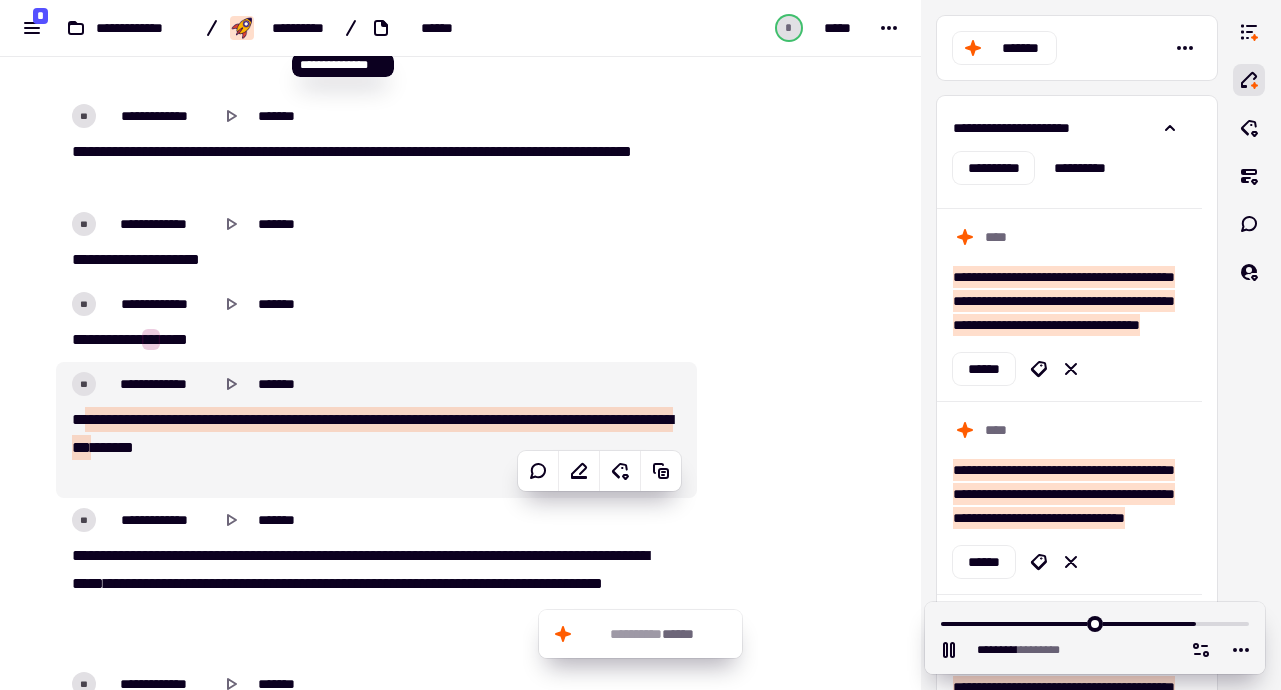scroll, scrollTop: 44309, scrollLeft: 0, axis: vertical 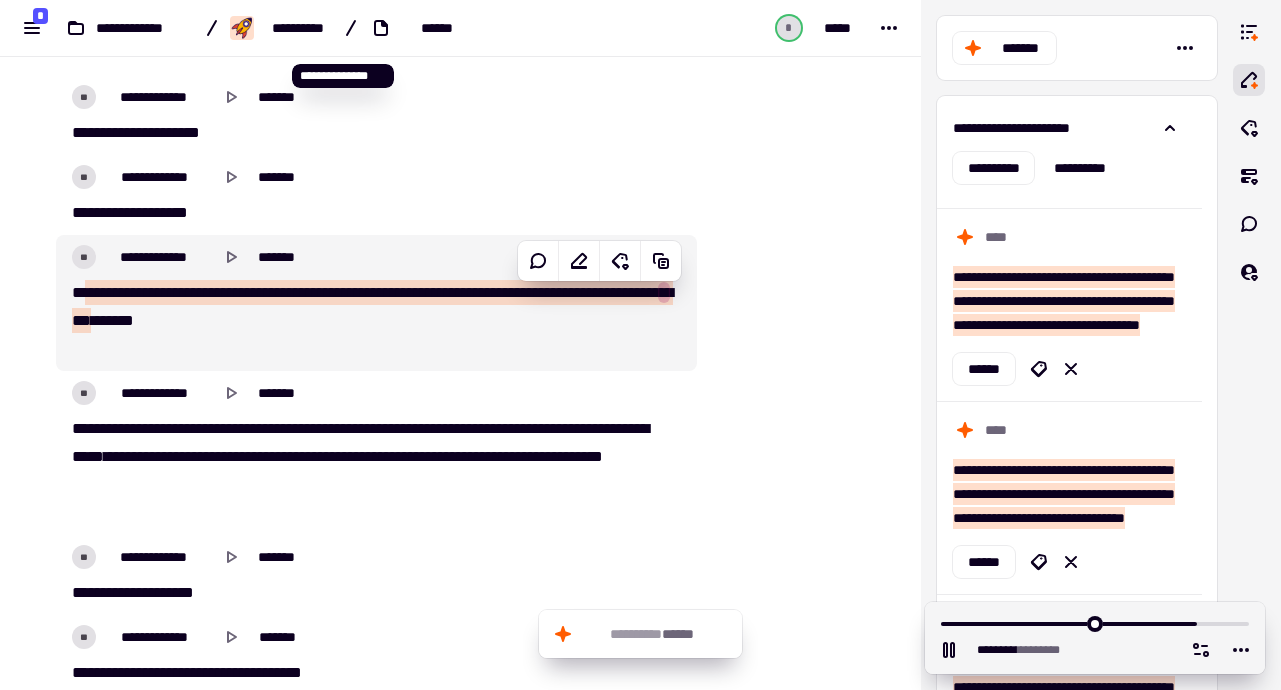 click on "*   *   *   **   **   **   *   *   **   **   **   *   *   **   *   *   *   *   *   *   *   **   **   *   *   **   **   **   **   *   **   **   ****   **   *   **   **   **   *   ***   *   ***" 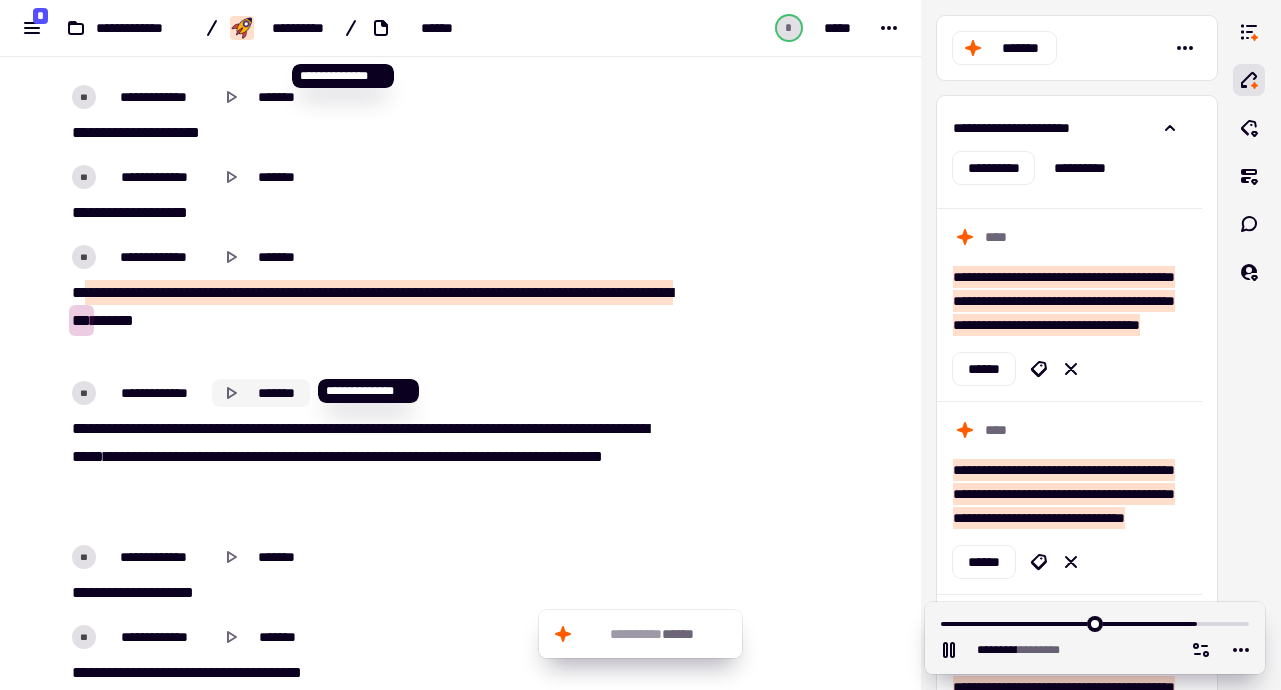 click on "*******" 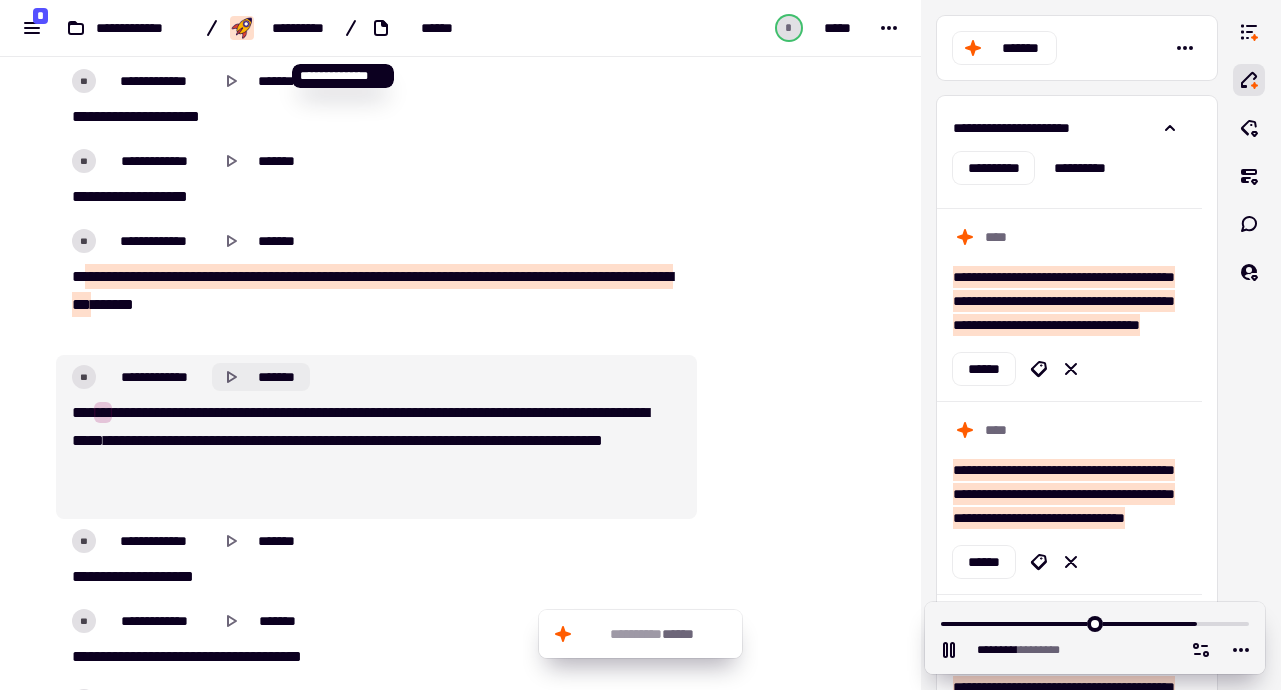 scroll, scrollTop: 44424, scrollLeft: 0, axis: vertical 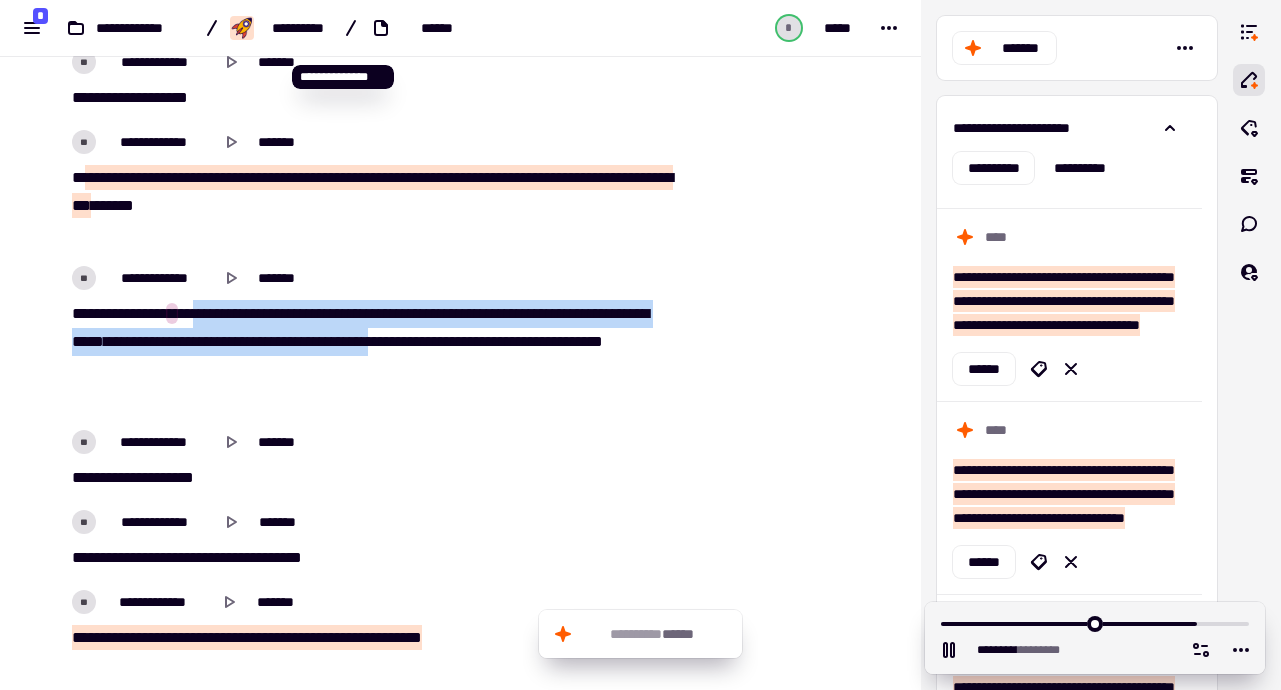 drag, startPoint x: 306, startPoint y: 311, endPoint x: 554, endPoint y: 369, distance: 254.69197 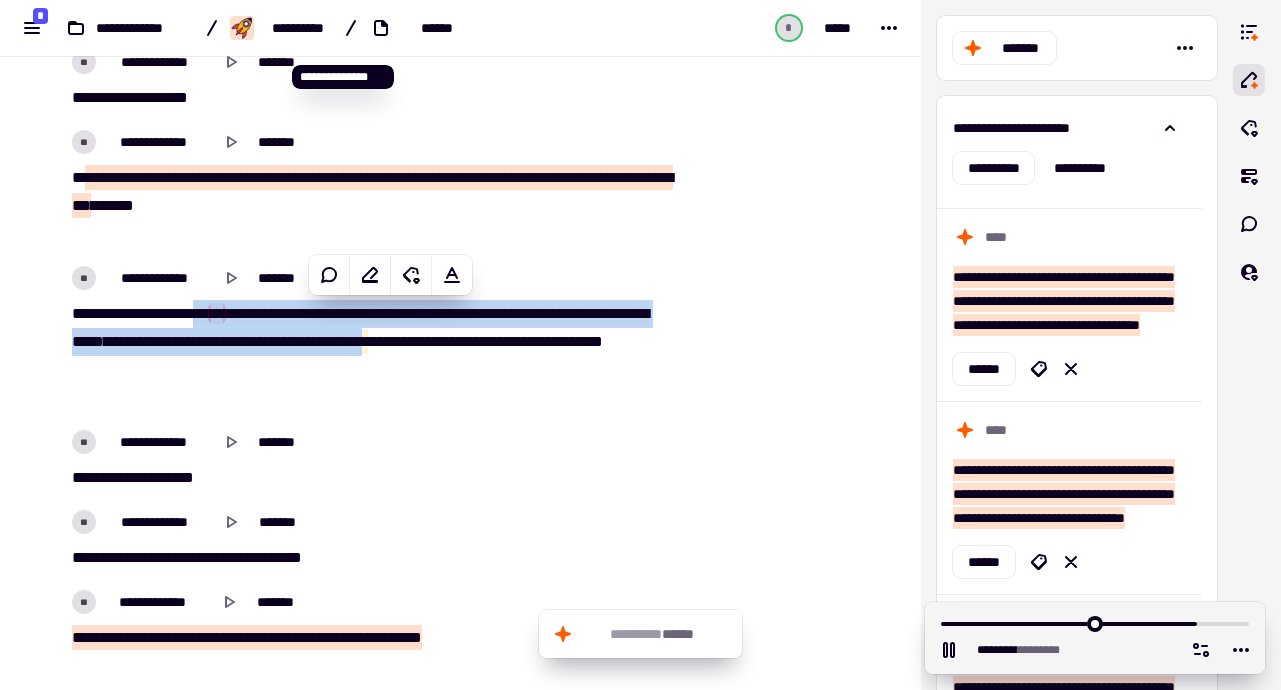 click on "***   **   **   *   *   *   *   **   *   **   **   **   ***   *   *   **   **   **   *   **   *   **   **   **   **   *   *   **   *   **   **   **   ***   **   **   *****   **   *****   *   ***   **   **   **   **   ****   **   *   **   **   **   **   *   **   **   **   **   *   **   *   **   *   **   ***" 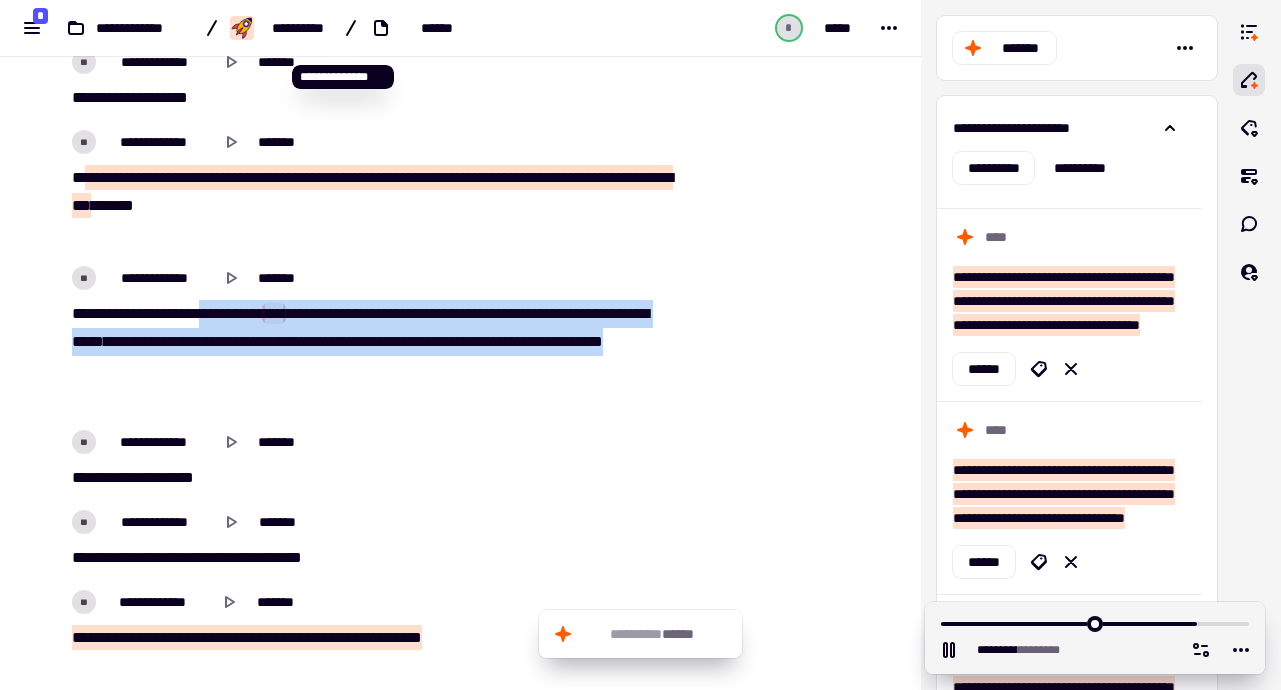 drag, startPoint x: 451, startPoint y: 386, endPoint x: 316, endPoint y: 311, distance: 154.43445 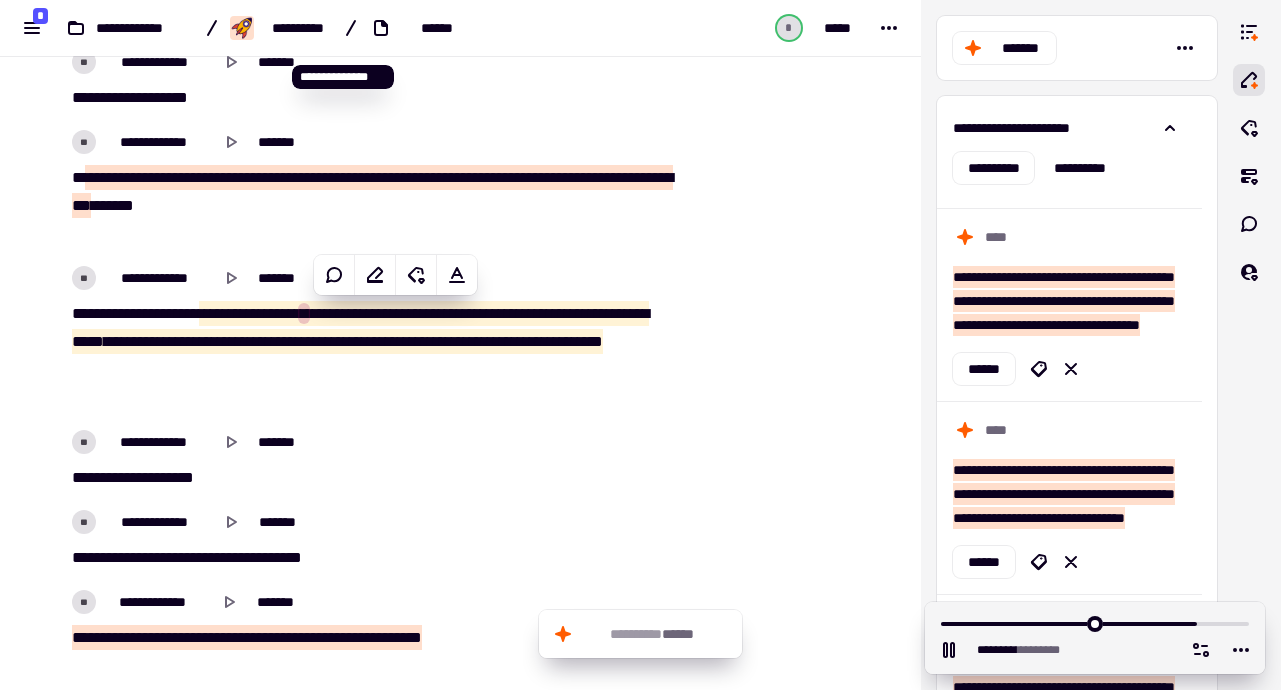 click at bounding box center [795, -16743] 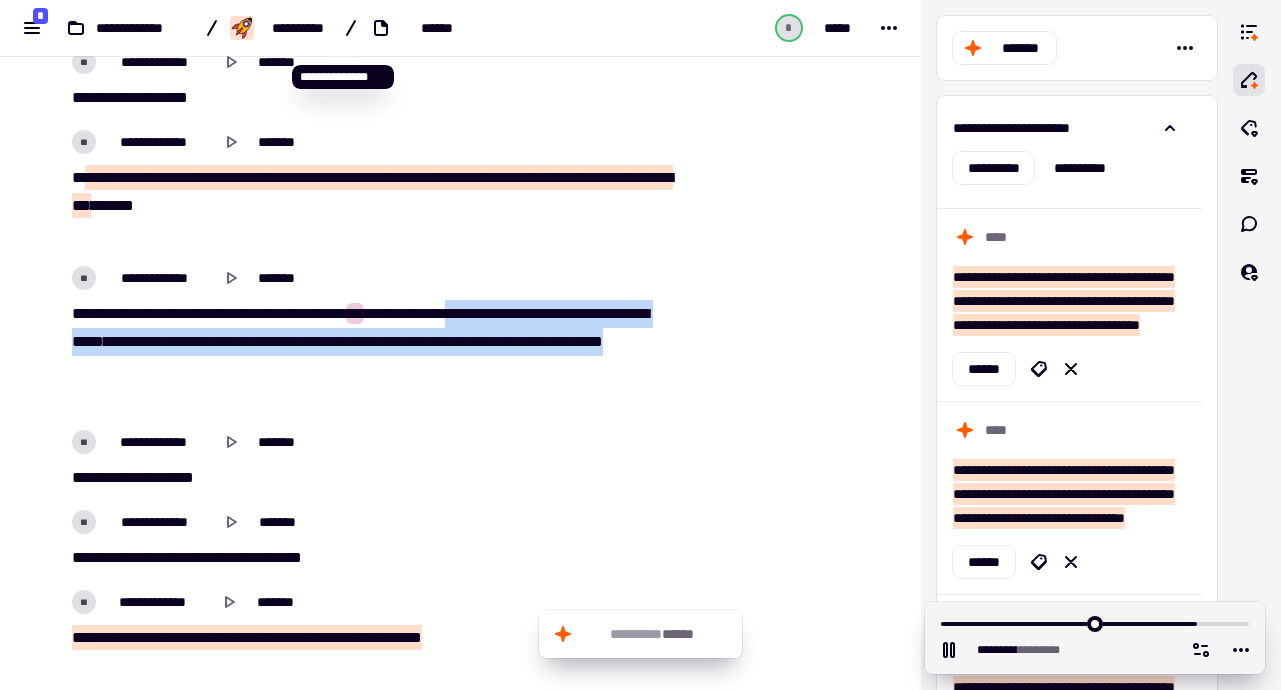 drag, startPoint x: 480, startPoint y: 369, endPoint x: 543, endPoint y: 385, distance: 65 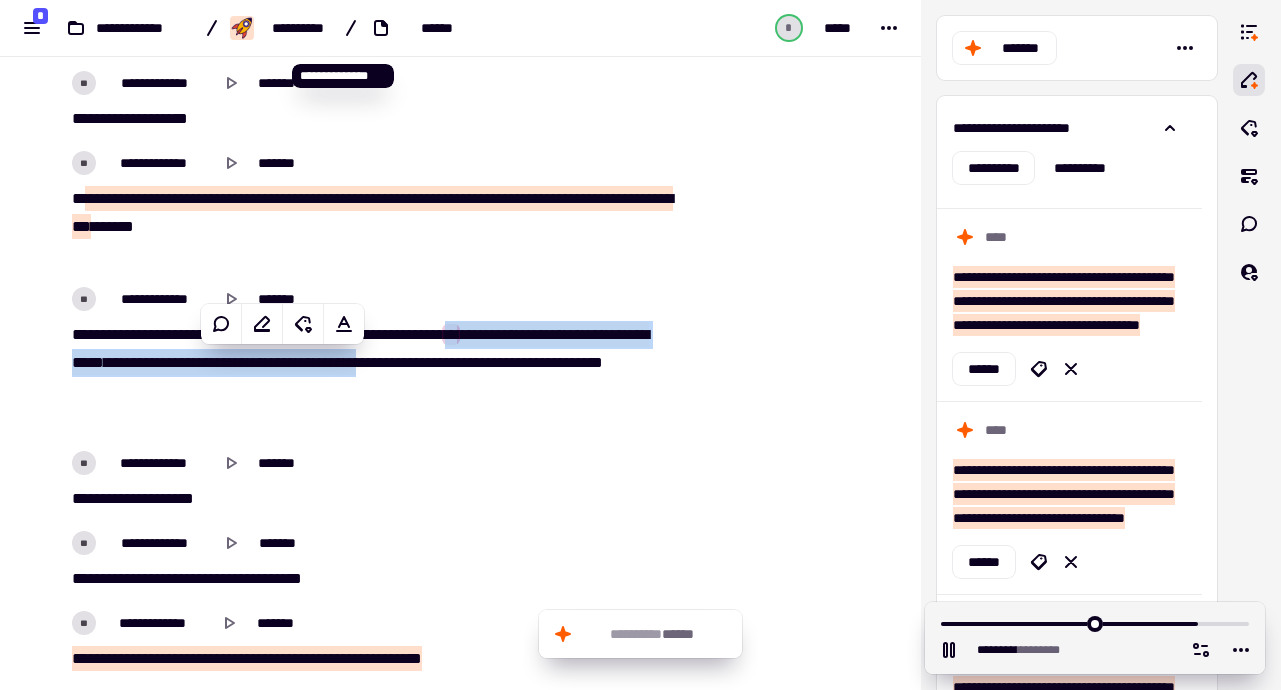 click on "***   **   **   *   *   *   *   **   *   **   **   **   ***   *   *   **   **   **   *   **   *   **   **   **   **   *   *   **   *   **   **   **   ***   **   **   *****   **   *****   *   ***   **   **   **   **   ****   **   *   **   * *   **   **   *   **   **   **   **   *   **   *   **   *   **   ***" 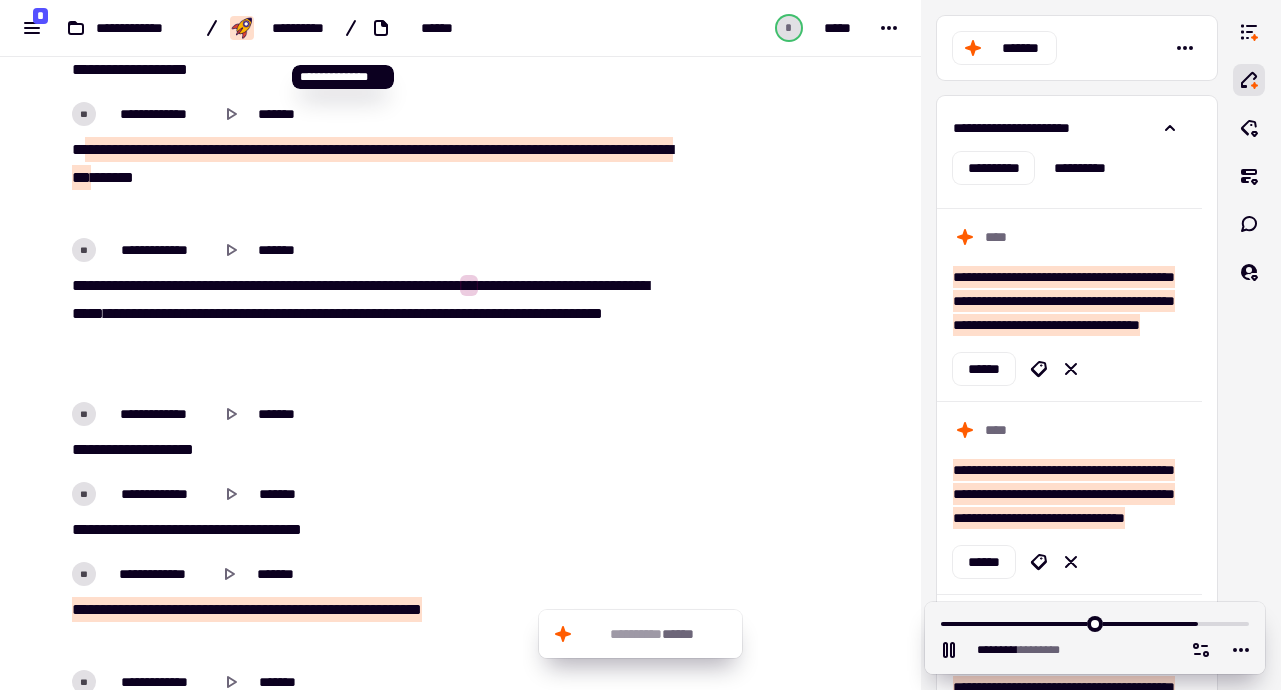 scroll, scrollTop: 44453, scrollLeft: 0, axis: vertical 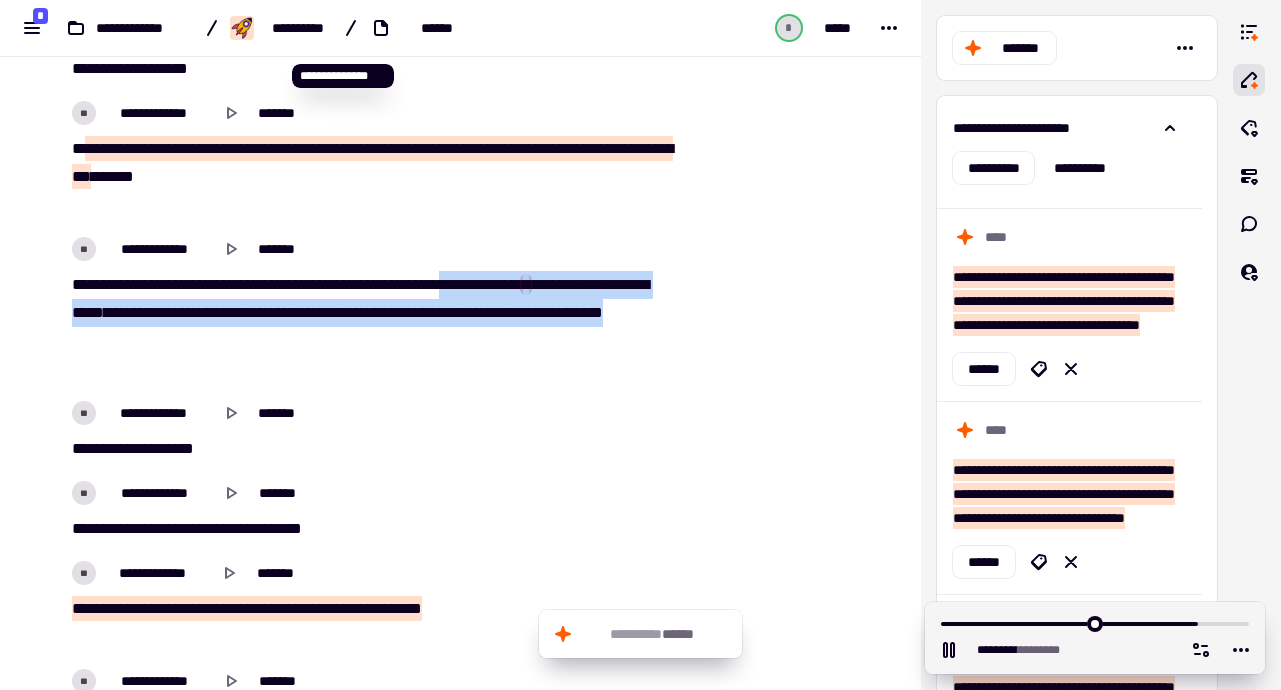 drag, startPoint x: 445, startPoint y: 363, endPoint x: 195, endPoint y: 311, distance: 255.35074 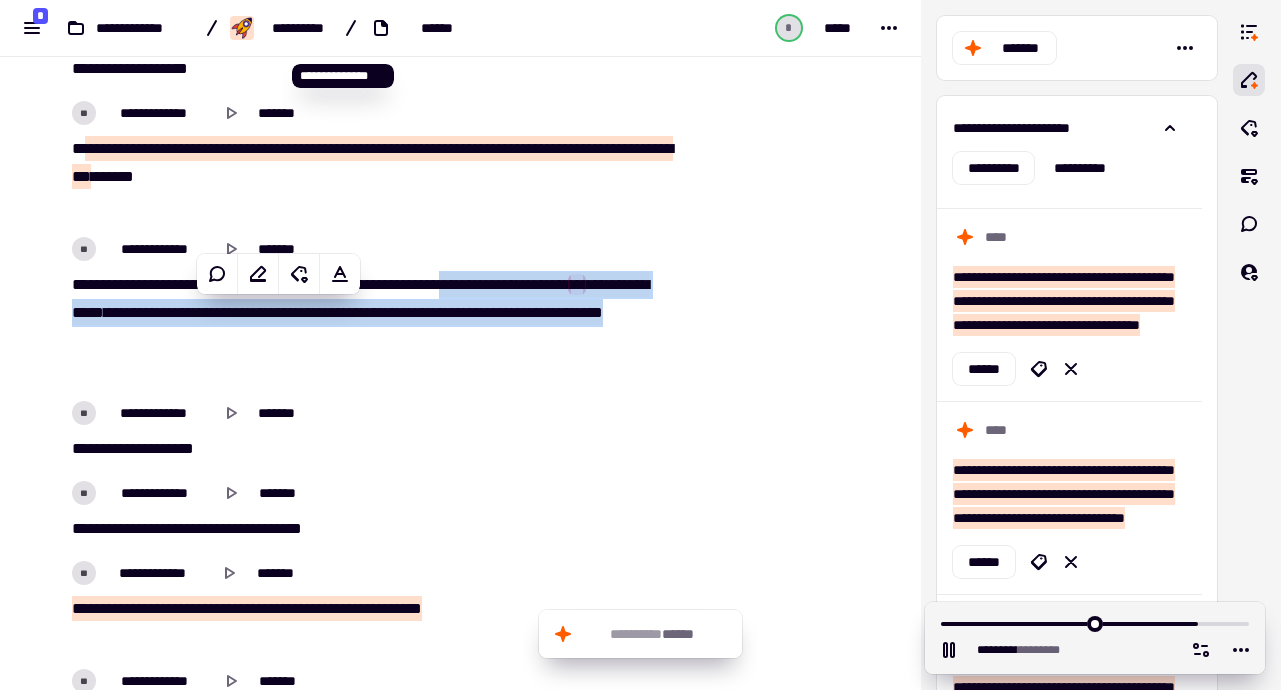 click on "***   **   **   *   *   *   *   **   *   **   **   **   ***   *   *   **   **   **   *   **   *   **   **   **   **   *   *   **   *   **   **   **   ***   **   **   *****   **   *****   *   ***   **   **   **   **   ****   **   *   **   **   **   **   *   **   **   **   **   *   **   *   **   *   **   ***" 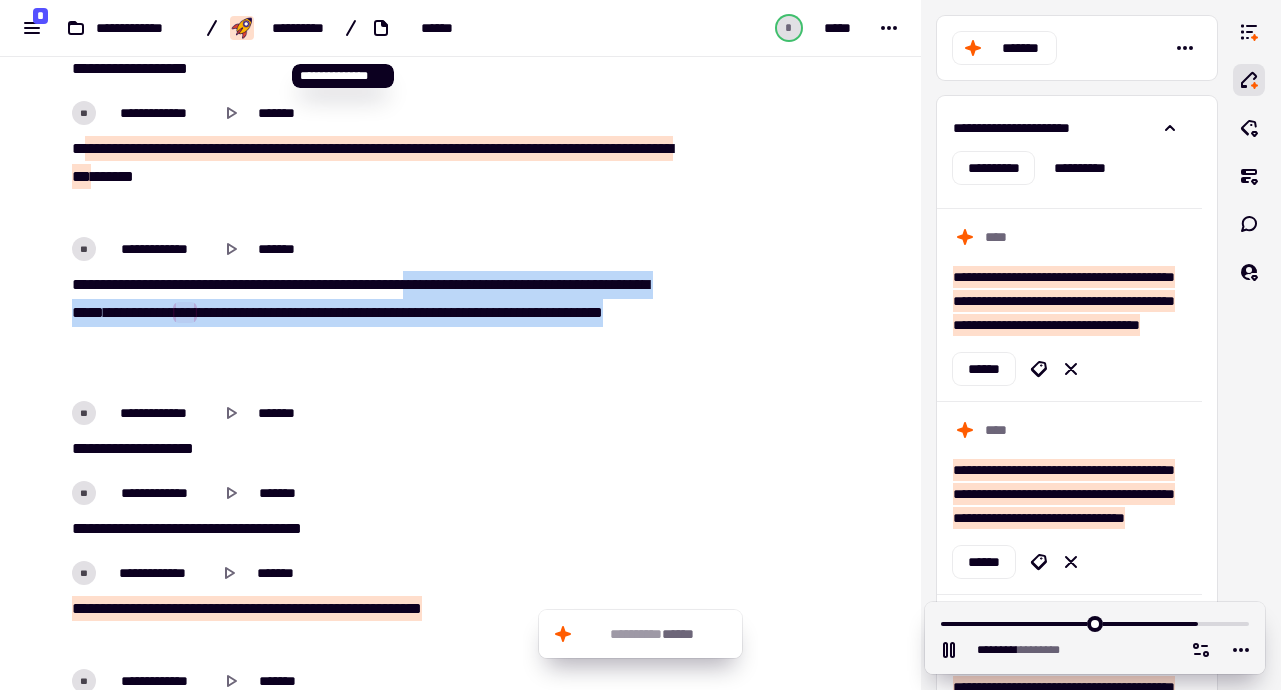 drag, startPoint x: 418, startPoint y: 371, endPoint x: 119, endPoint y: 324, distance: 302.67145 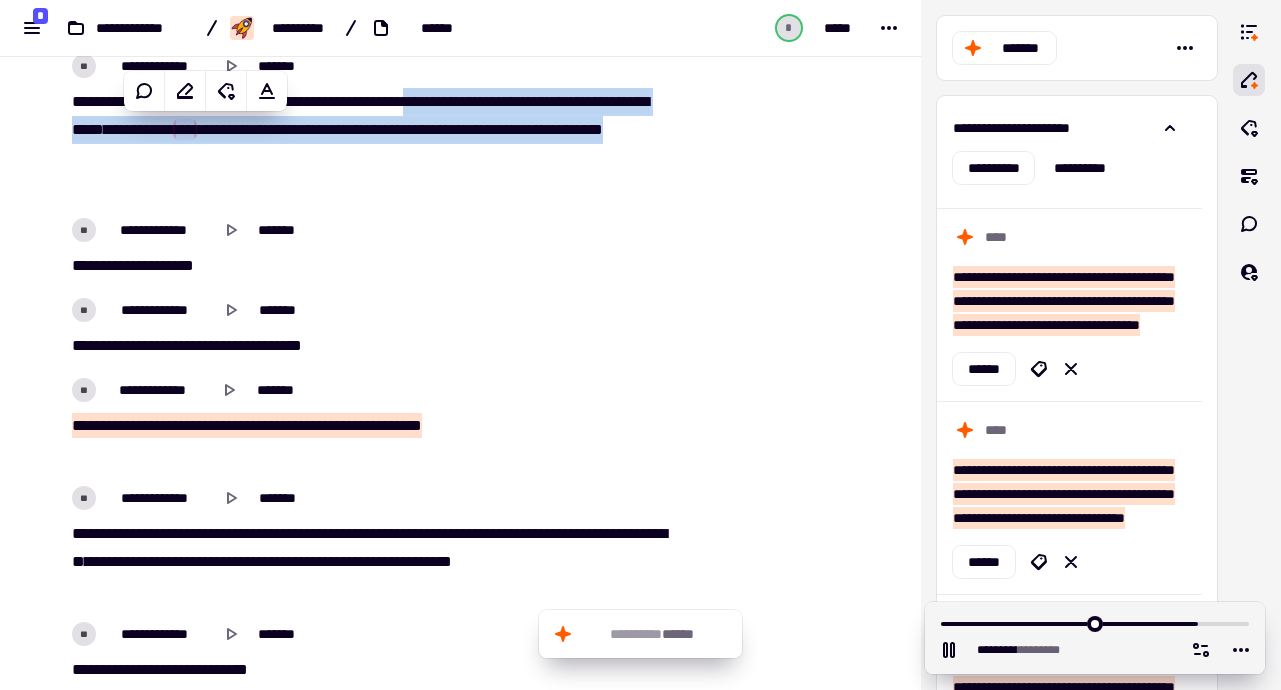 scroll, scrollTop: 44644, scrollLeft: 0, axis: vertical 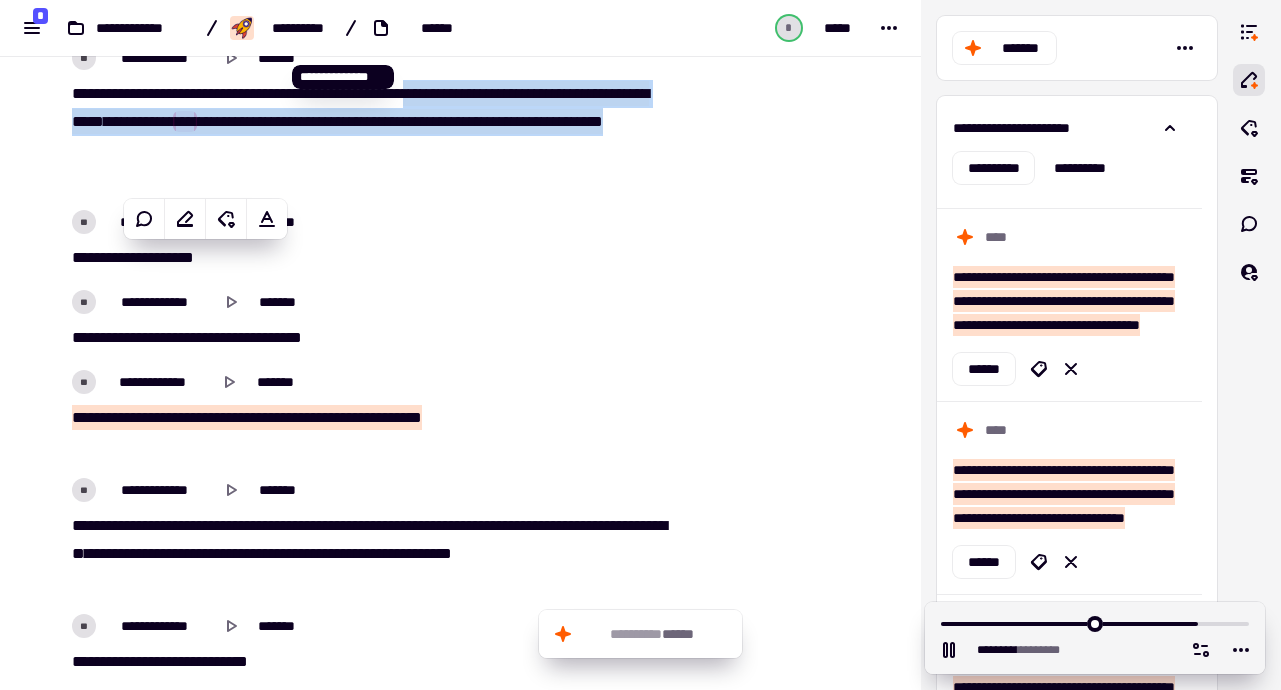 click on "*****" 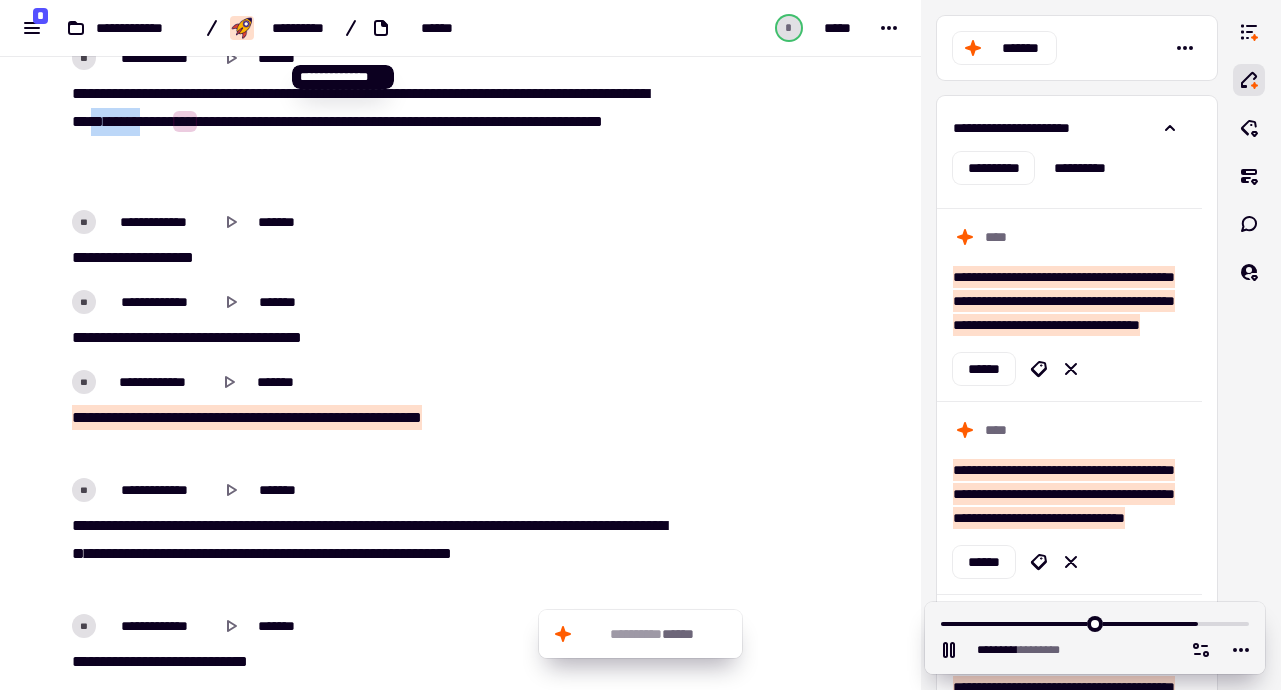drag, startPoint x: 640, startPoint y: 113, endPoint x: 134, endPoint y: 146, distance: 507.07495 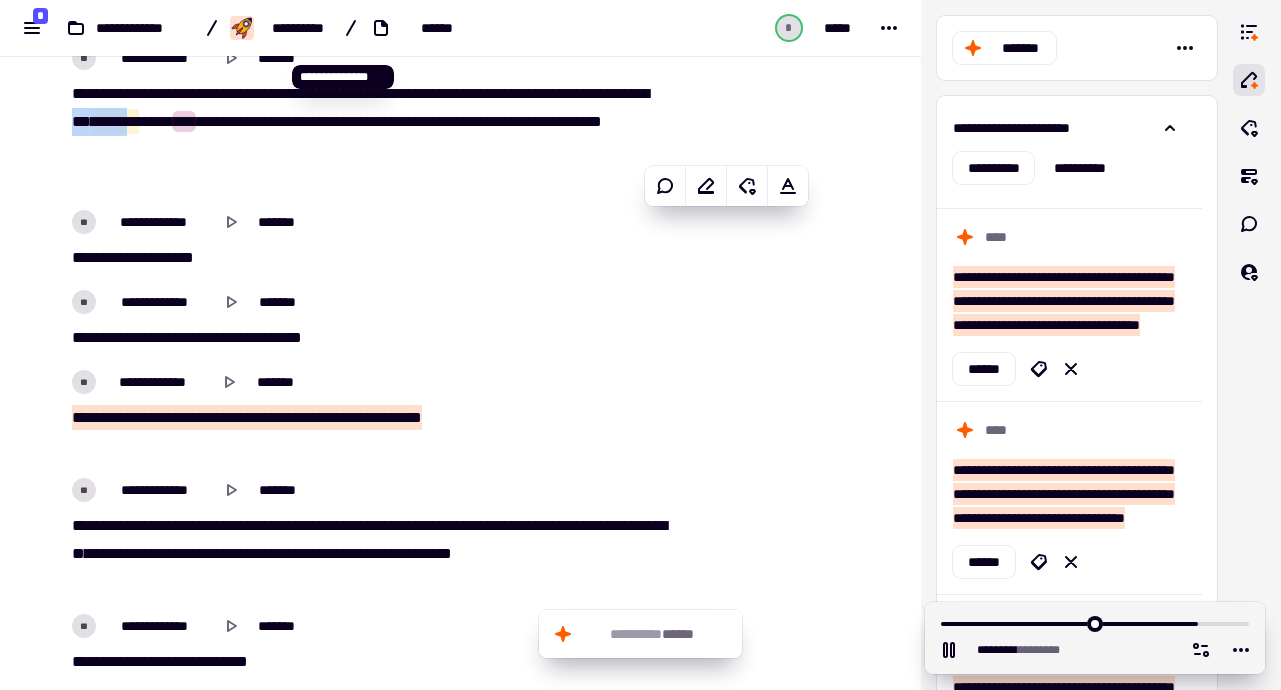 copy on "*****   **" 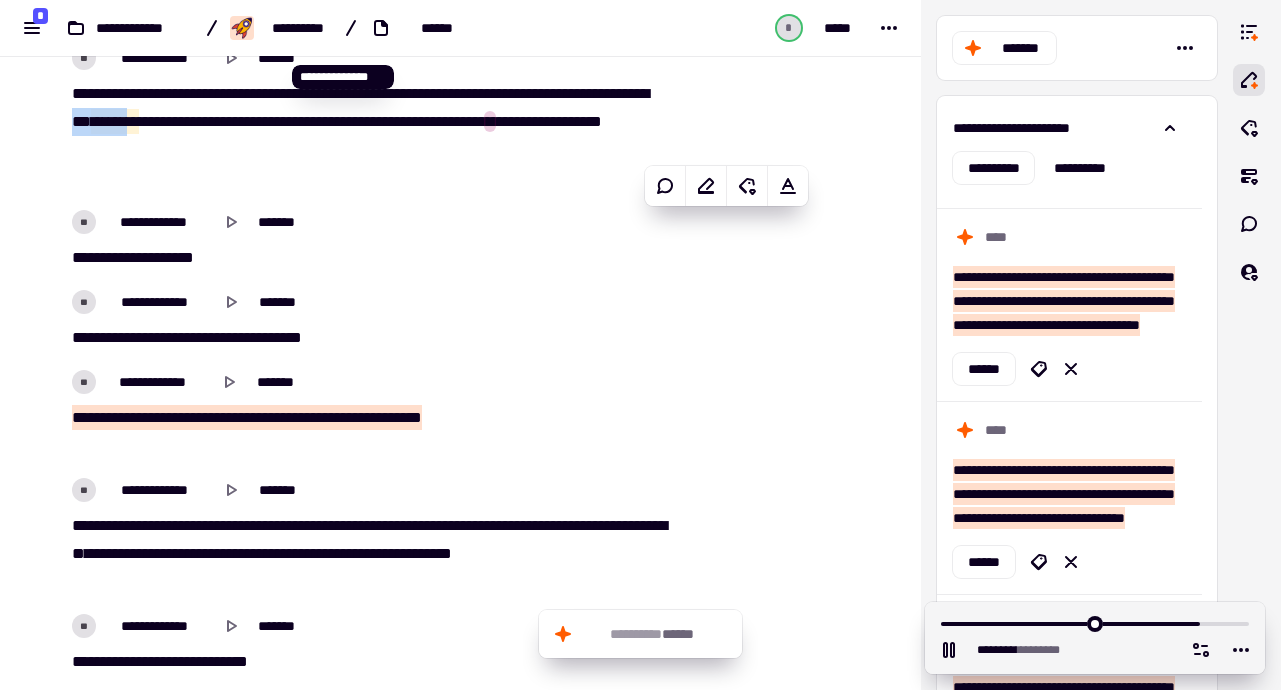 click on "**   *   *   *   ***   **   *   **   **   **   *   *   **   **   *   **   **   **   ***   *   ***" 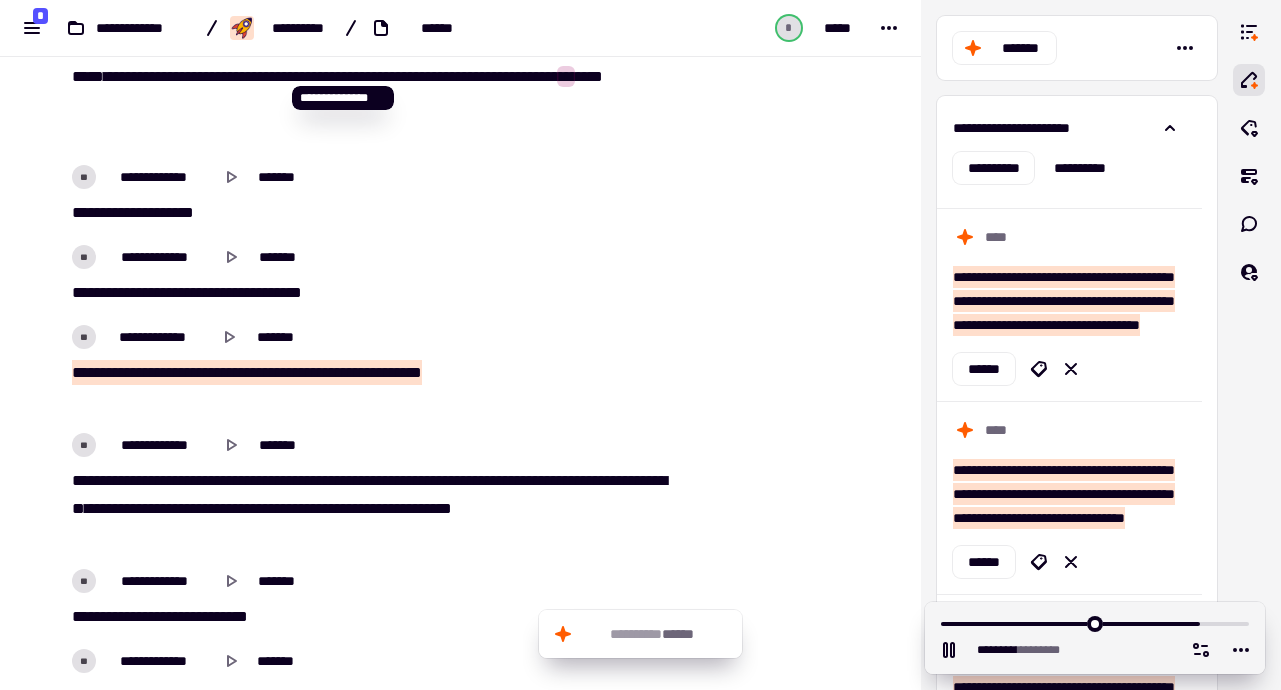 scroll, scrollTop: 44711, scrollLeft: 0, axis: vertical 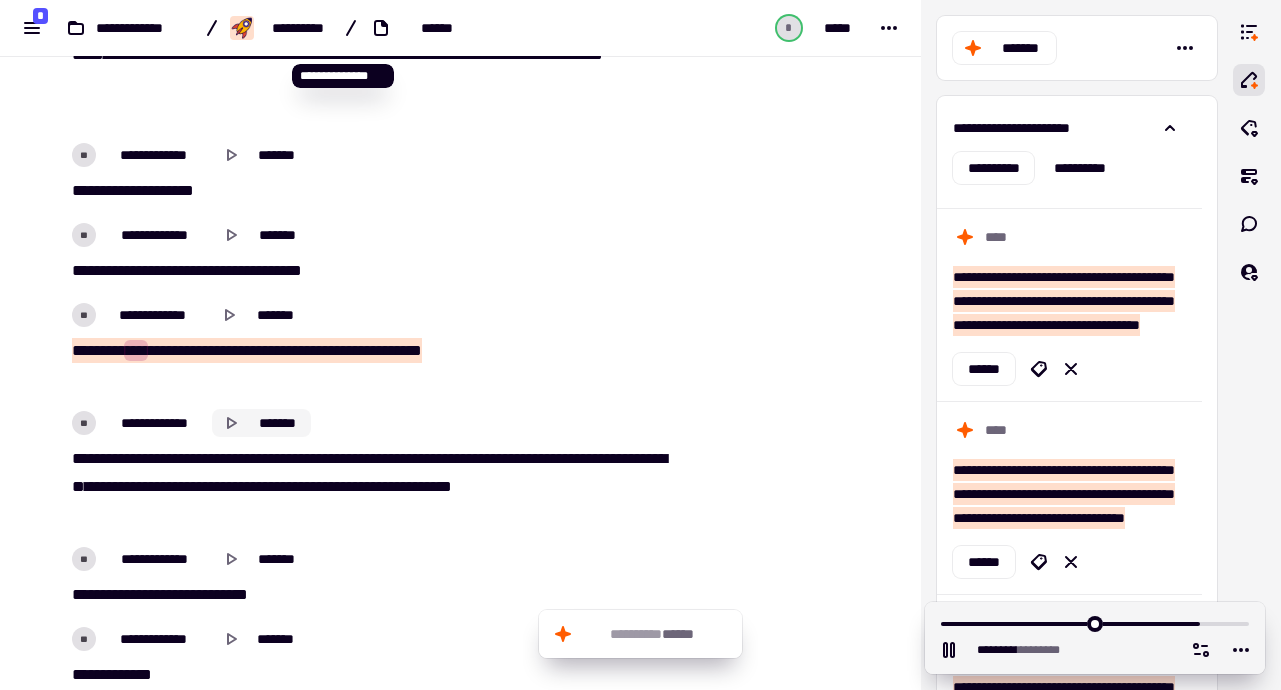 click 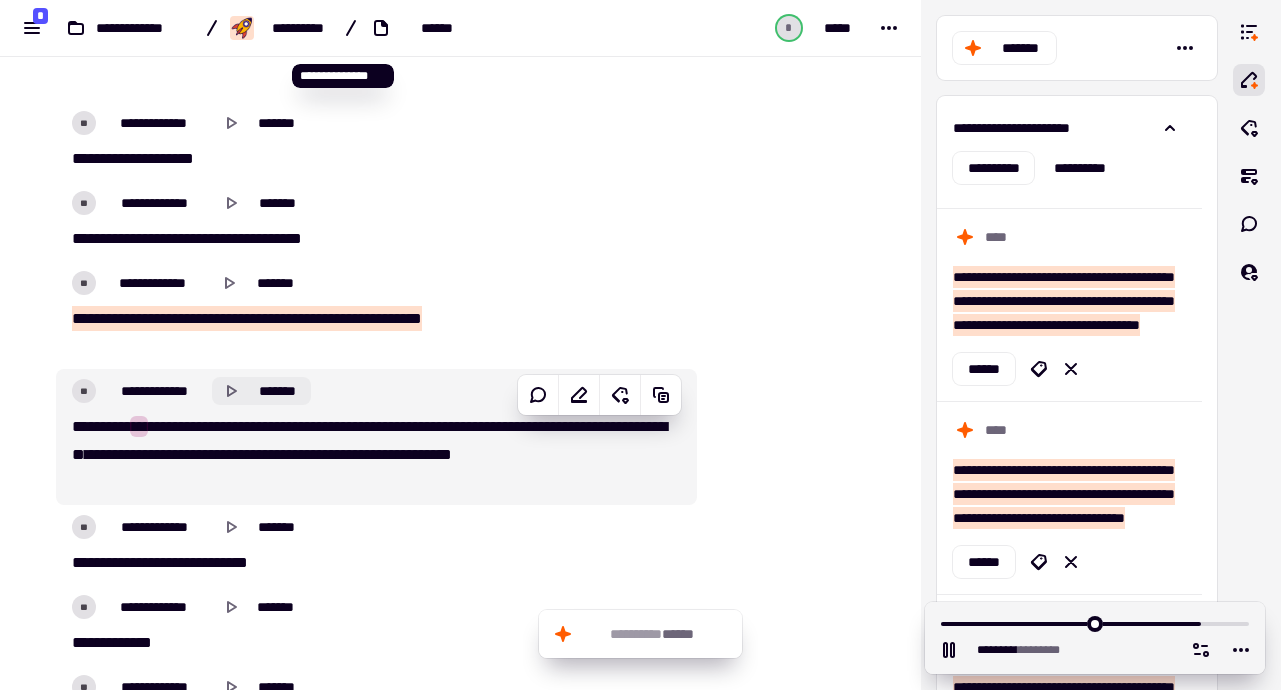 scroll, scrollTop: 44743, scrollLeft: 0, axis: vertical 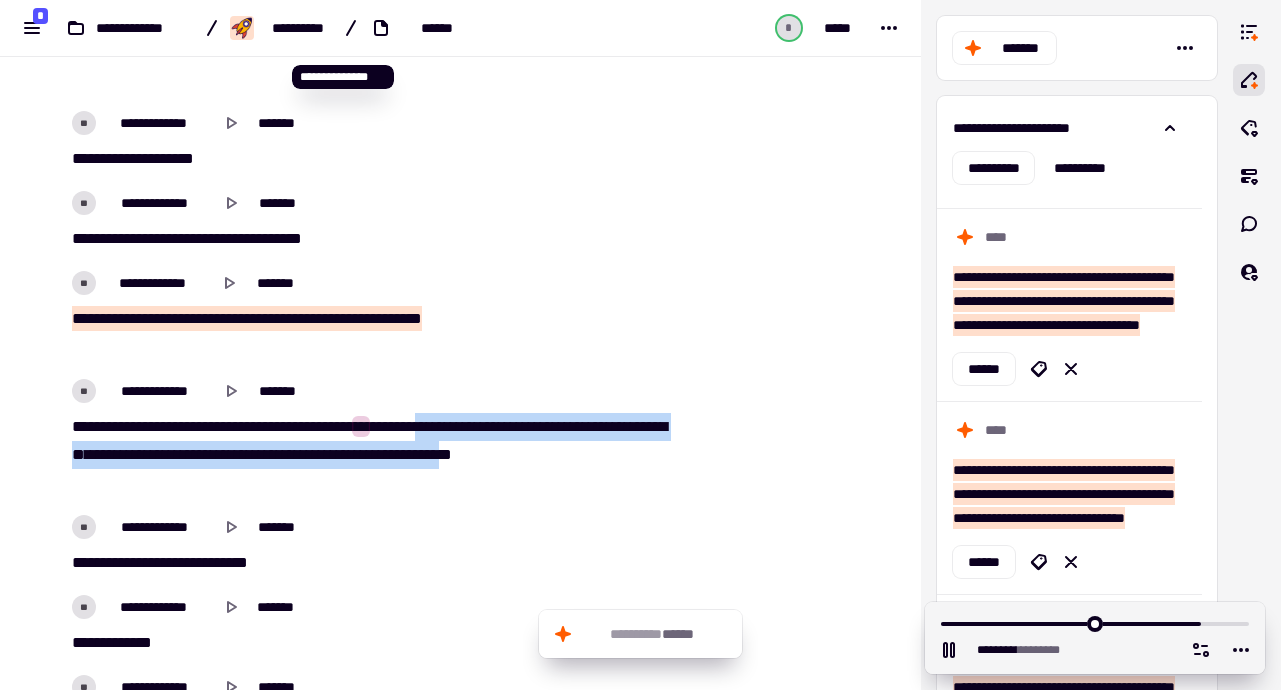 drag, startPoint x: 150, startPoint y: 440, endPoint x: 661, endPoint y: 480, distance: 512.5632 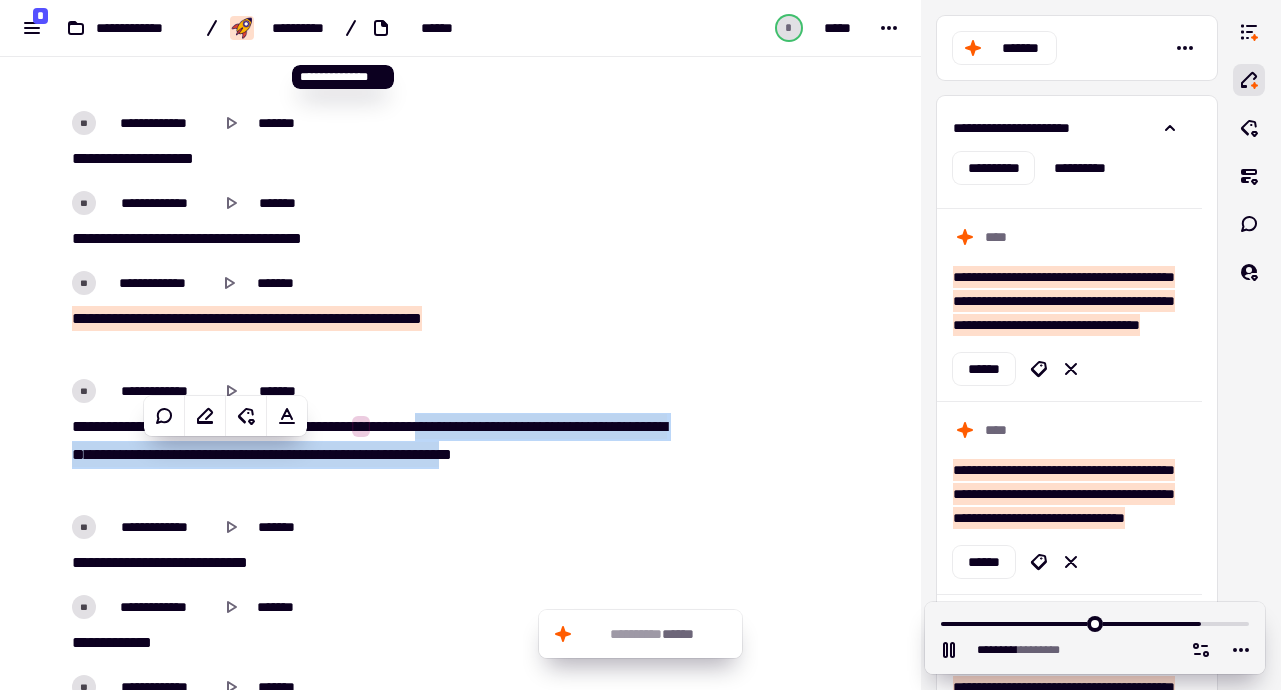 click on "**********" 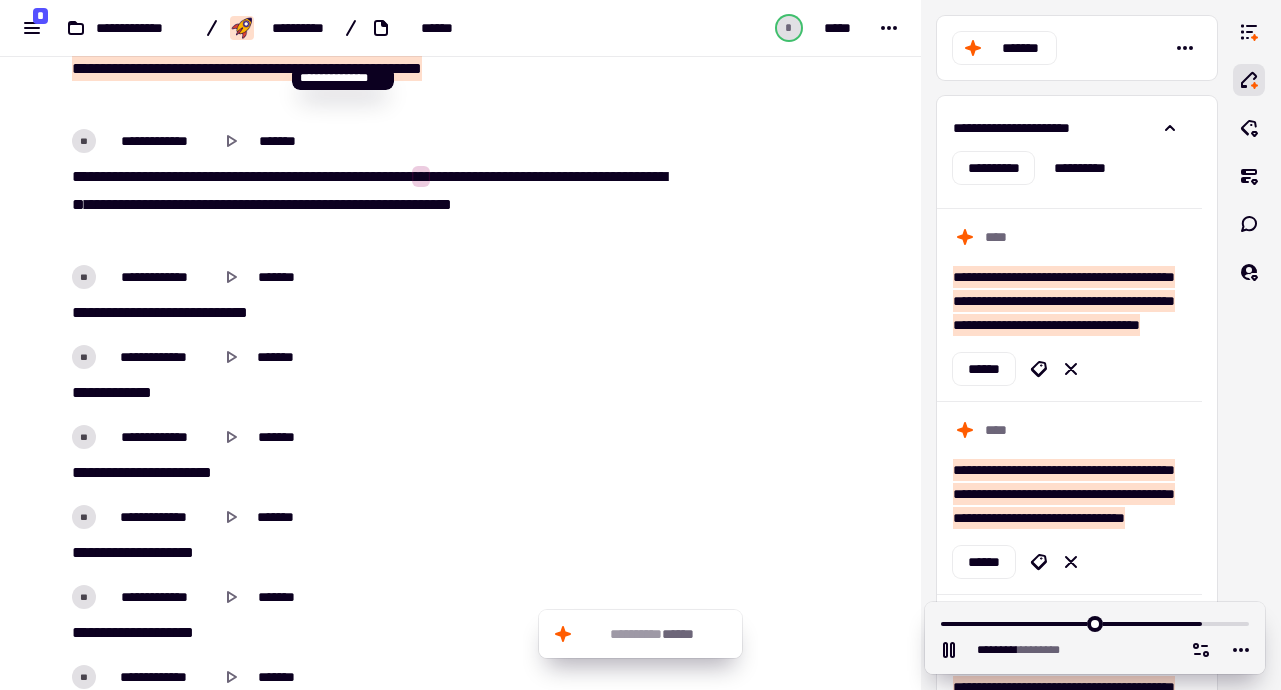 scroll, scrollTop: 44995, scrollLeft: 0, axis: vertical 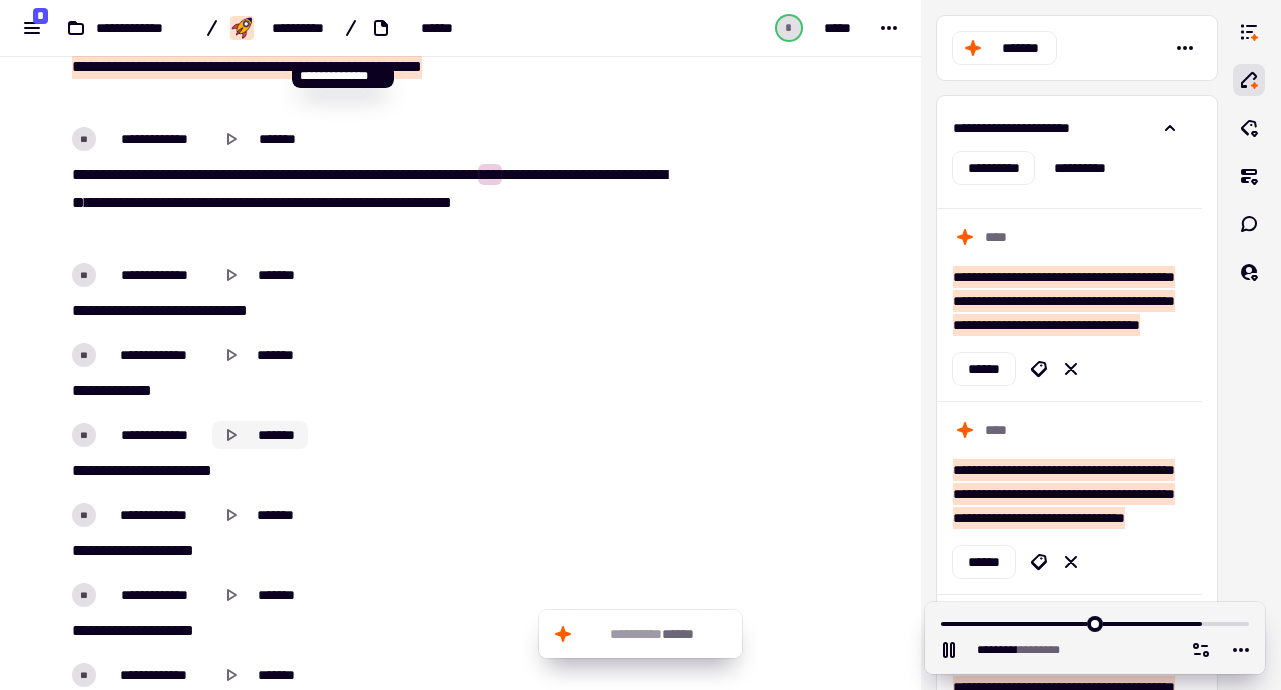 click on "*******" 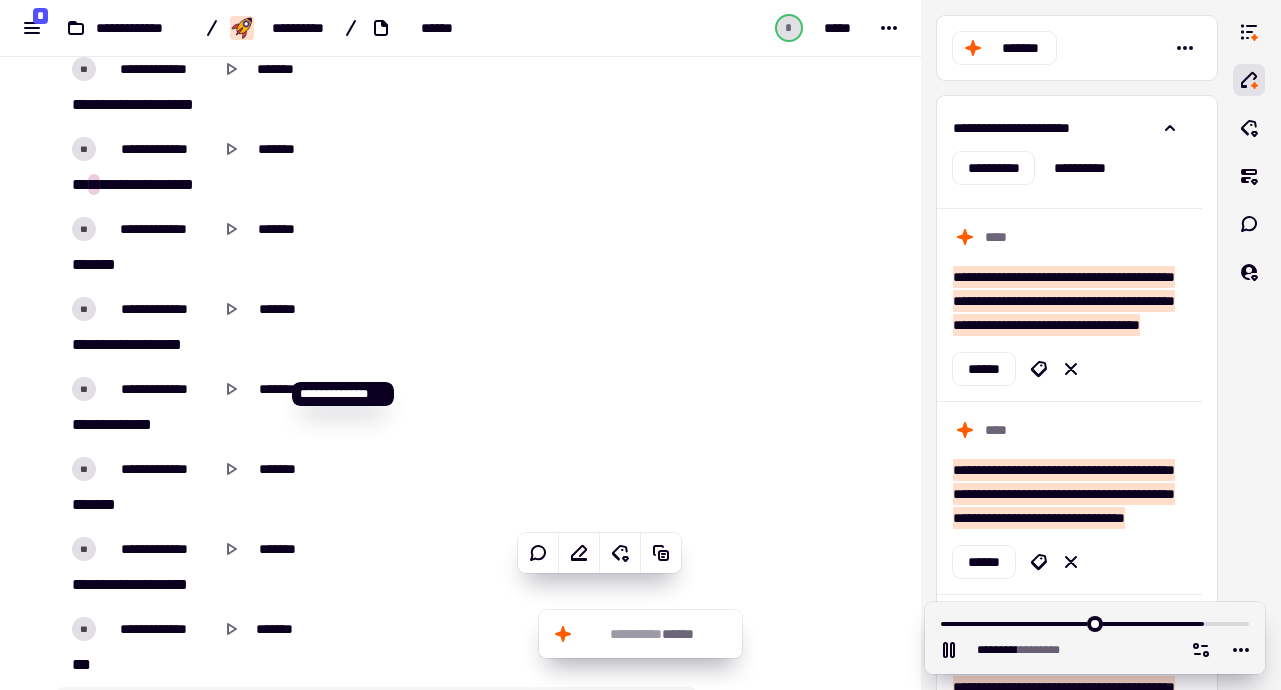 scroll, scrollTop: 45769, scrollLeft: 0, axis: vertical 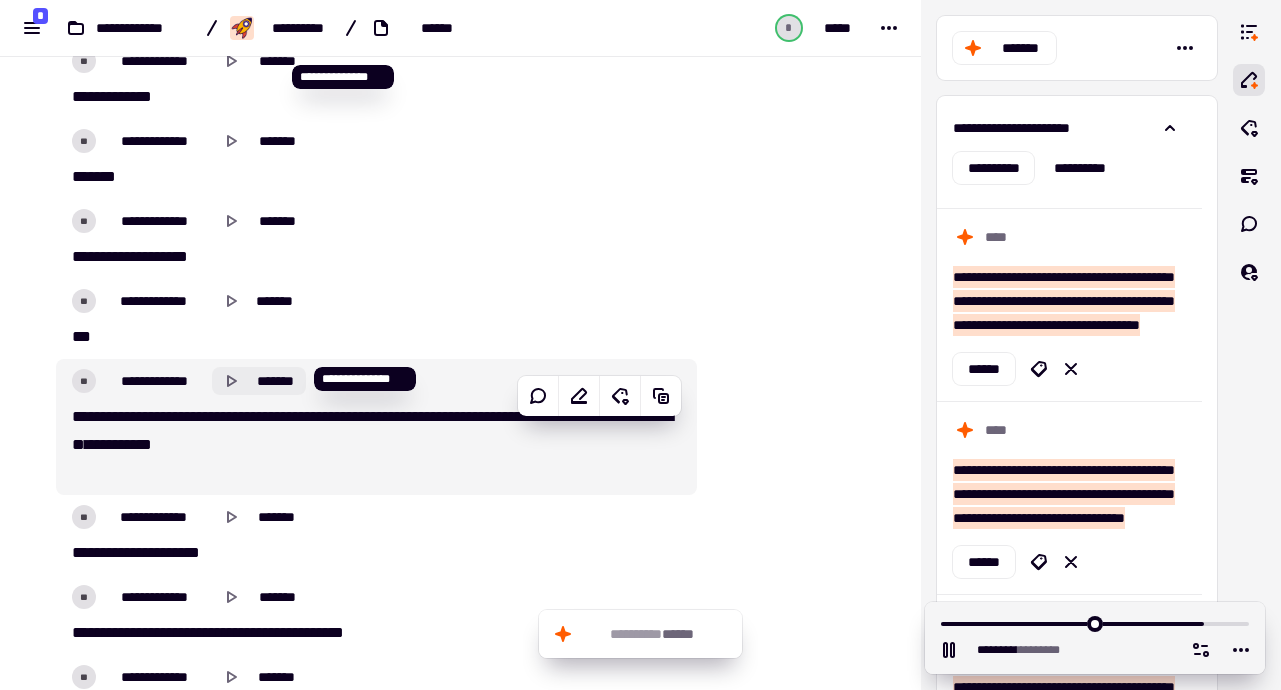 click on "*******" 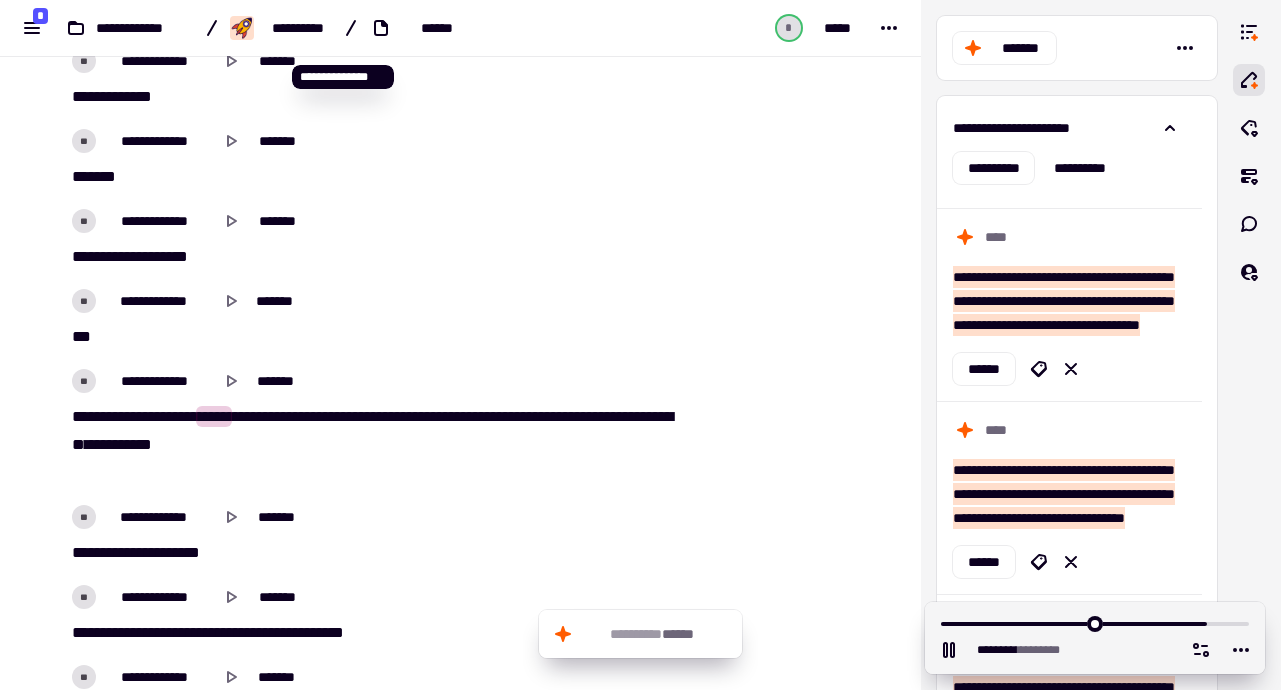click at bounding box center (795, -18088) 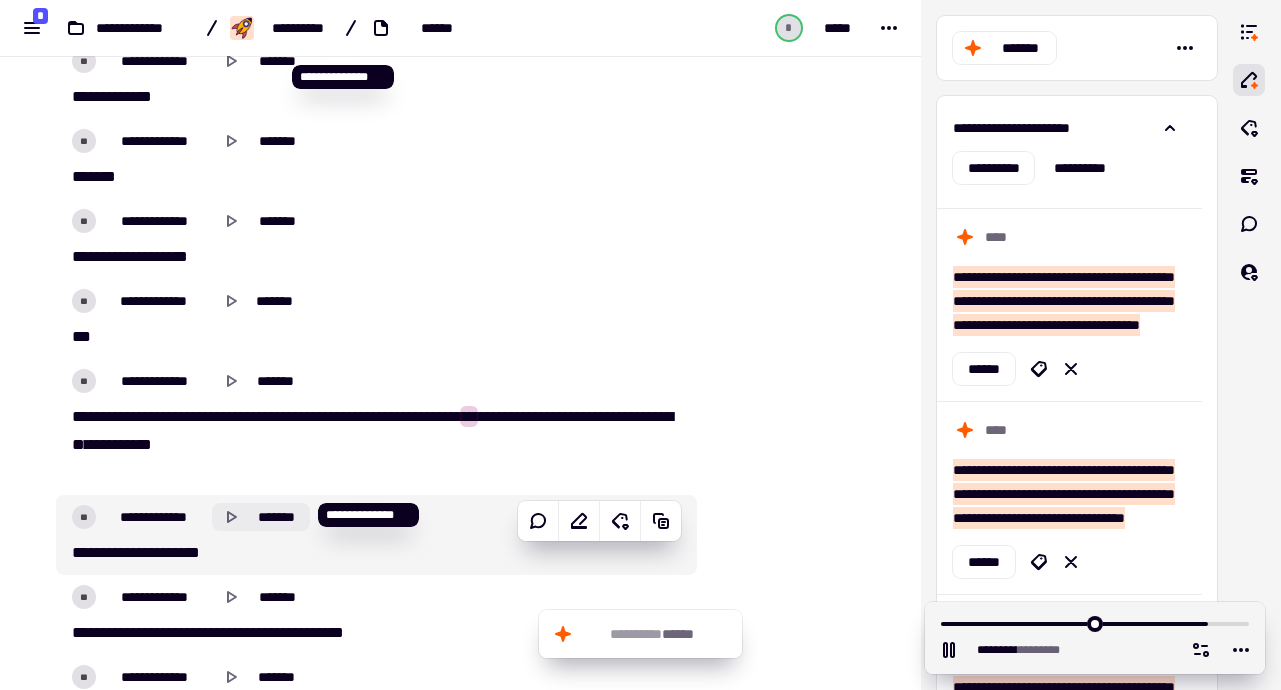 click 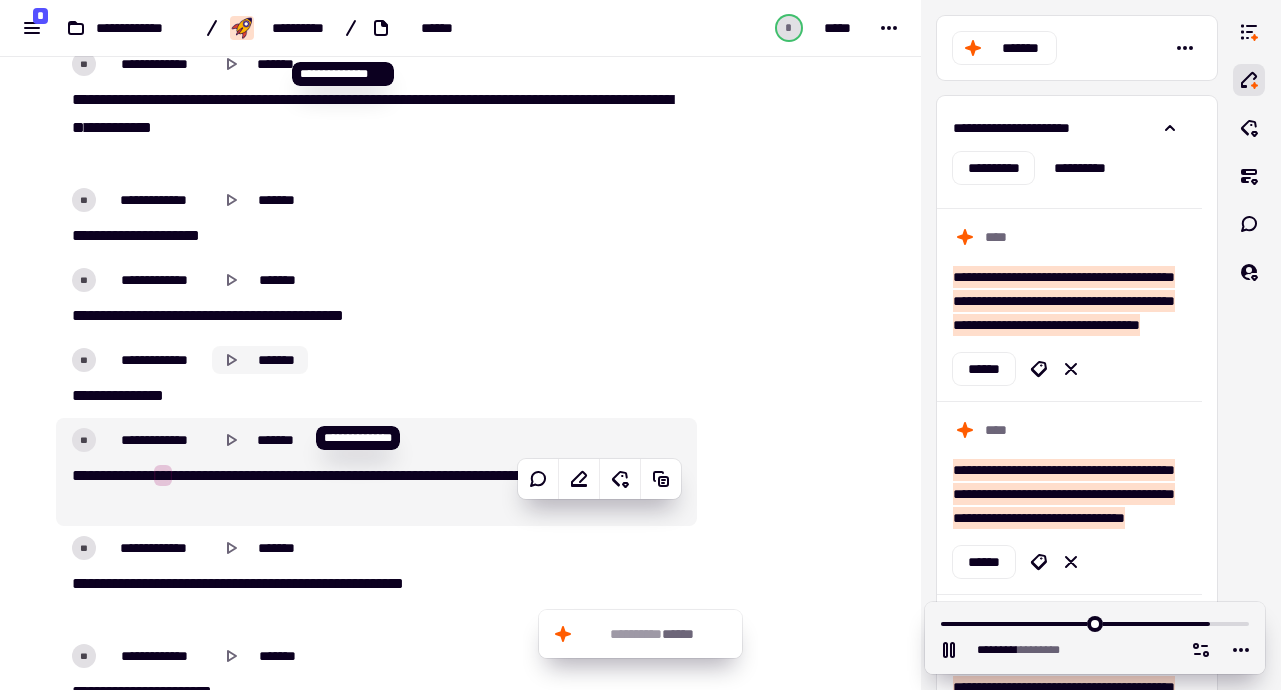 scroll, scrollTop: 46084, scrollLeft: 0, axis: vertical 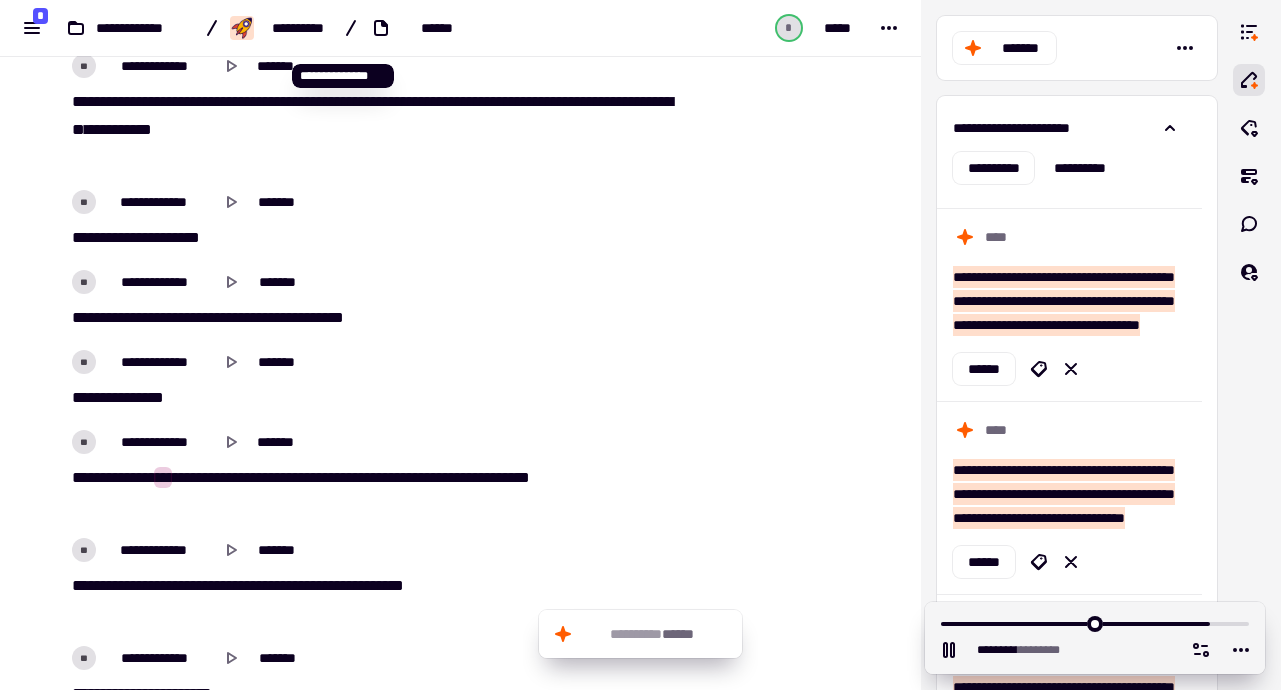 click on "**********" 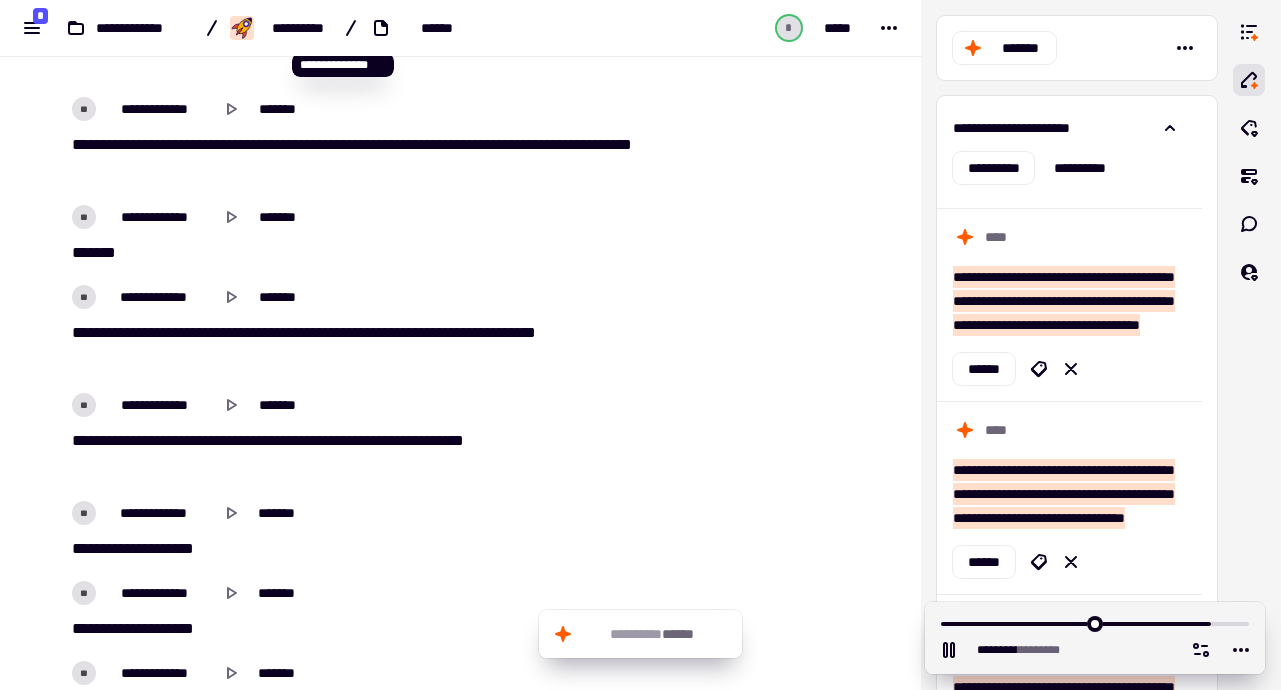 scroll, scrollTop: 46889, scrollLeft: 0, axis: vertical 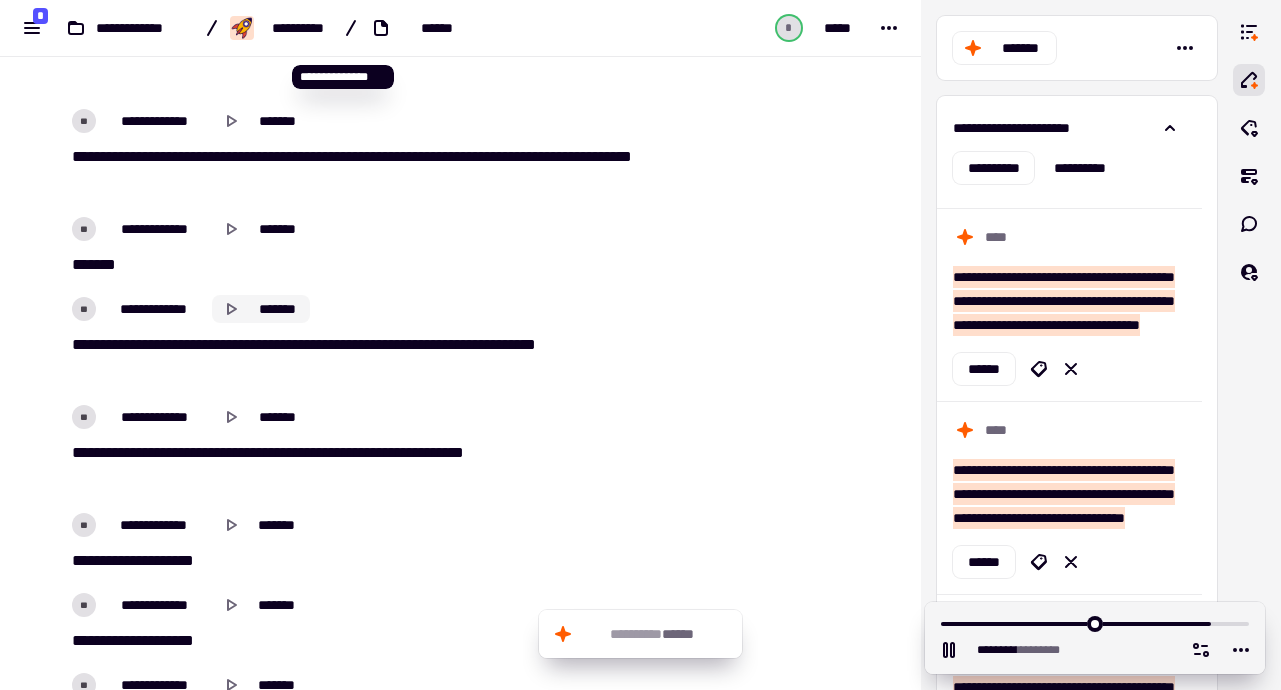 click on "*******" 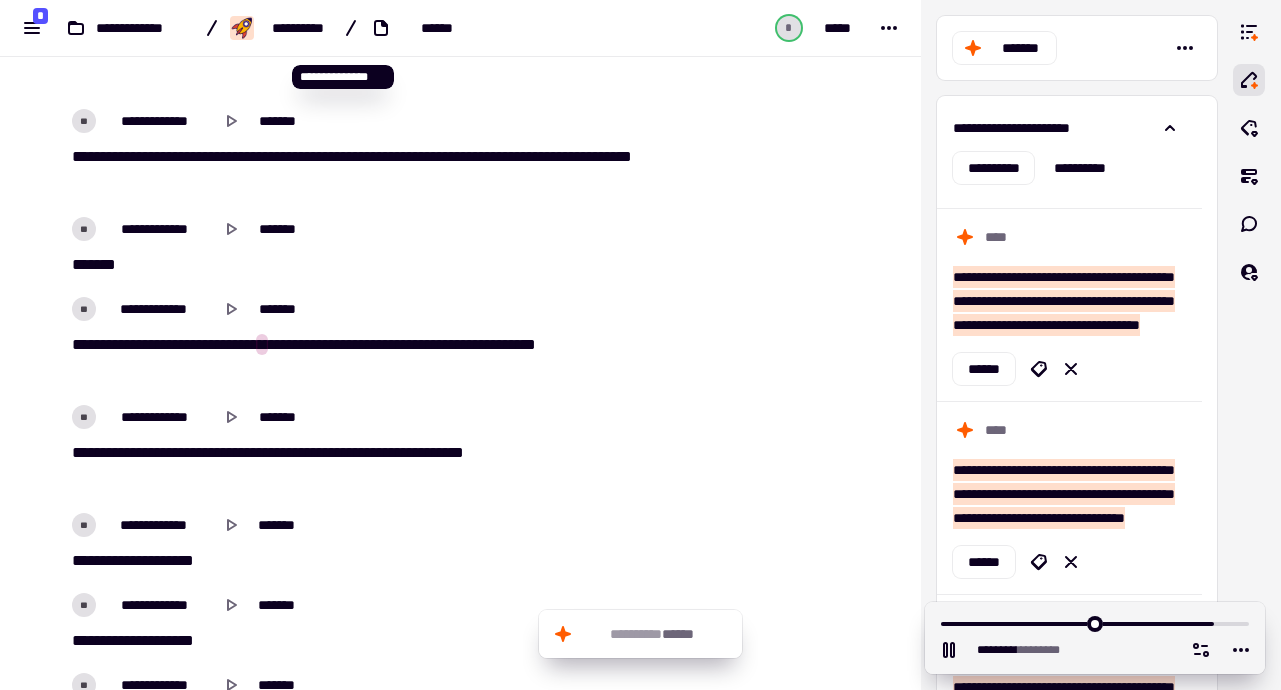 drag, startPoint x: 454, startPoint y: 349, endPoint x: 509, endPoint y: 376, distance: 61.269894 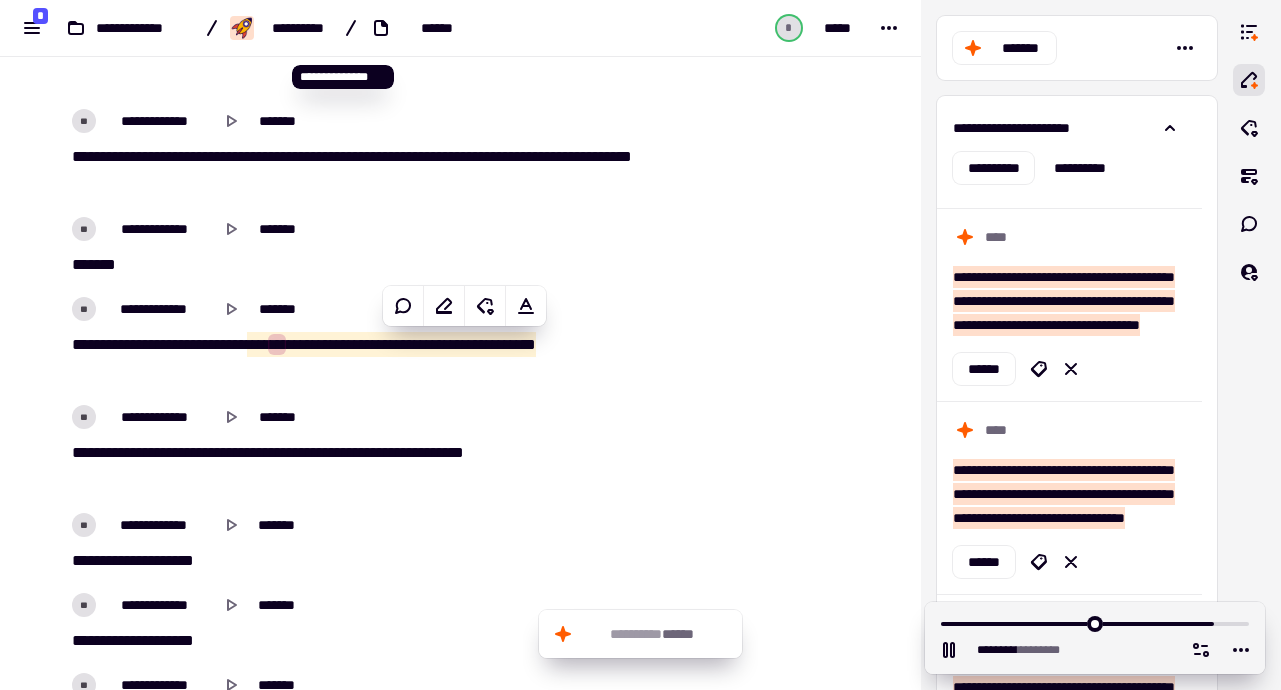 click at bounding box center [795, -19208] 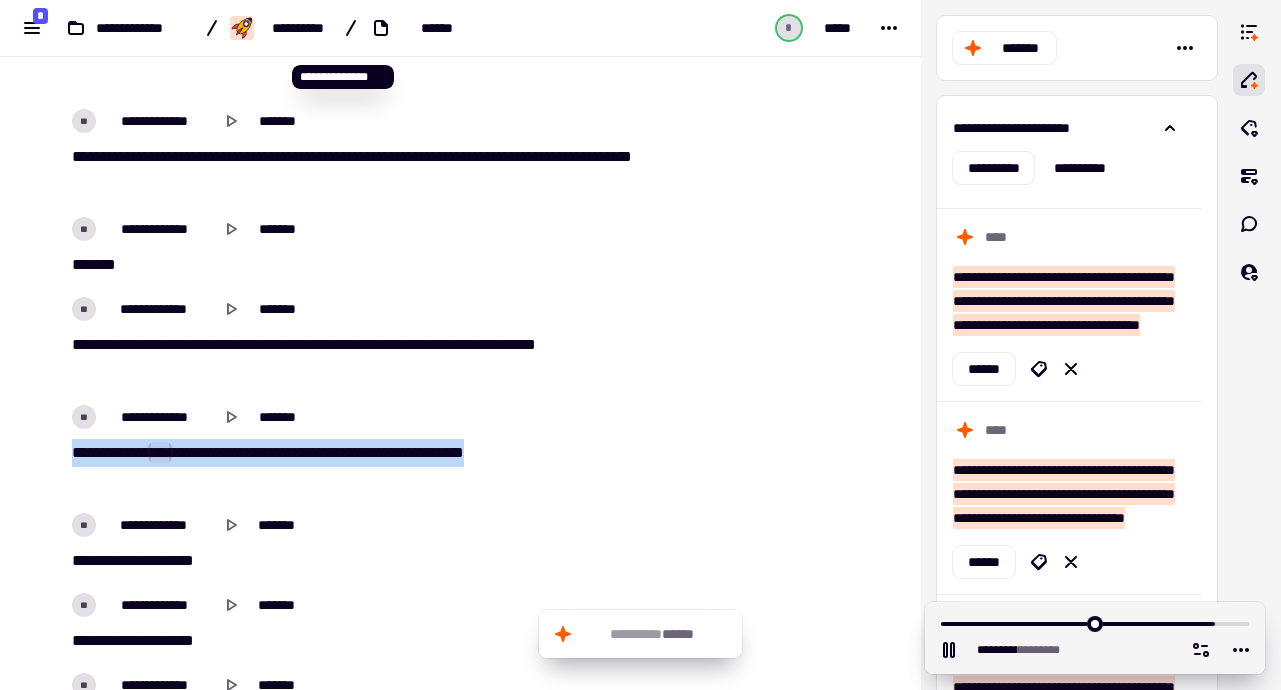 drag, startPoint x: 166, startPoint y: 466, endPoint x: 66, endPoint y: 450, distance: 101.27191 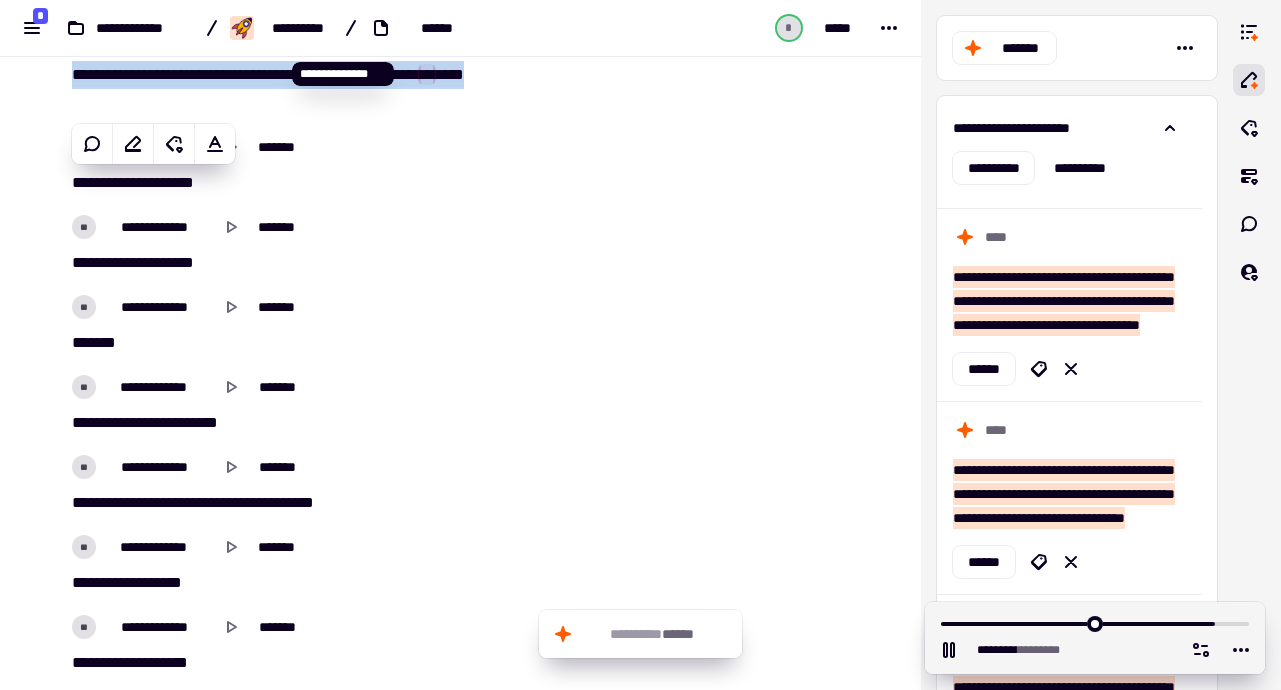 scroll, scrollTop: 47261, scrollLeft: 0, axis: vertical 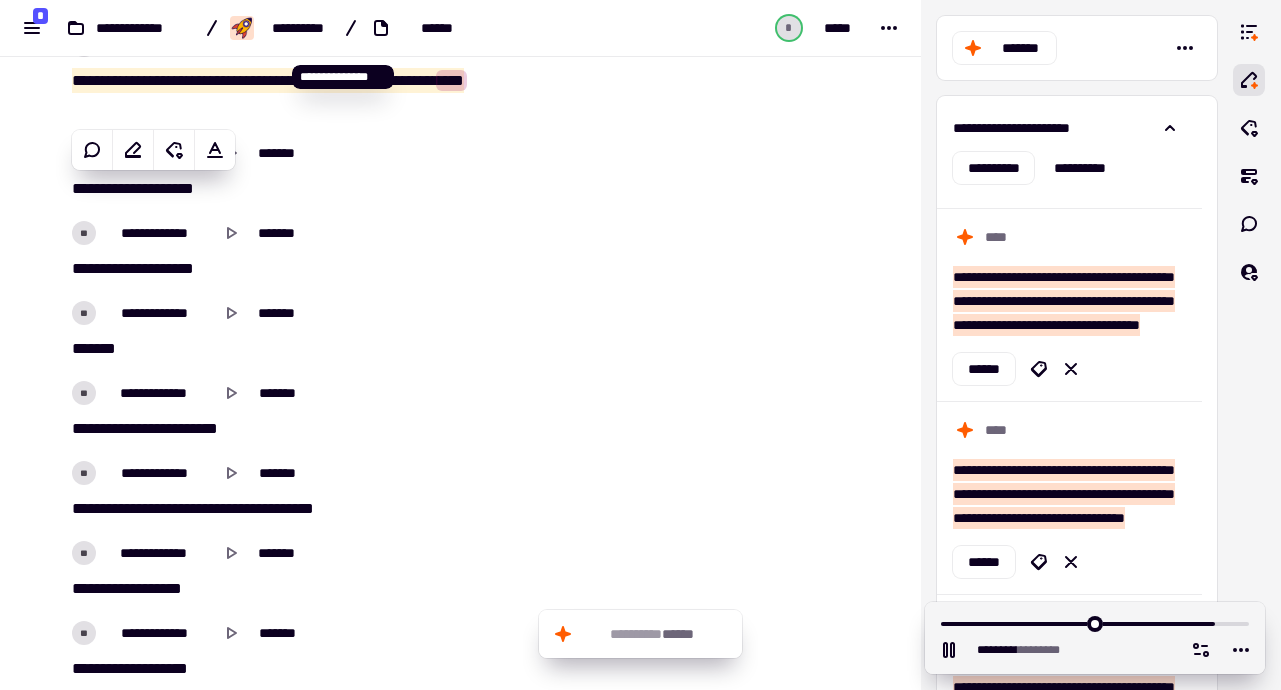 click on "**********" 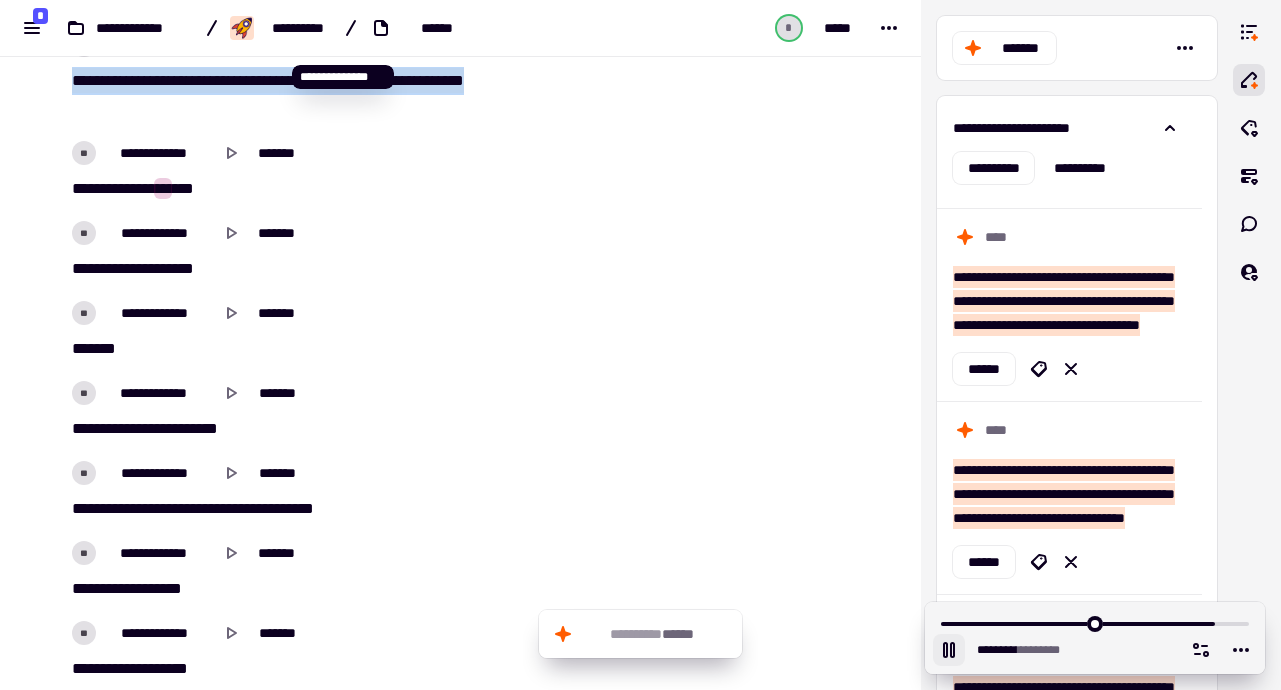 click 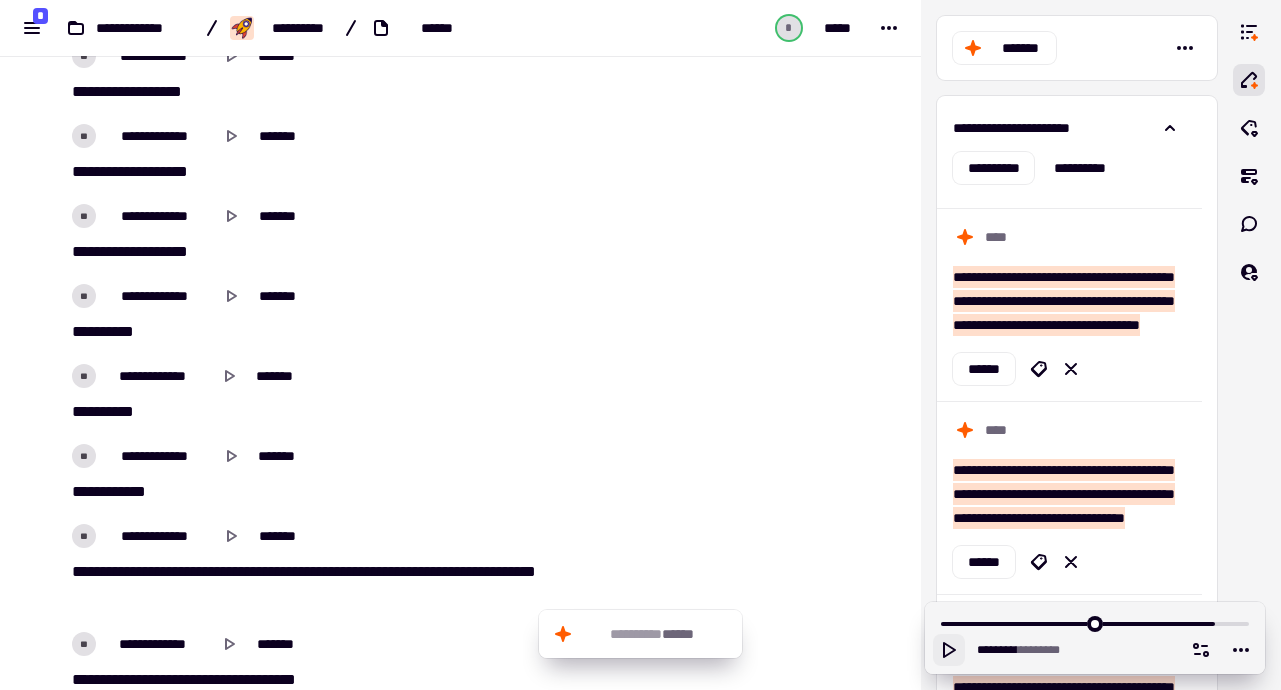 scroll, scrollTop: 48542, scrollLeft: 0, axis: vertical 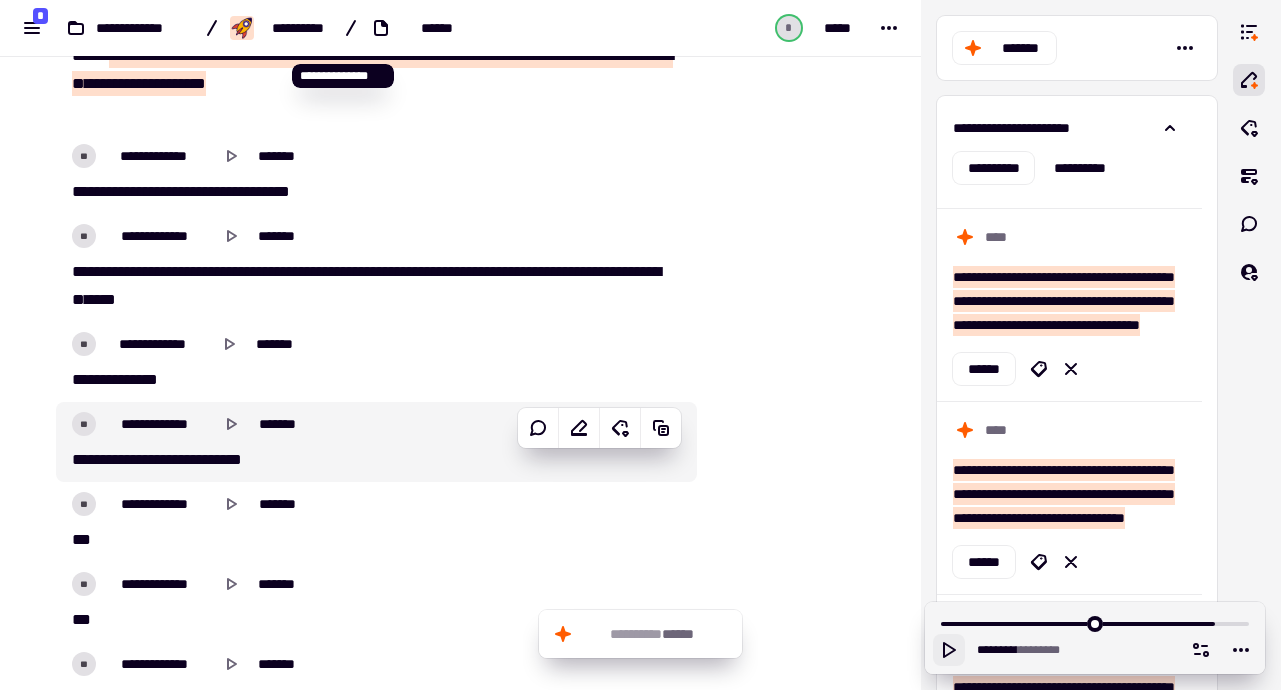 drag, startPoint x: 218, startPoint y: 457, endPoint x: 252, endPoint y: 436, distance: 39.962482 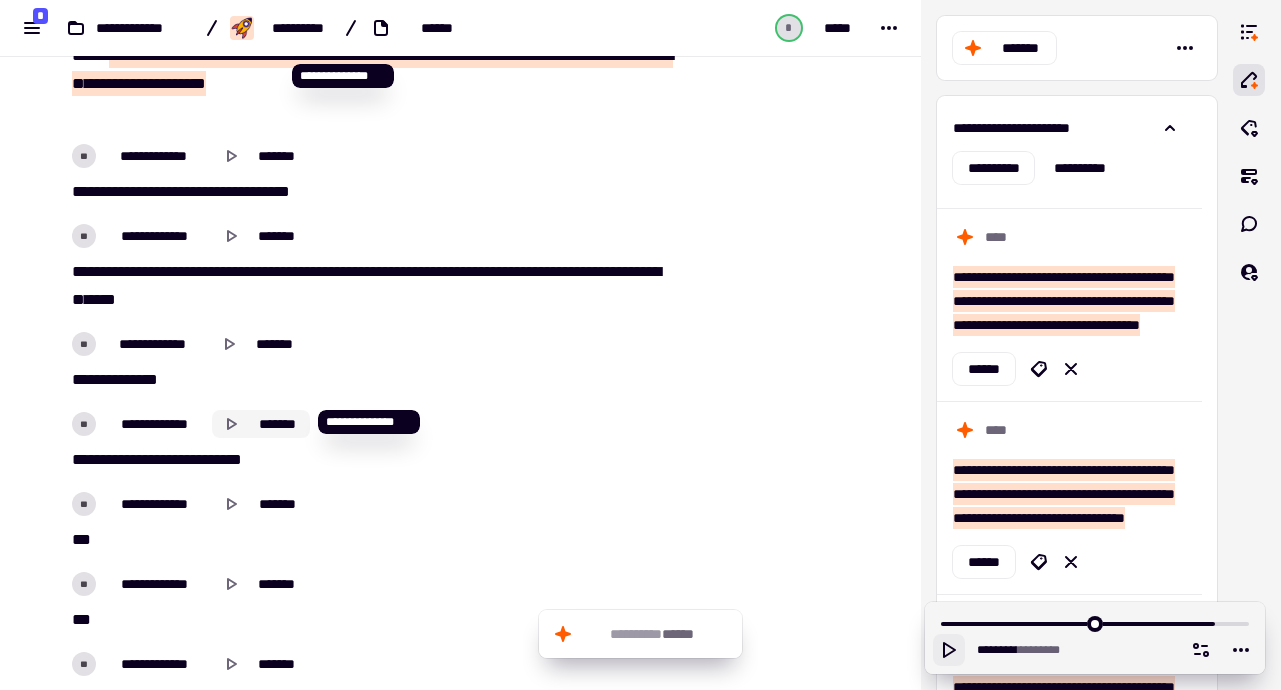click 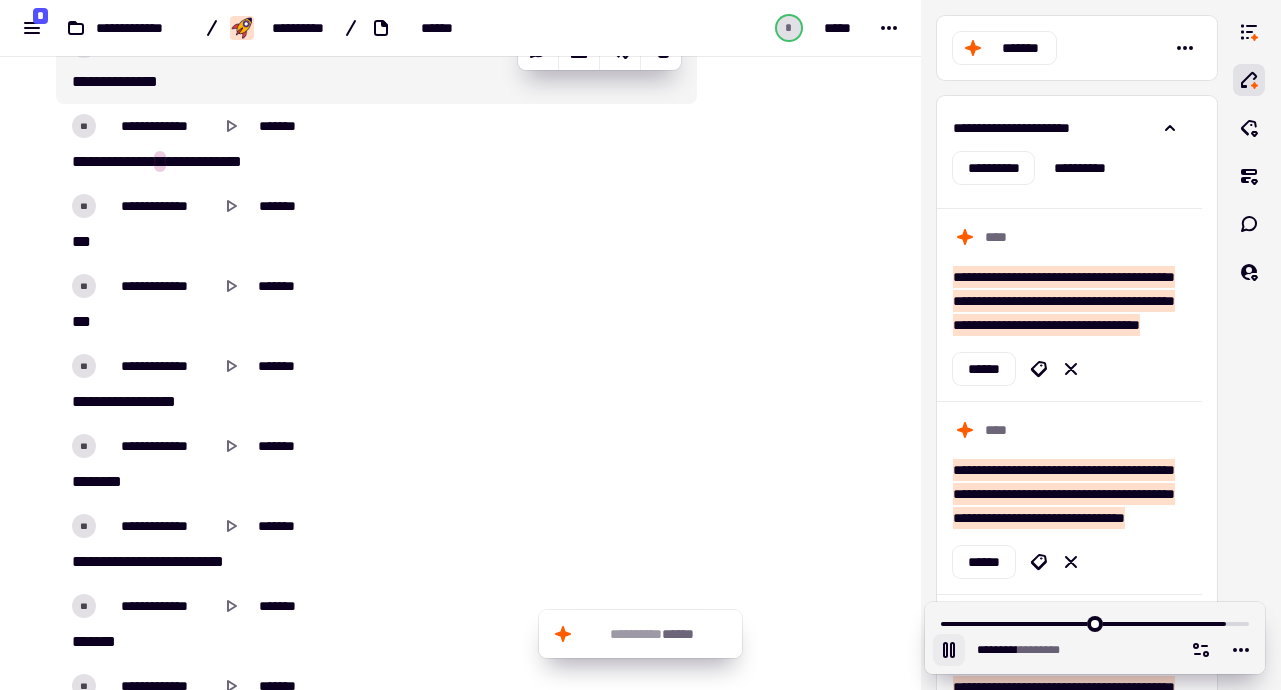 scroll, scrollTop: 48581, scrollLeft: 0, axis: vertical 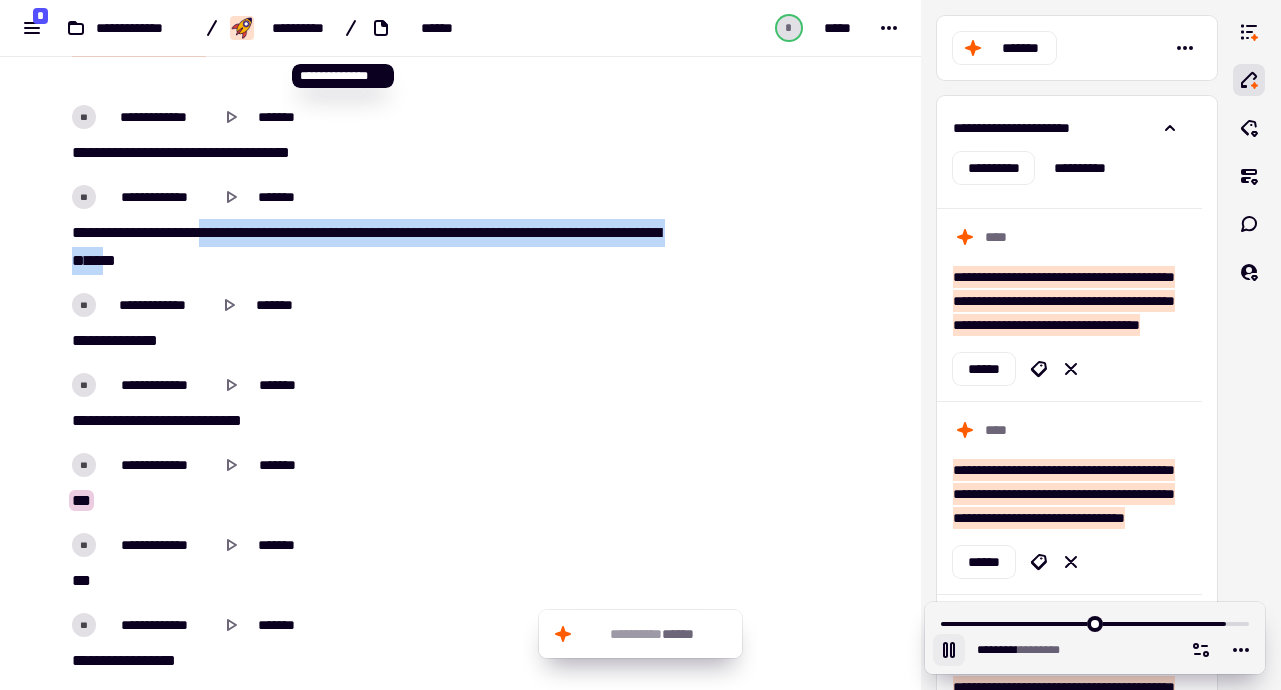 drag, startPoint x: 476, startPoint y: 256, endPoint x: 550, endPoint y: 267, distance: 74.8131 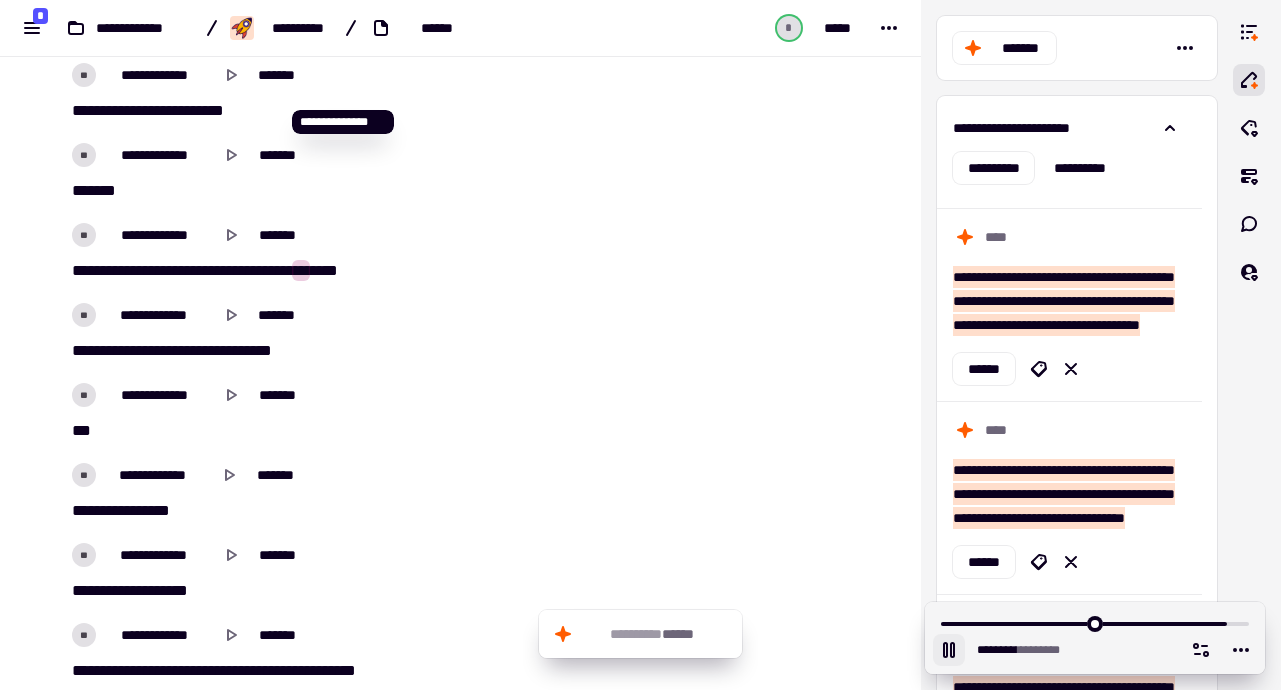 scroll, scrollTop: 49337, scrollLeft: 0, axis: vertical 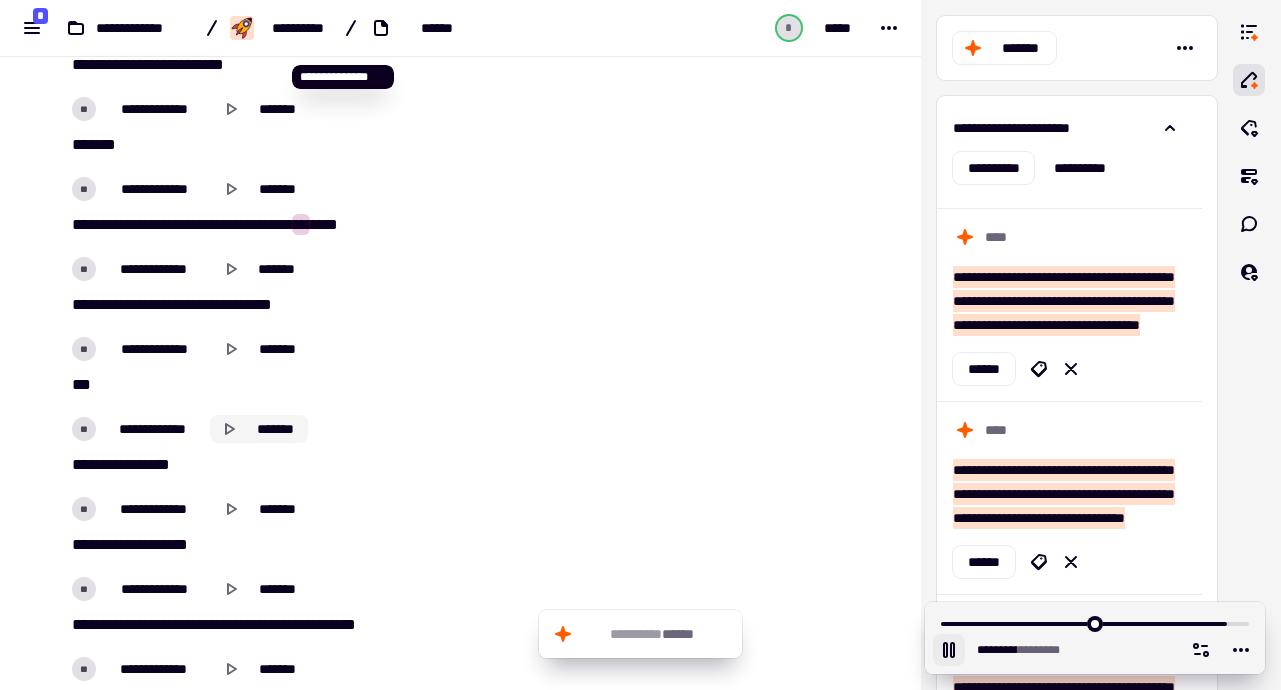 click 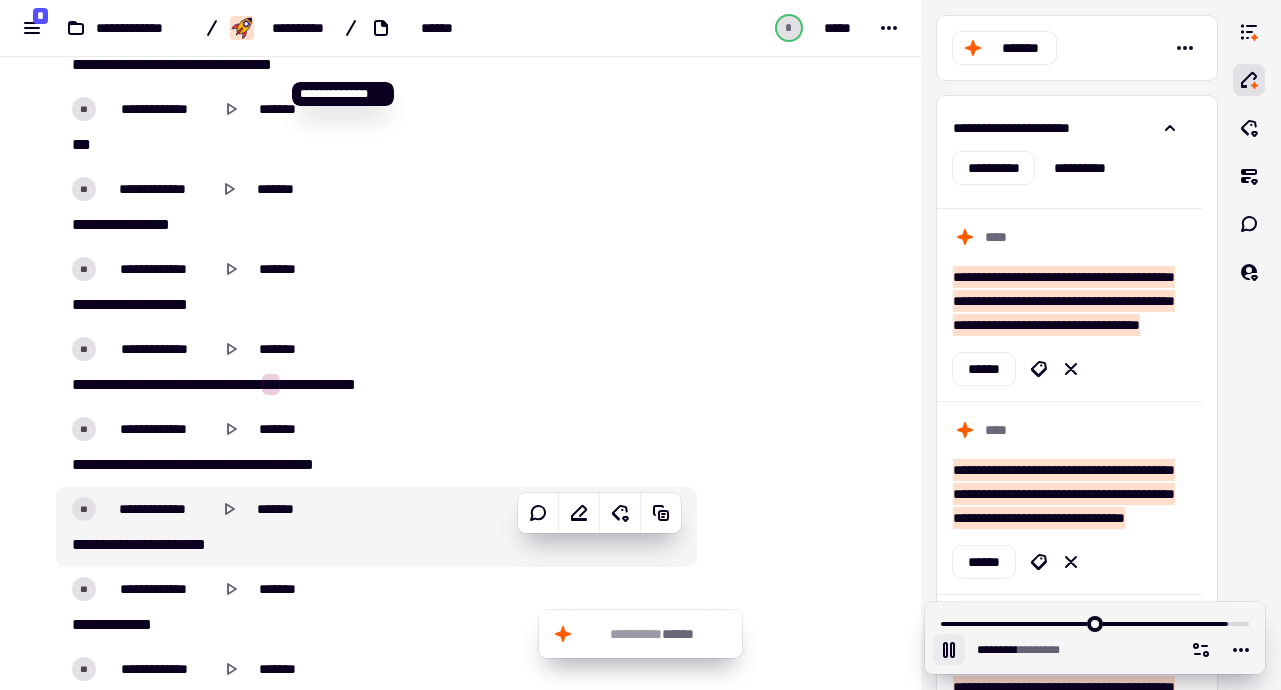 scroll, scrollTop: 49594, scrollLeft: 0, axis: vertical 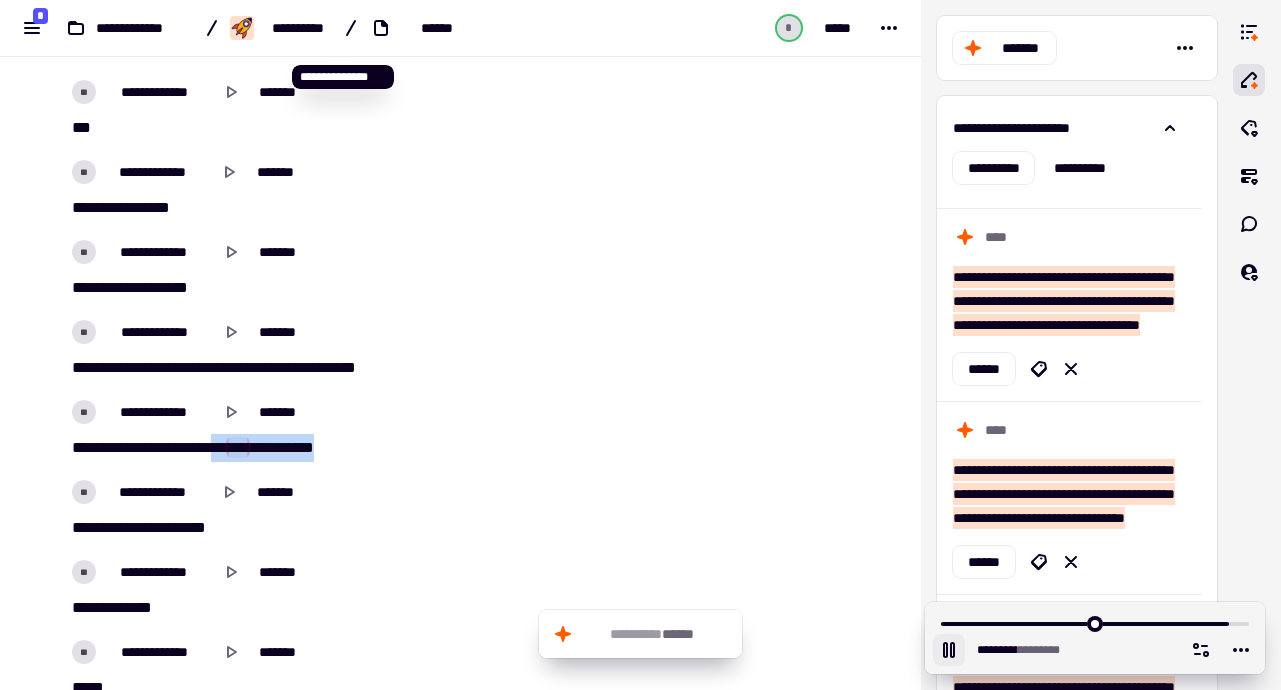 drag, startPoint x: 457, startPoint y: 445, endPoint x: 486, endPoint y: 450, distance: 29.427877 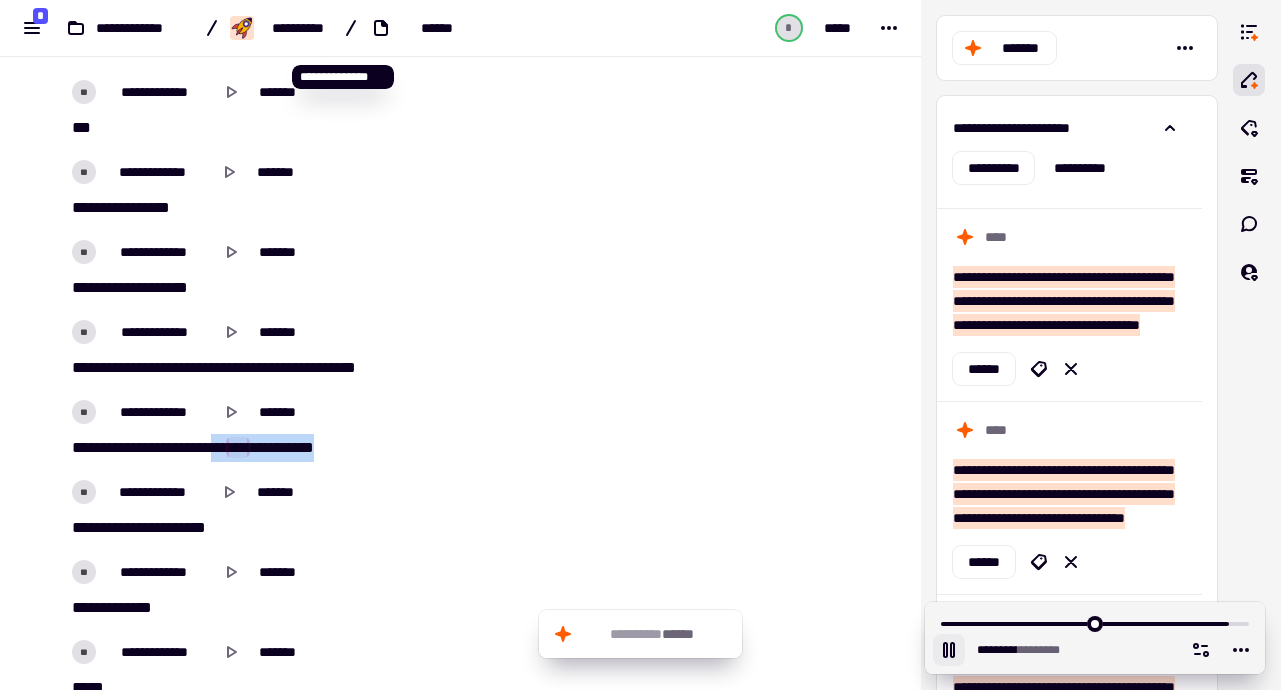 click on "**   *   *   **   **   *   **   **   **   *   ***   **   **   ***" 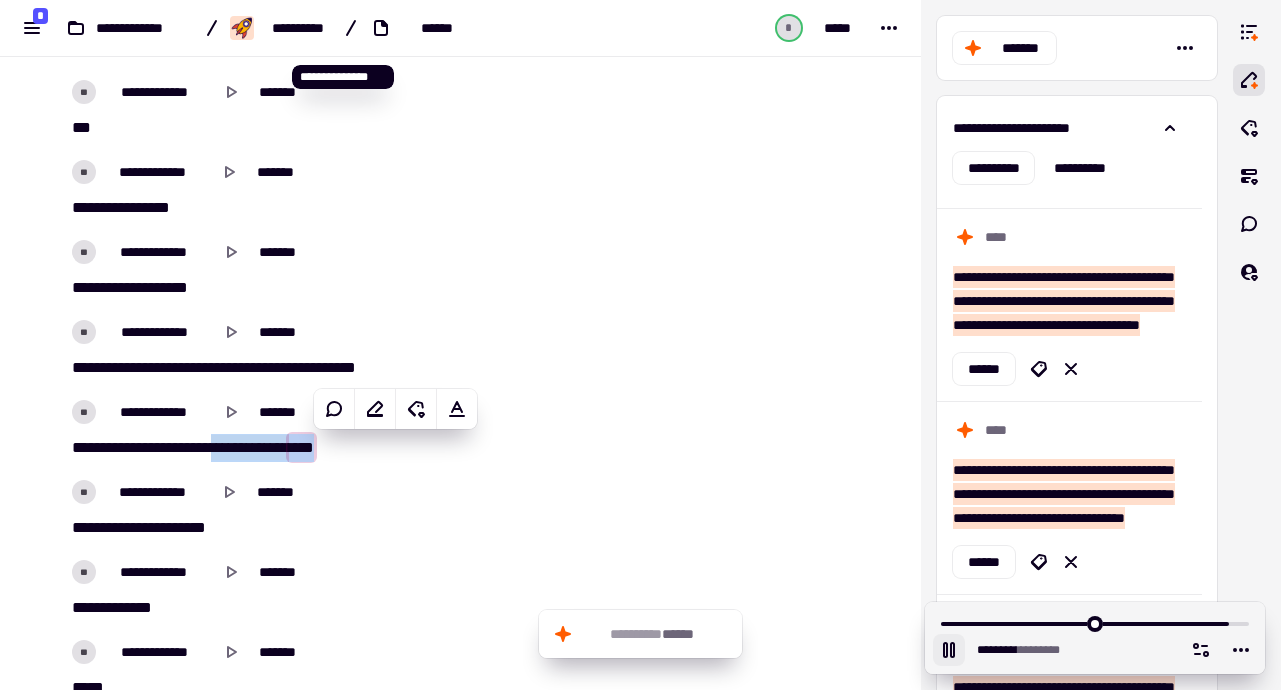 click on "*   **   *   **   *   **   *   *   **" 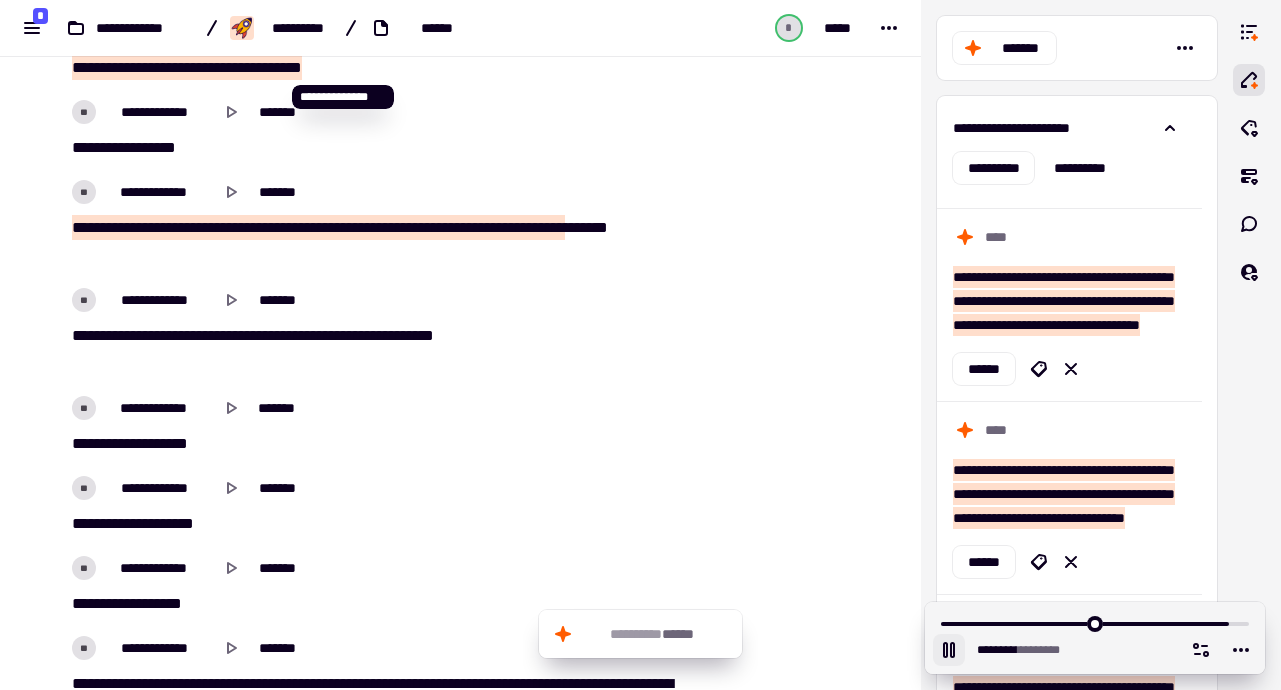 scroll, scrollTop: 50722, scrollLeft: 0, axis: vertical 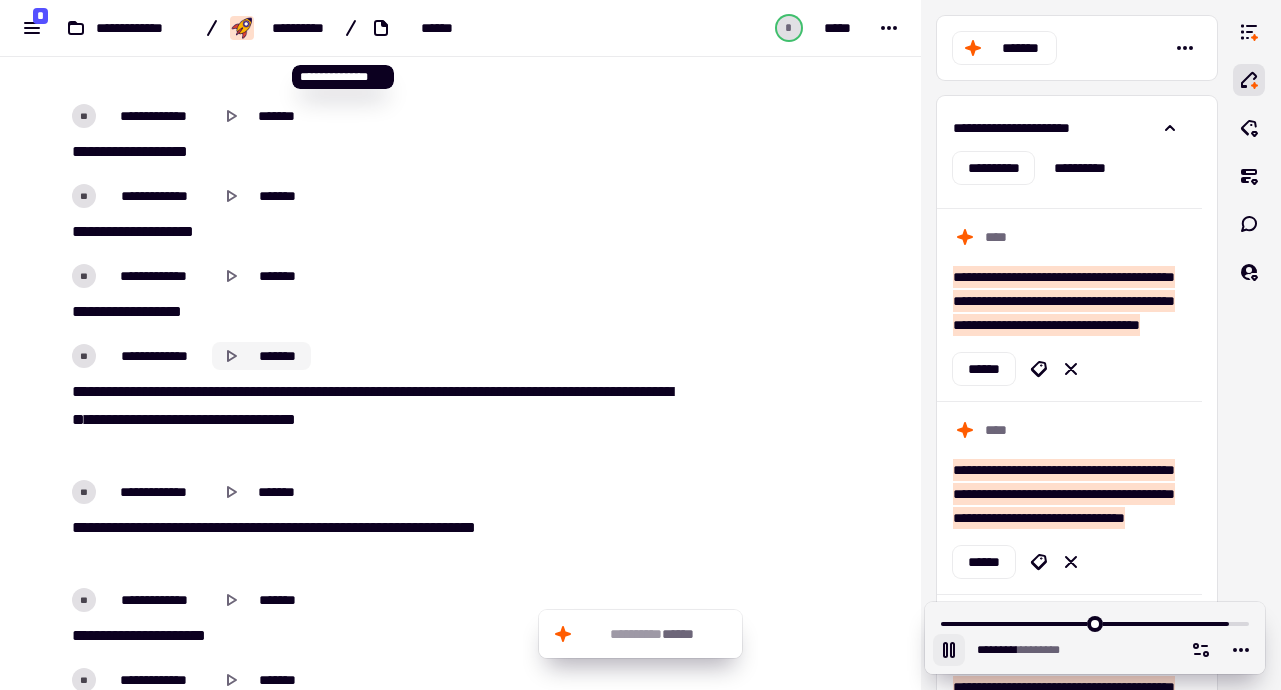 click 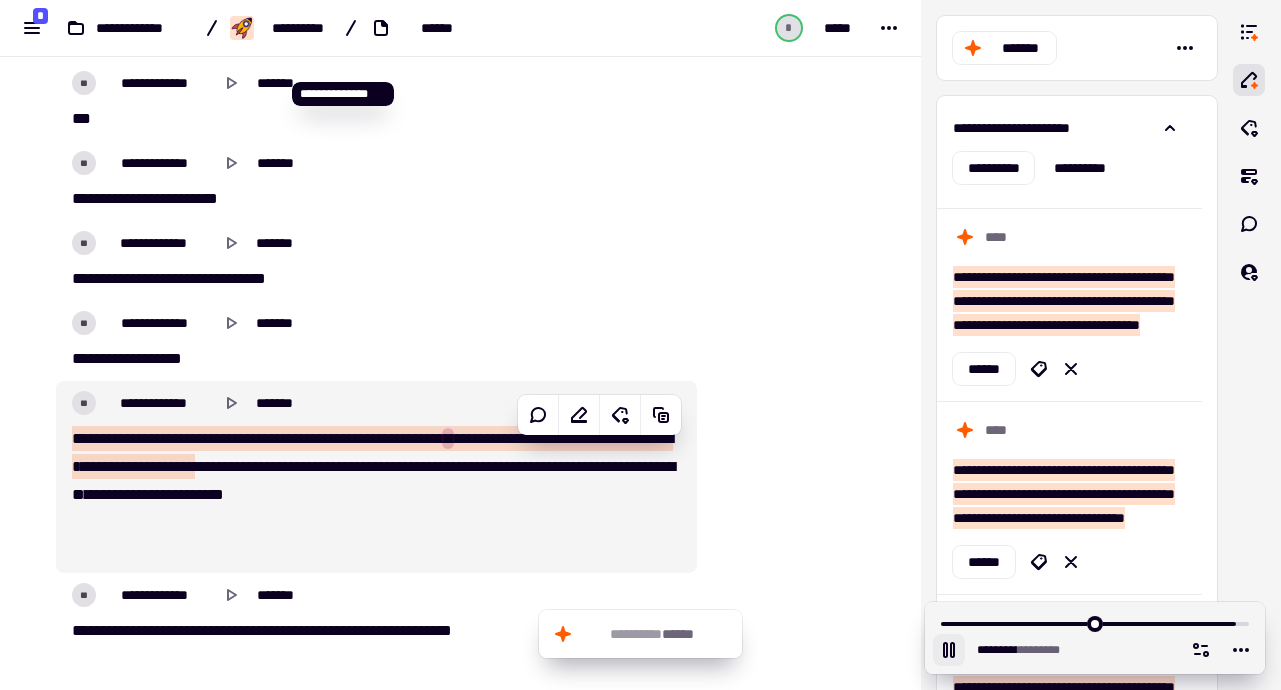 scroll, scrollTop: 51764, scrollLeft: 0, axis: vertical 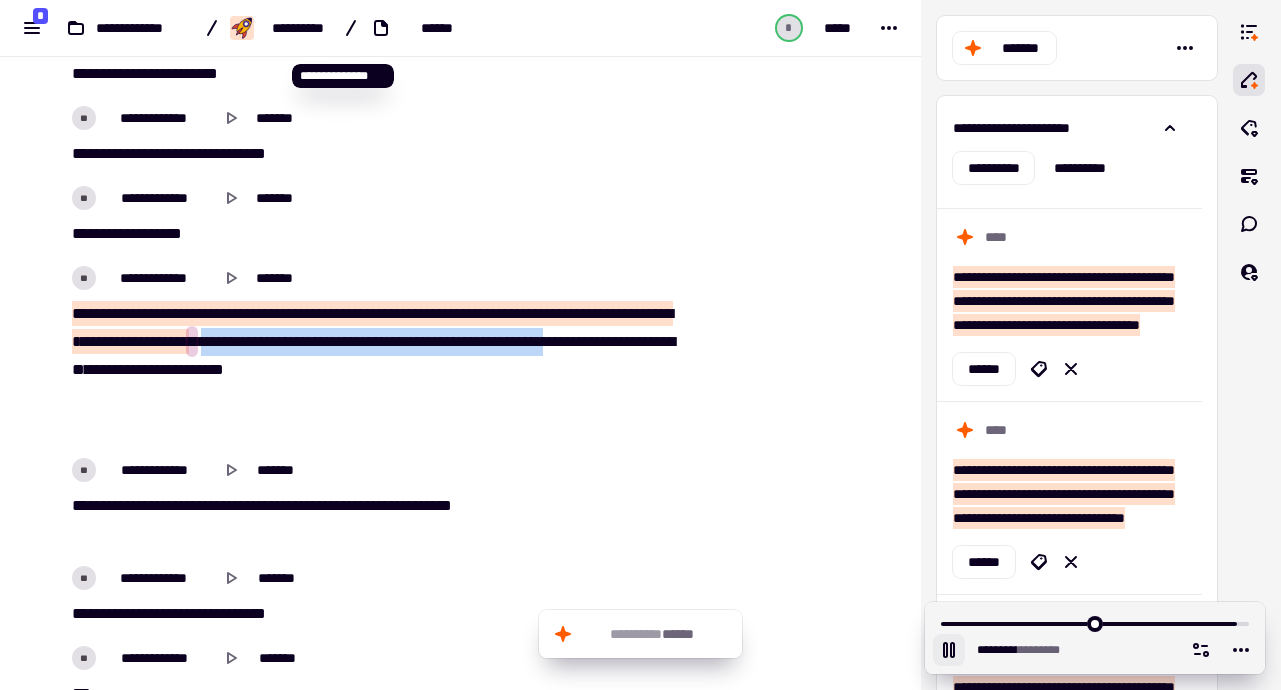drag, startPoint x: 226, startPoint y: 363, endPoint x: 296, endPoint y: 405, distance: 81.63332 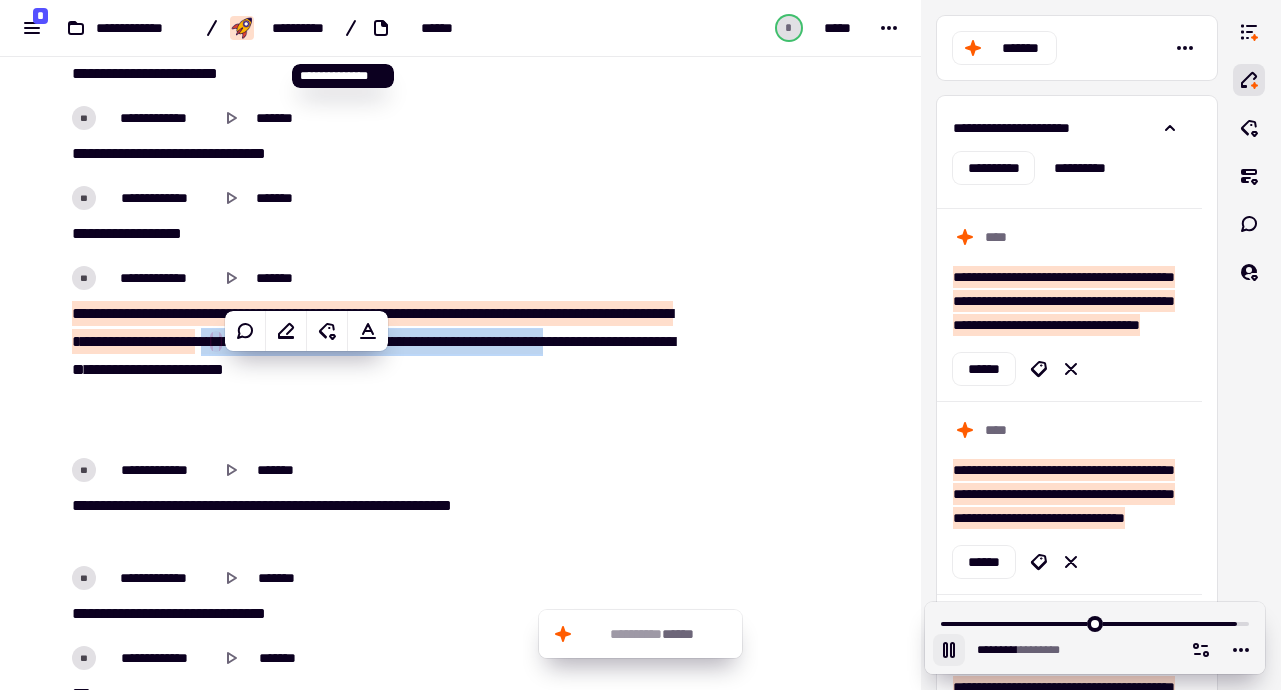 click on "*   **   **   **   **   **   **   *   *   *   *   *   *   *   *   *   *   **   **   *   *   *   *   **   *   **   *   *   **   *   *   **   **   *   *   **   *   *   *   *   **   **   *   *   **   **   *   *   *   **   *   *   *   **   *   ***   **   *   **   *   **   *   ***   **   *   *   *   **   *   ***   **   ***   *   ***   **   **   *   *   *   *   *   **   **   **   *   *   *   **   *   *   **" 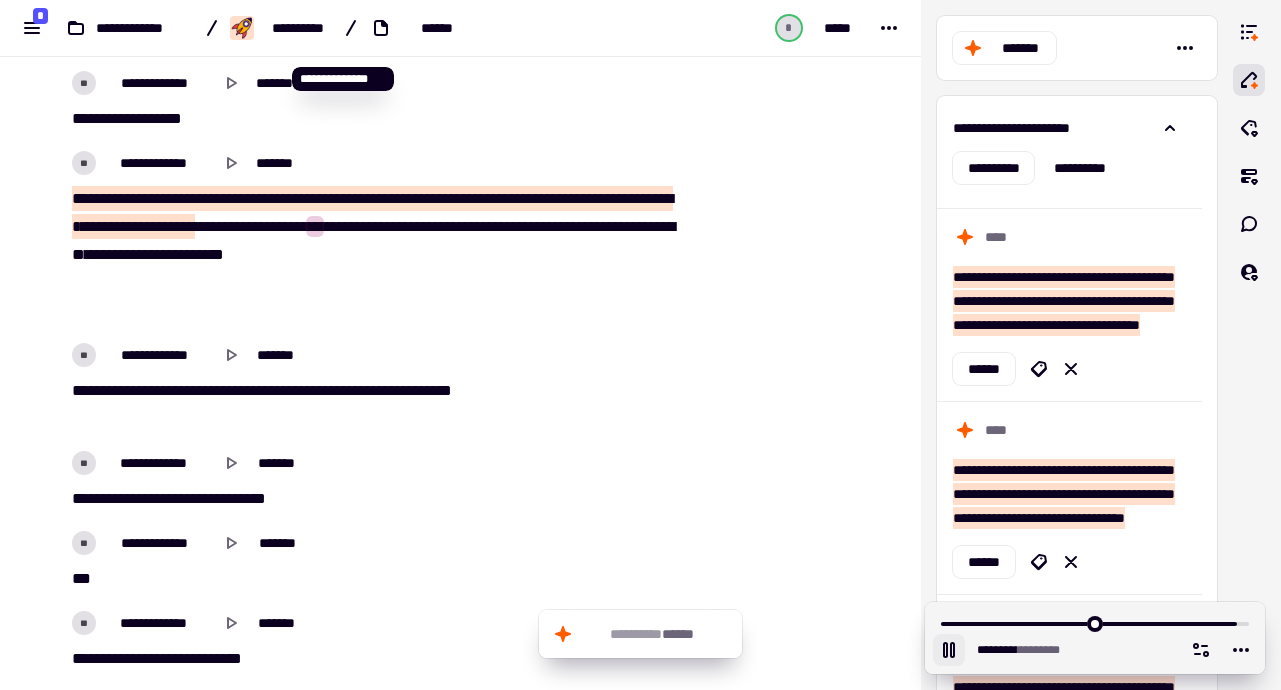 scroll, scrollTop: 51900, scrollLeft: 0, axis: vertical 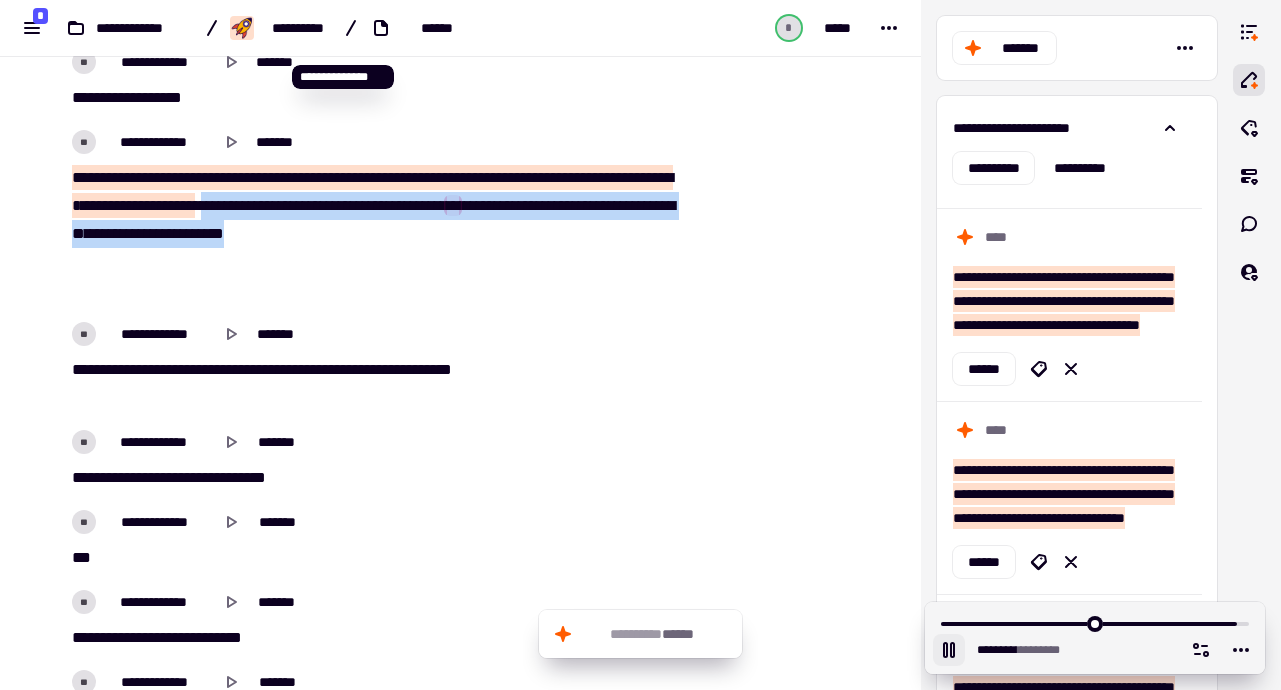 drag, startPoint x: 304, startPoint y: 281, endPoint x: 230, endPoint y: 224, distance: 93.40771 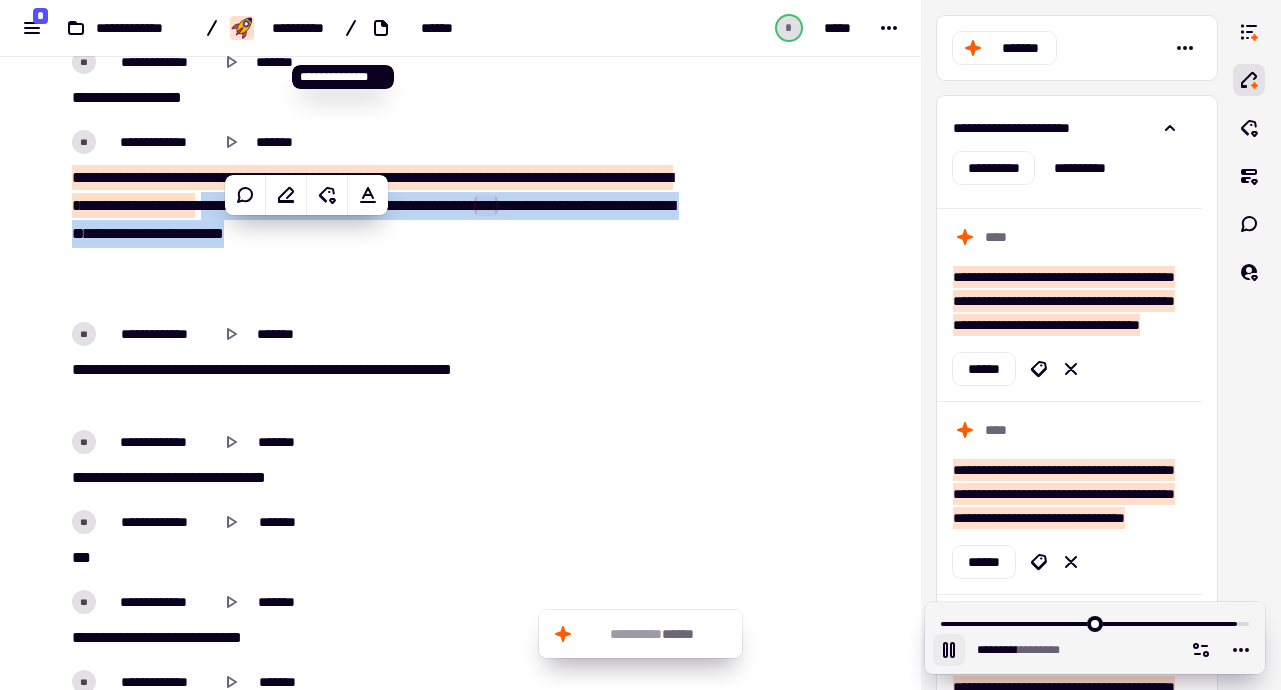 click on "*   **   **   **   **   **   **   *   *   *   *   *   *   *   *   *   *   **   **   *   *   *   *   **   *   **   *   *   **   *   *   **   **   *   *   **   *   *   *   *   **   **   *   *   **   **   *   *   *   **   *   *   *   **   *   ***   **   *   **   *   **   *   ***   **   *   *   *   **   *   ***   **   ***   *   ***   **   **   *   *   *   *   *   **   **   **   *   *   *   **   *   *   **" 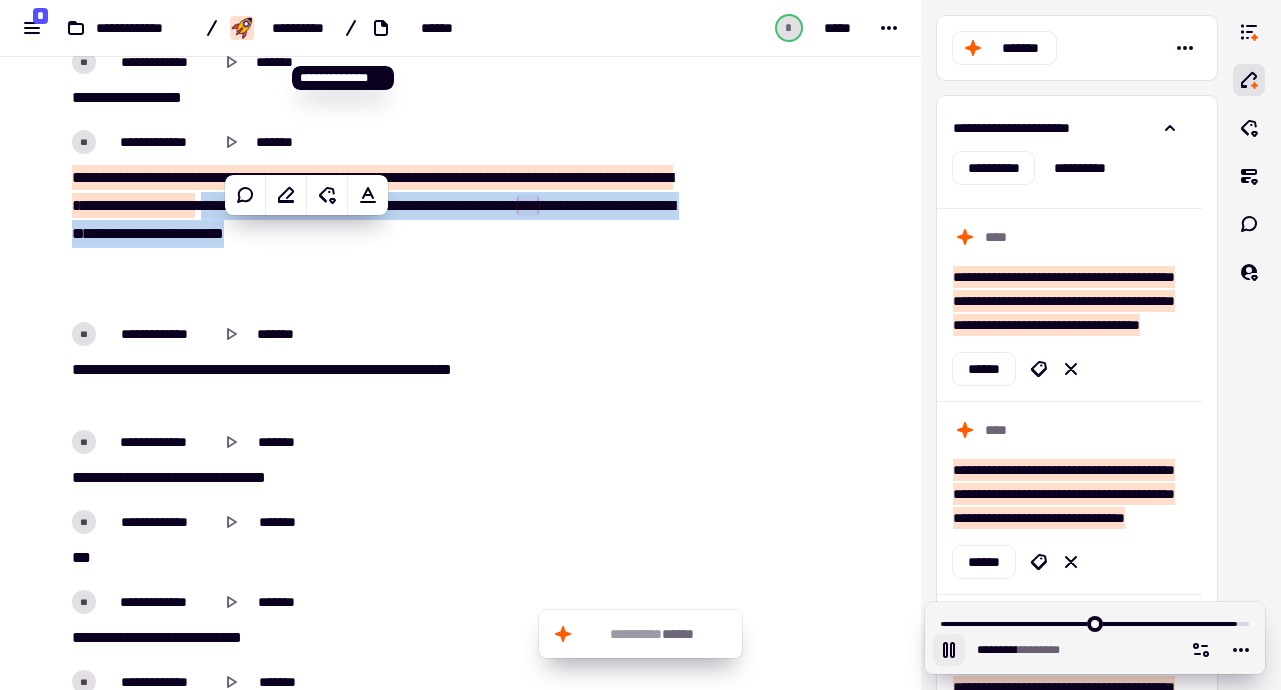 scroll, scrollTop: 51904, scrollLeft: 0, axis: vertical 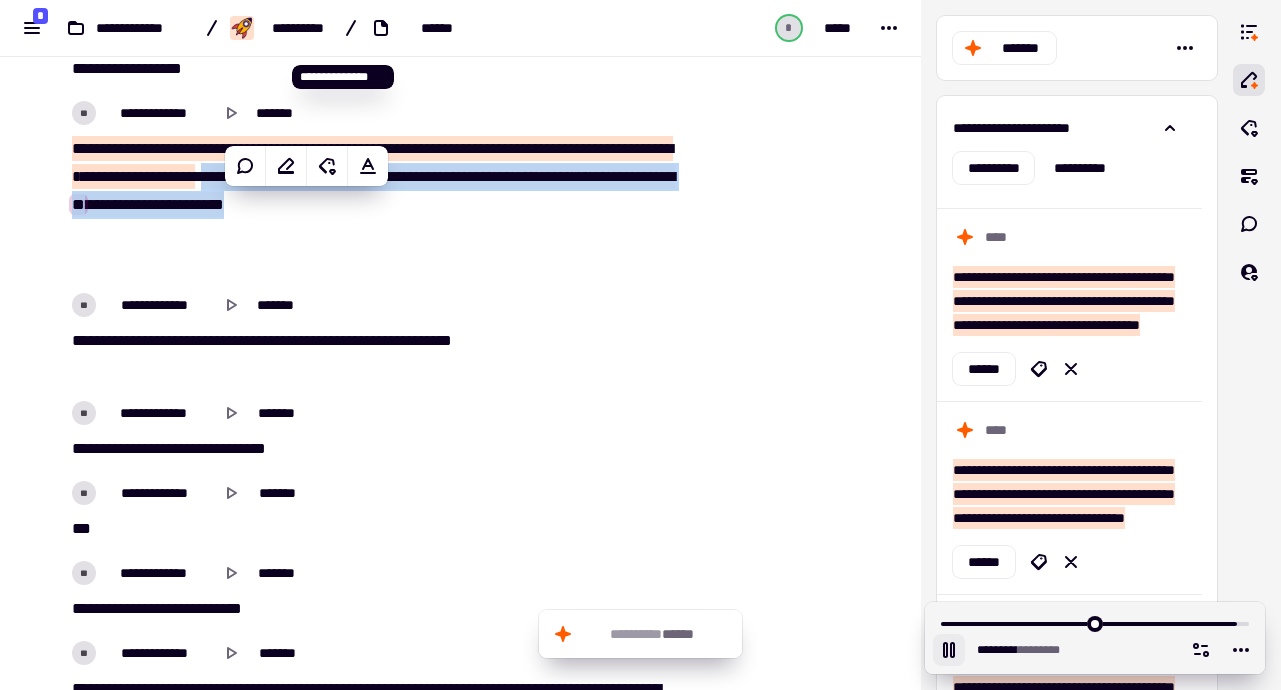 click on "*   *****   **   *   **   ***   **   **   ***   **   ***   ****   **   ***   **   *   *   **   ***" 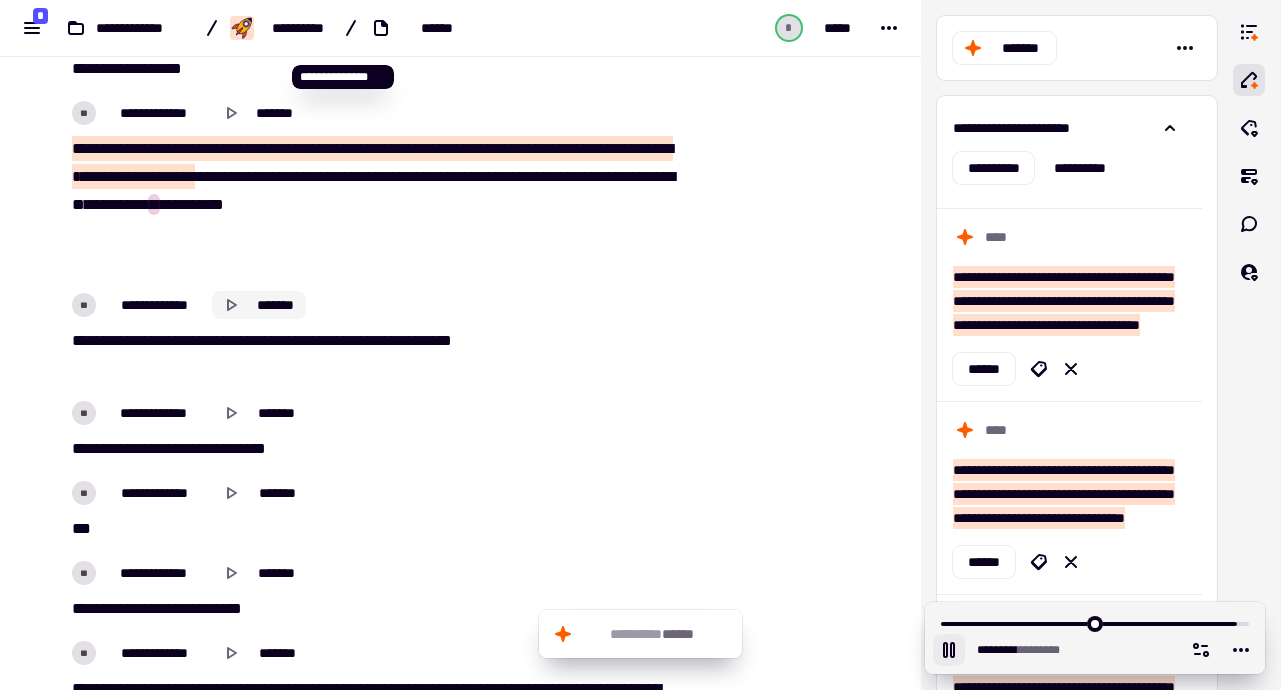 click 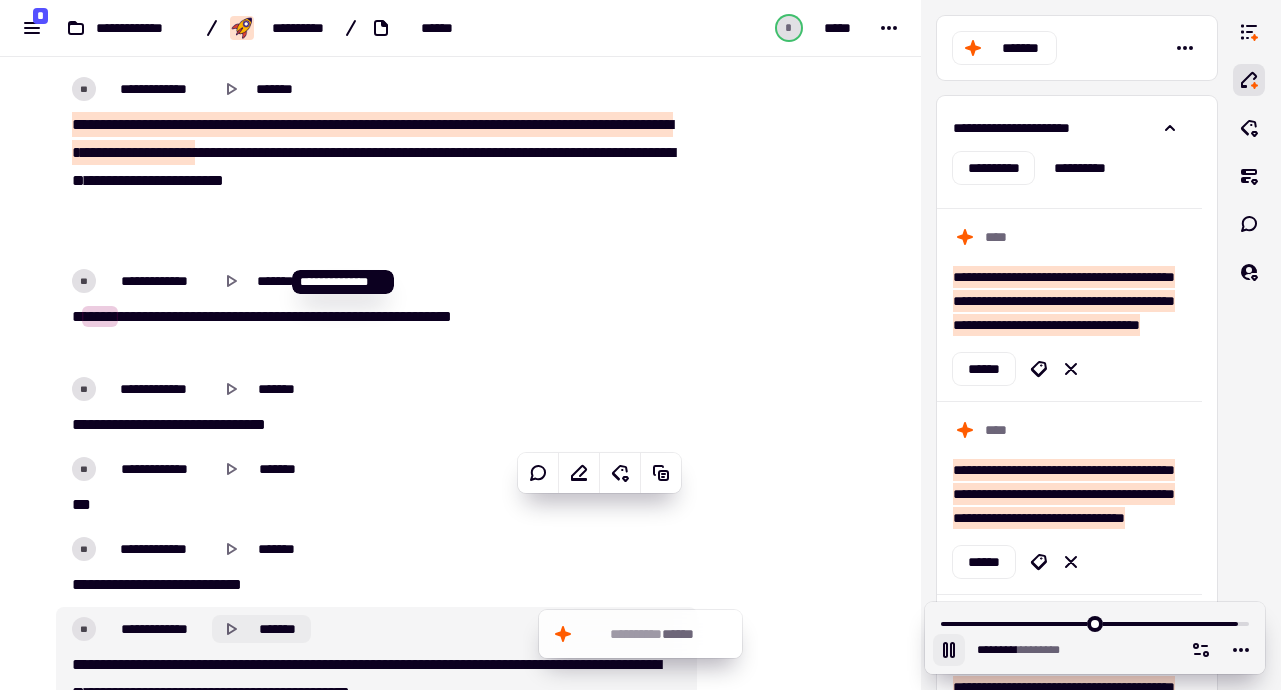 scroll, scrollTop: 52165, scrollLeft: 0, axis: vertical 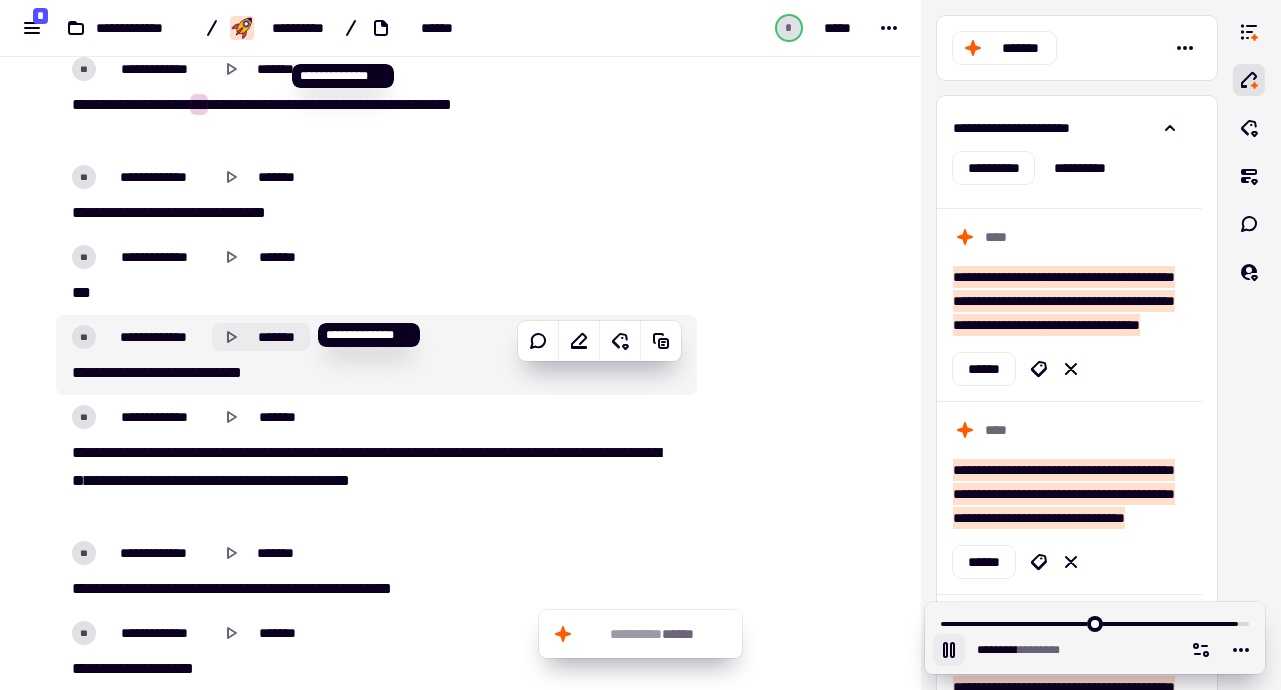 click 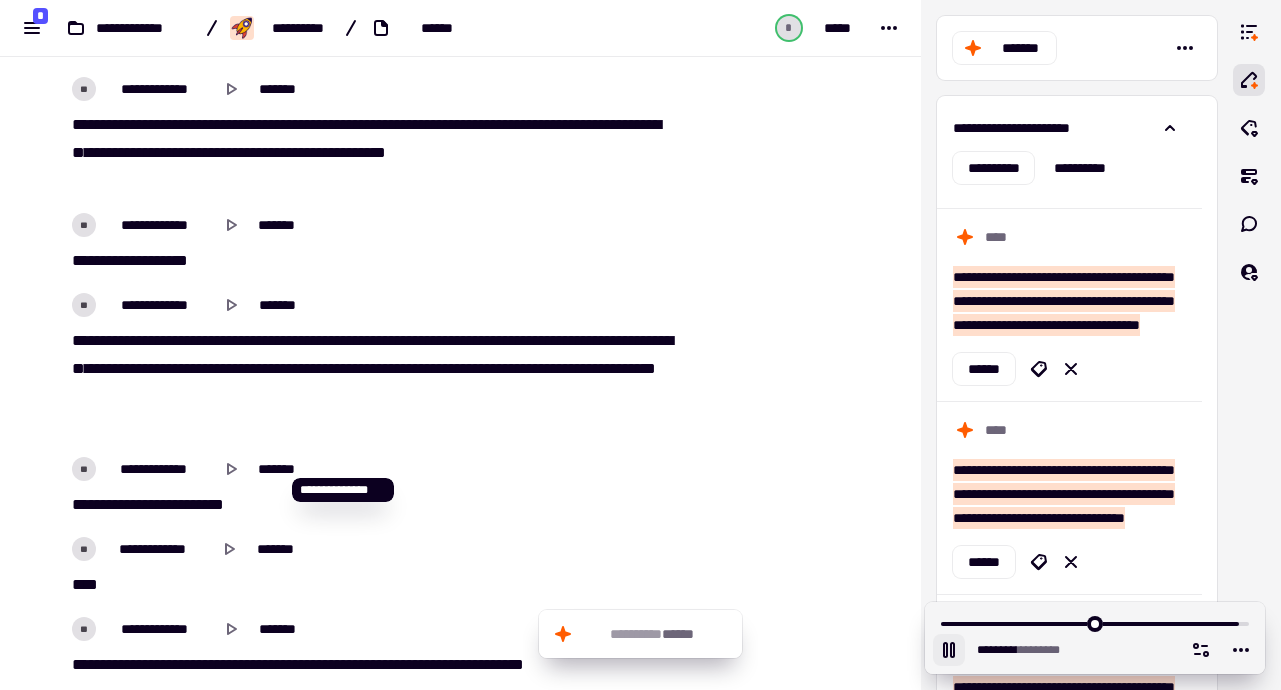 scroll, scrollTop: 54599, scrollLeft: 0, axis: vertical 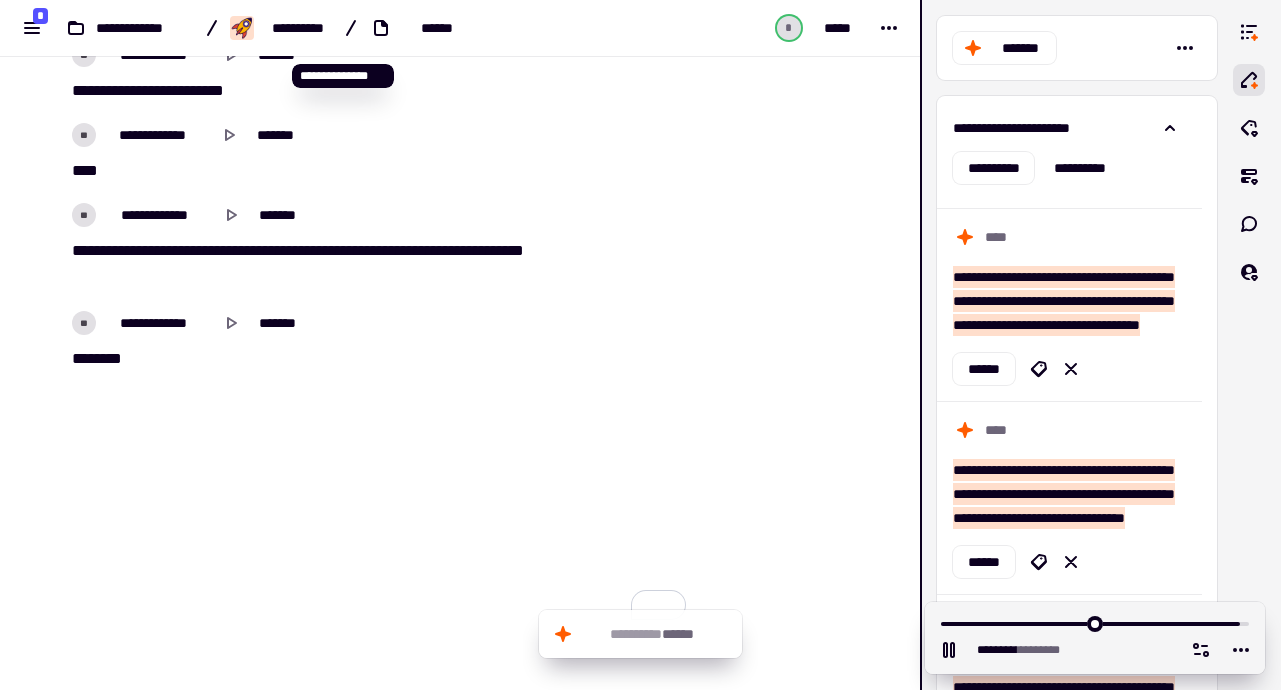 drag, startPoint x: 945, startPoint y: 641, endPoint x: 917, endPoint y: 652, distance: 30.083218 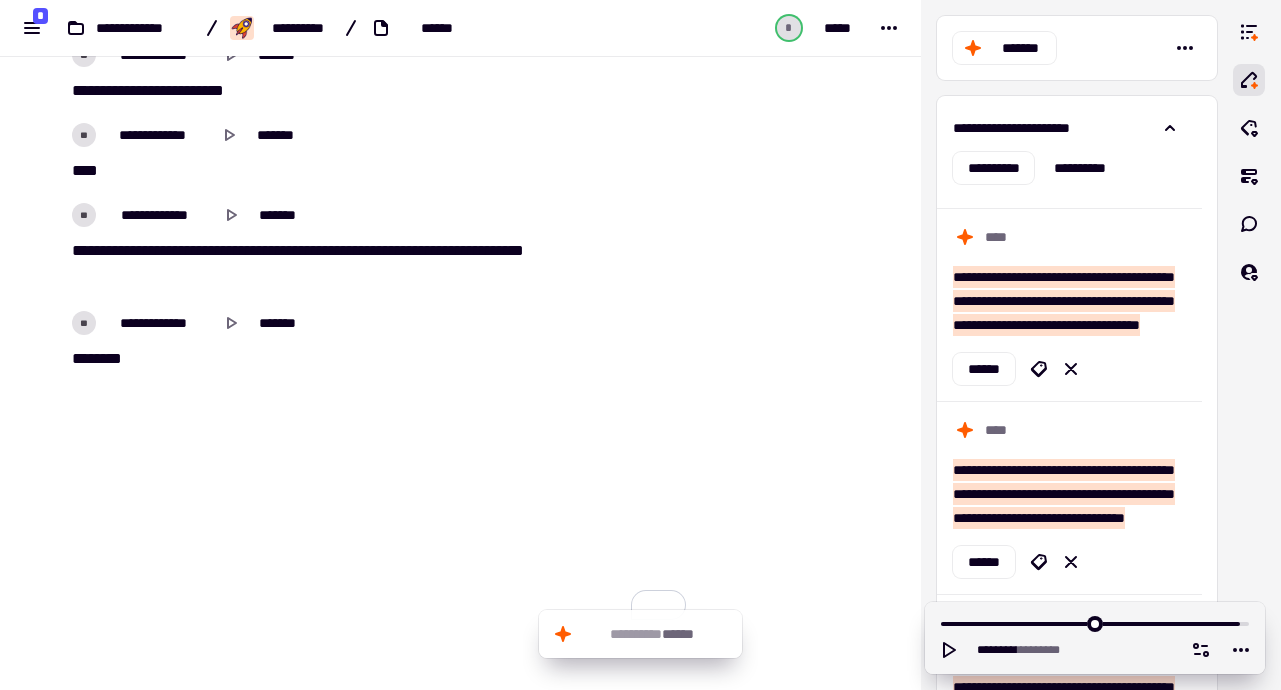 scroll, scrollTop: 53341, scrollLeft: 0, axis: vertical 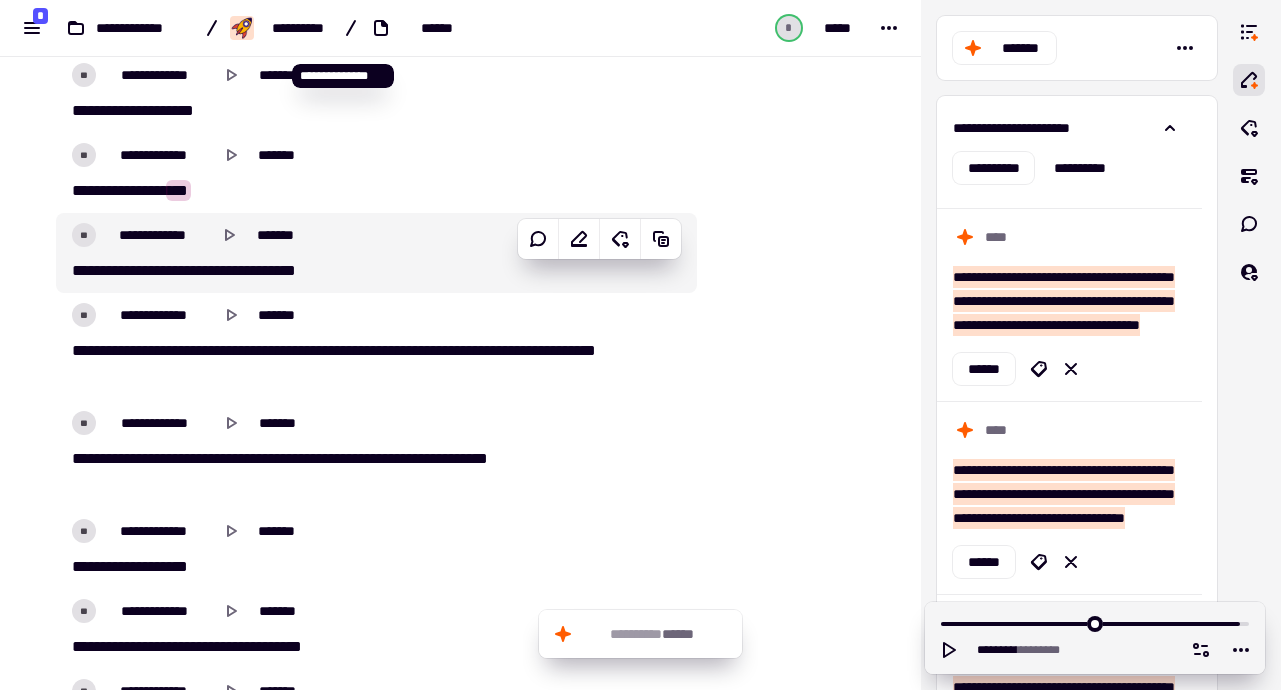 click on "**********" 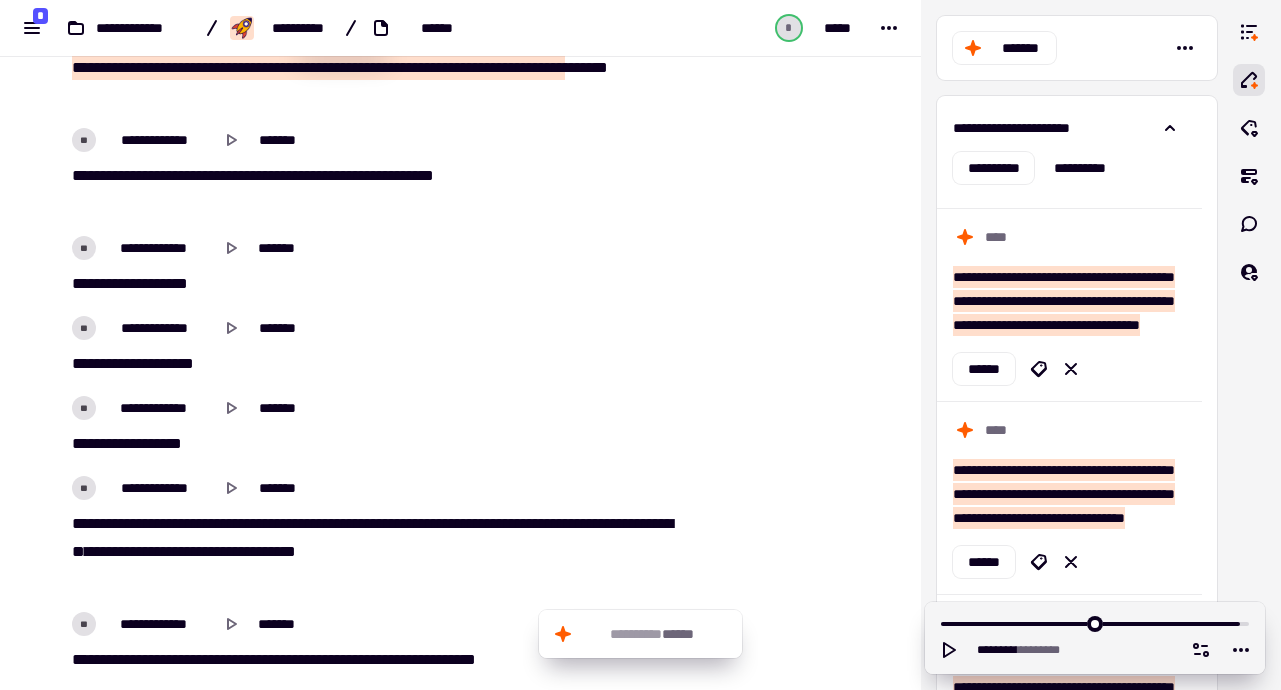 scroll, scrollTop: 50555, scrollLeft: 0, axis: vertical 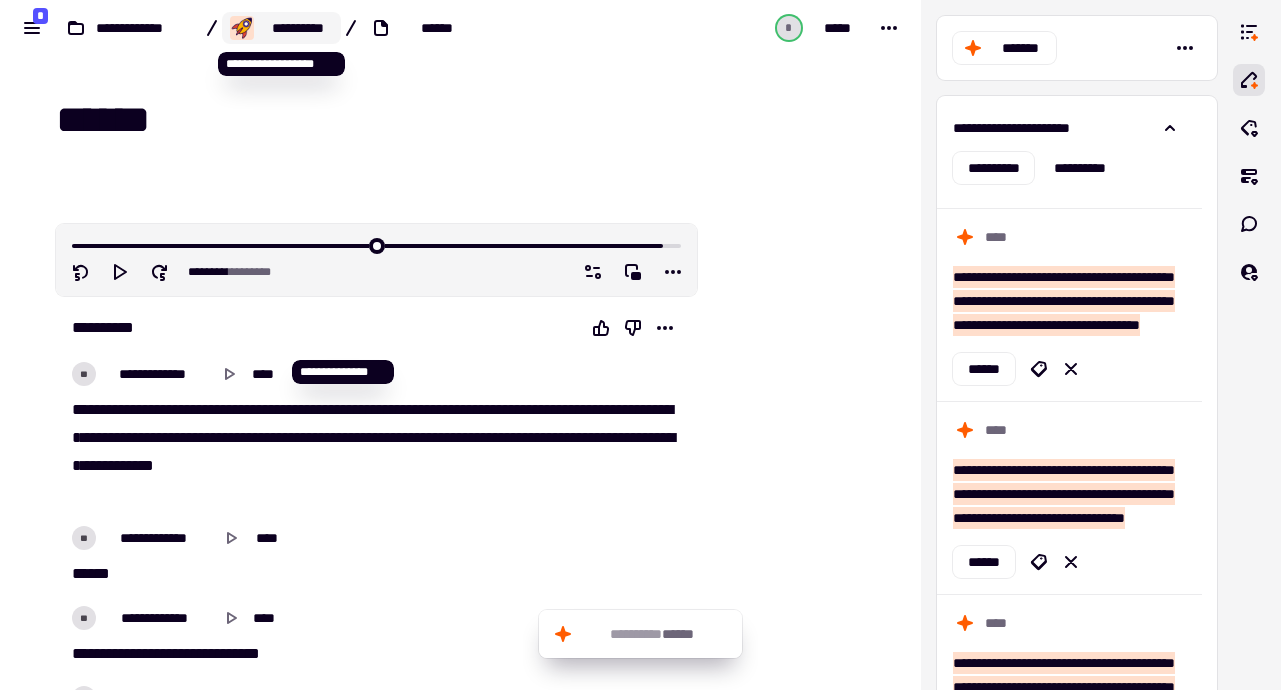 click on "**********" 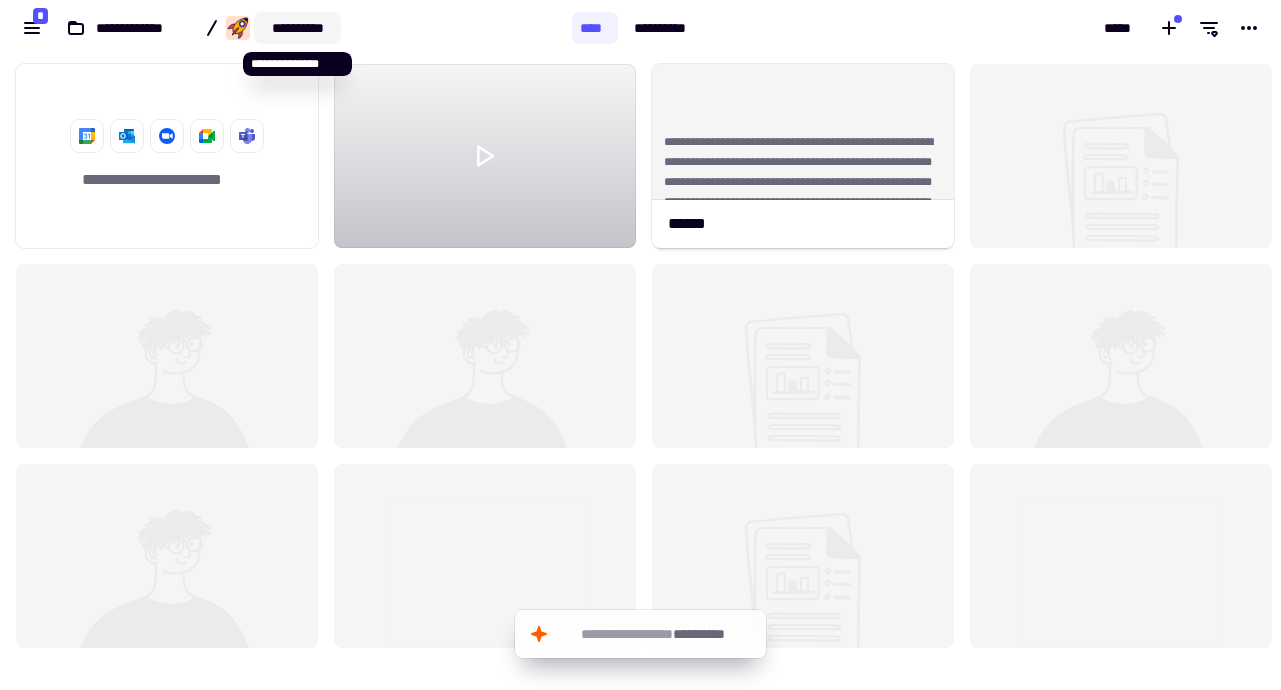 scroll, scrollTop: 16, scrollLeft: 16, axis: both 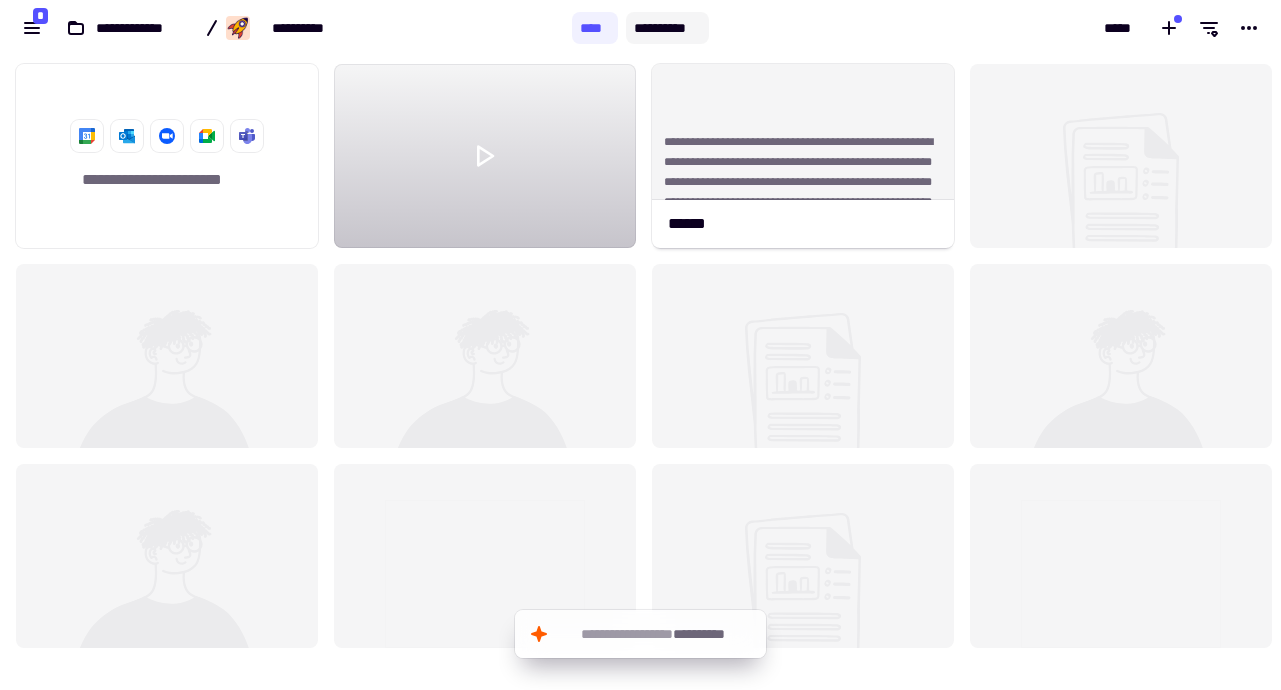 click on "**********" 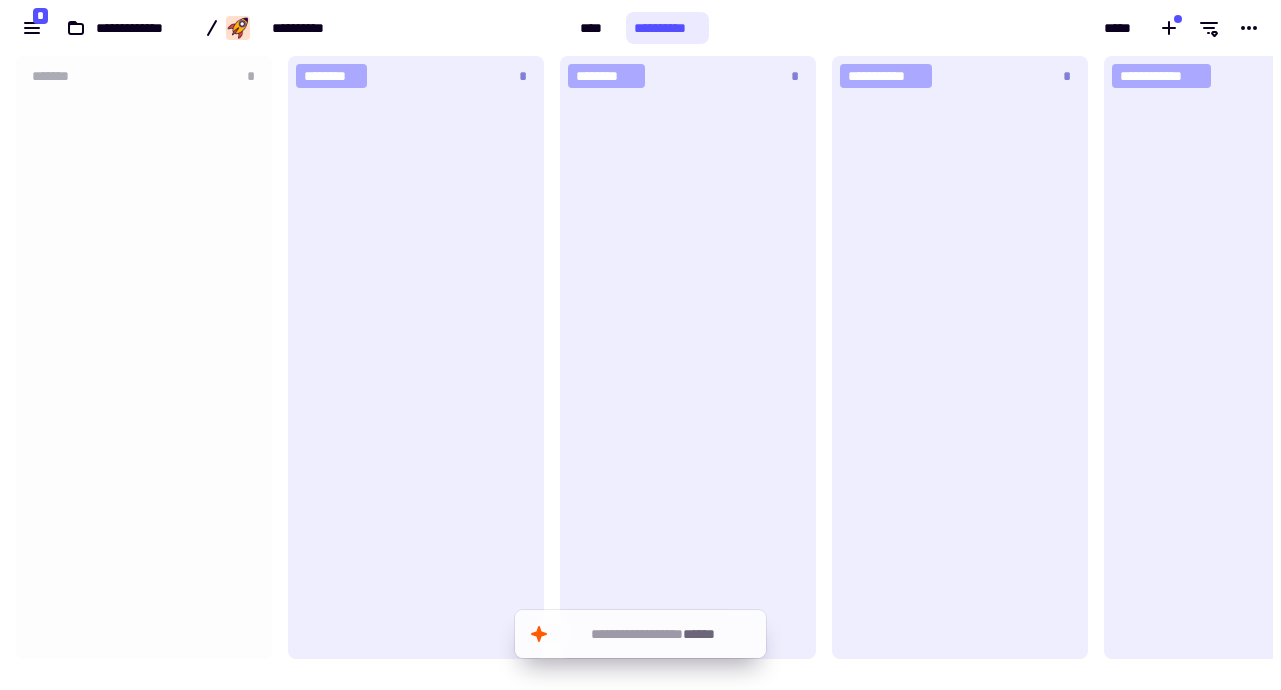 scroll, scrollTop: 16, scrollLeft: 16, axis: both 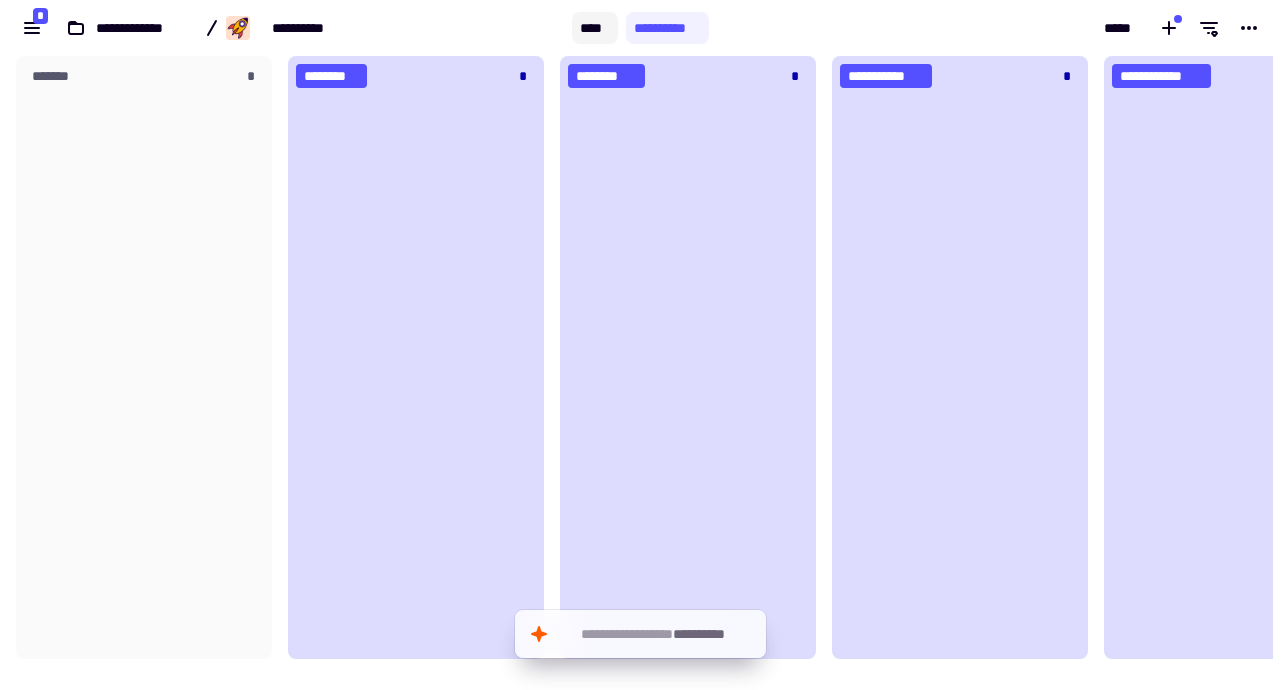 click on "****" 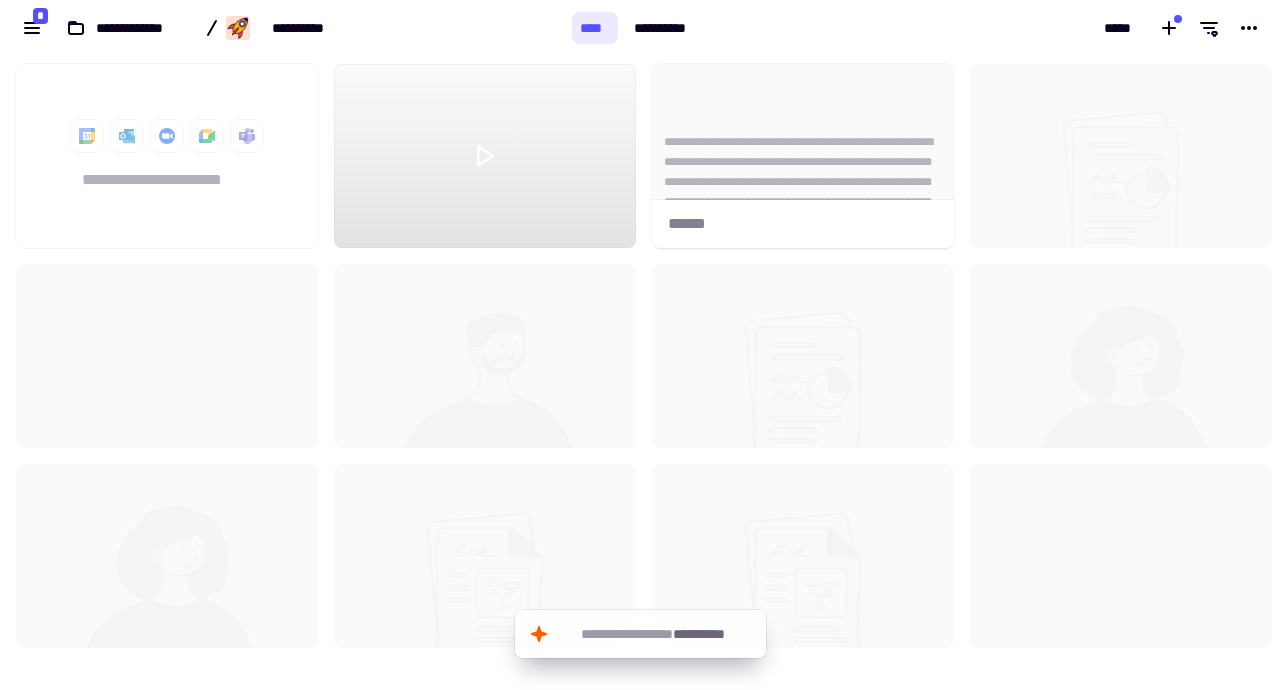 scroll, scrollTop: 16, scrollLeft: 16, axis: both 